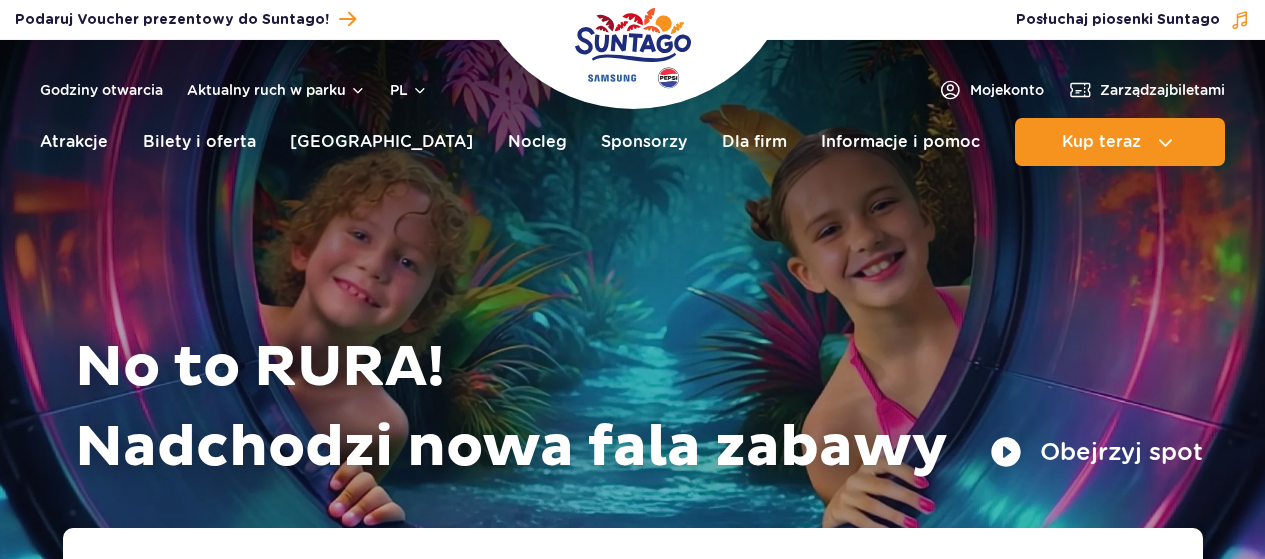 scroll, scrollTop: 0, scrollLeft: 0, axis: both 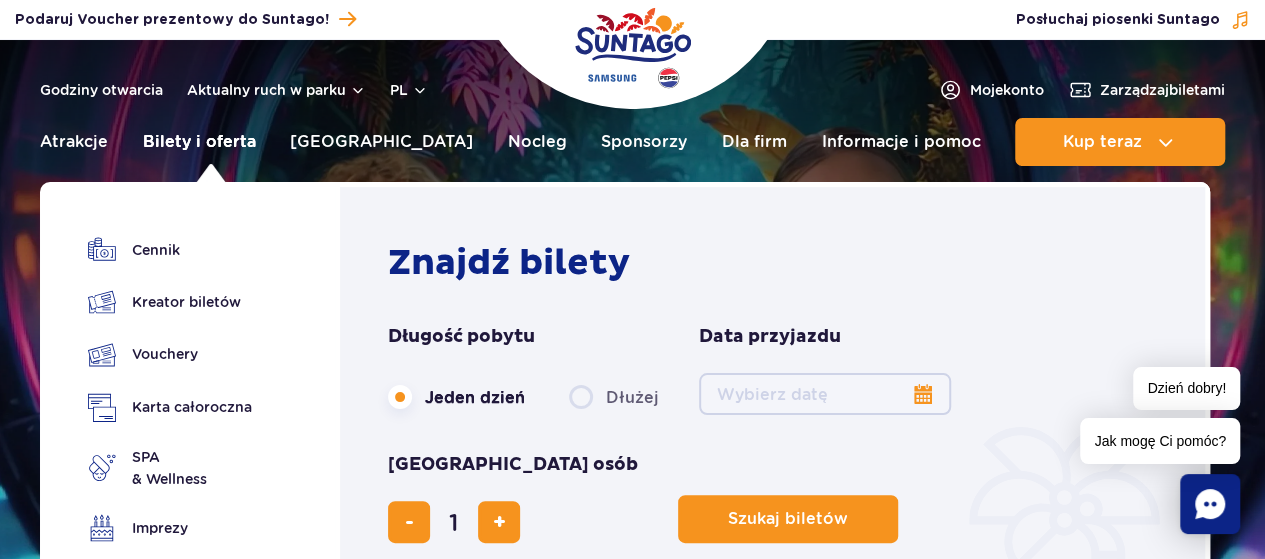 click on "Bilety i oferta" at bounding box center [199, 142] 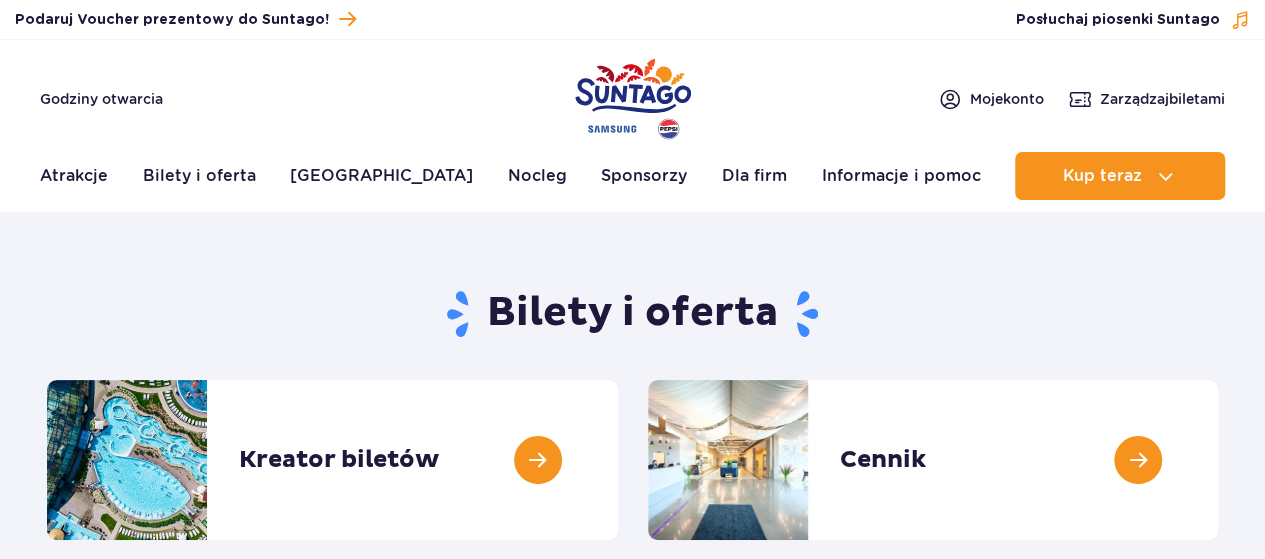 scroll, scrollTop: 25, scrollLeft: 0, axis: vertical 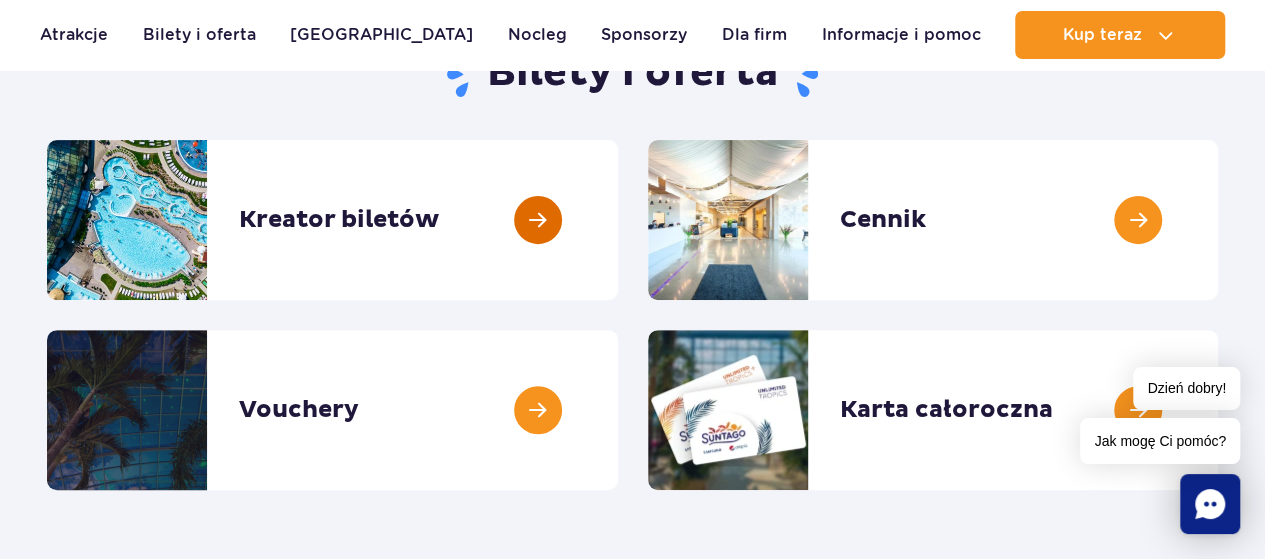 click at bounding box center (618, 220) 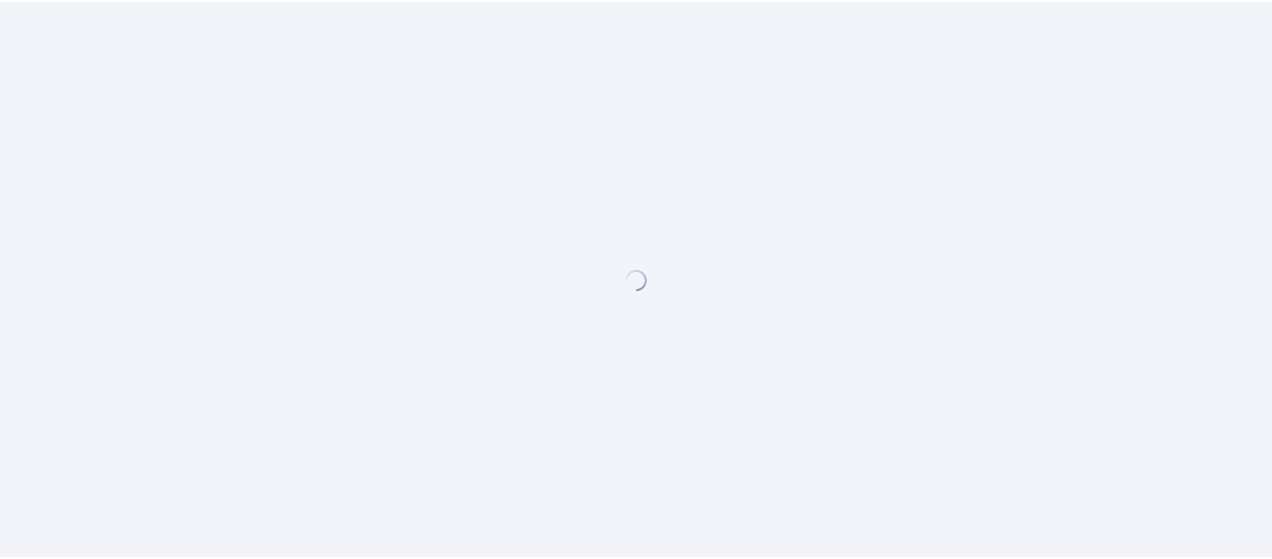 scroll, scrollTop: 0, scrollLeft: 0, axis: both 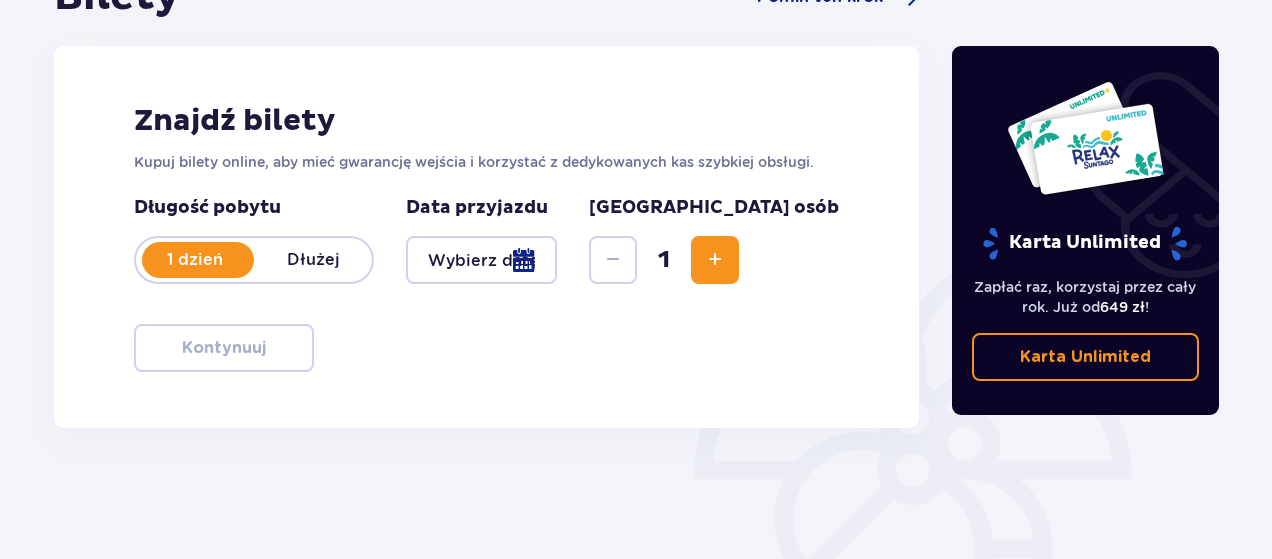 click at bounding box center (481, 260) 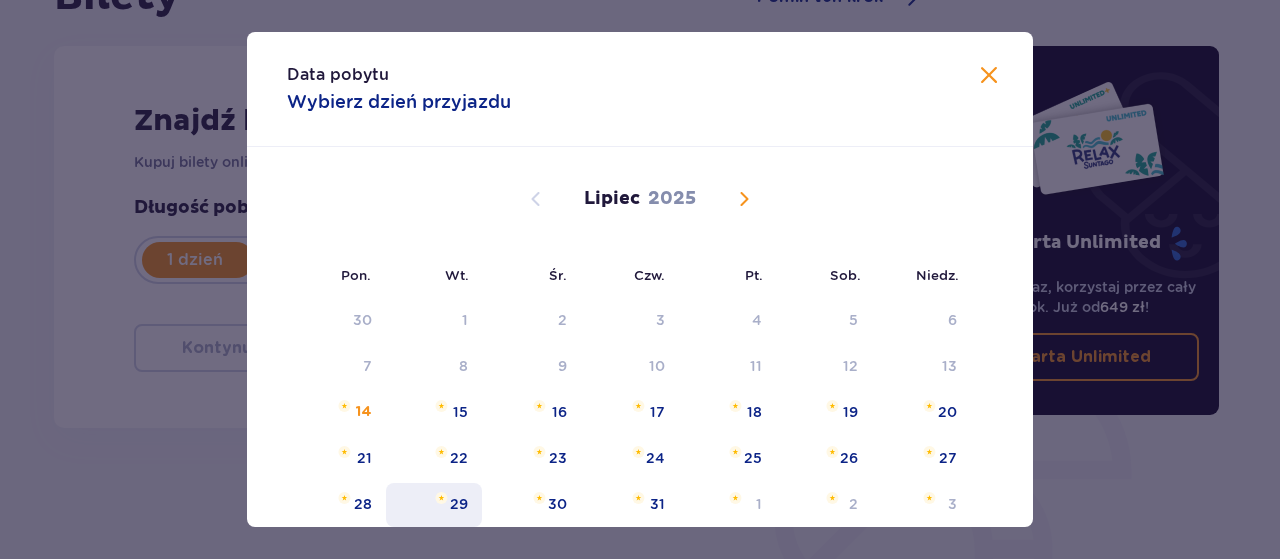 click on "29" at bounding box center (434, 505) 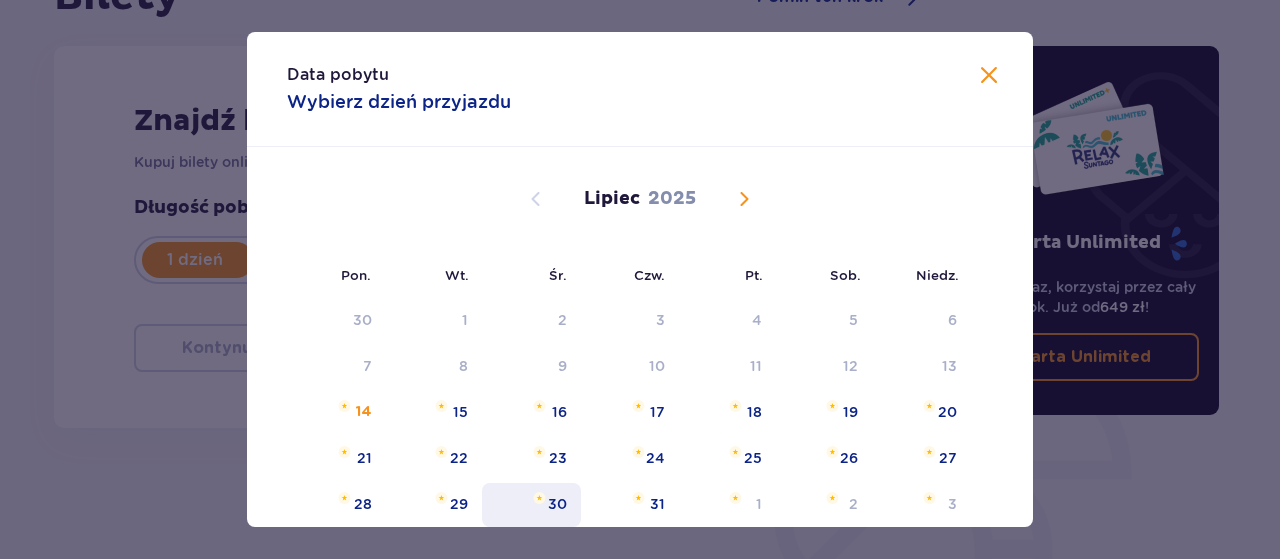 type on "29.07.25" 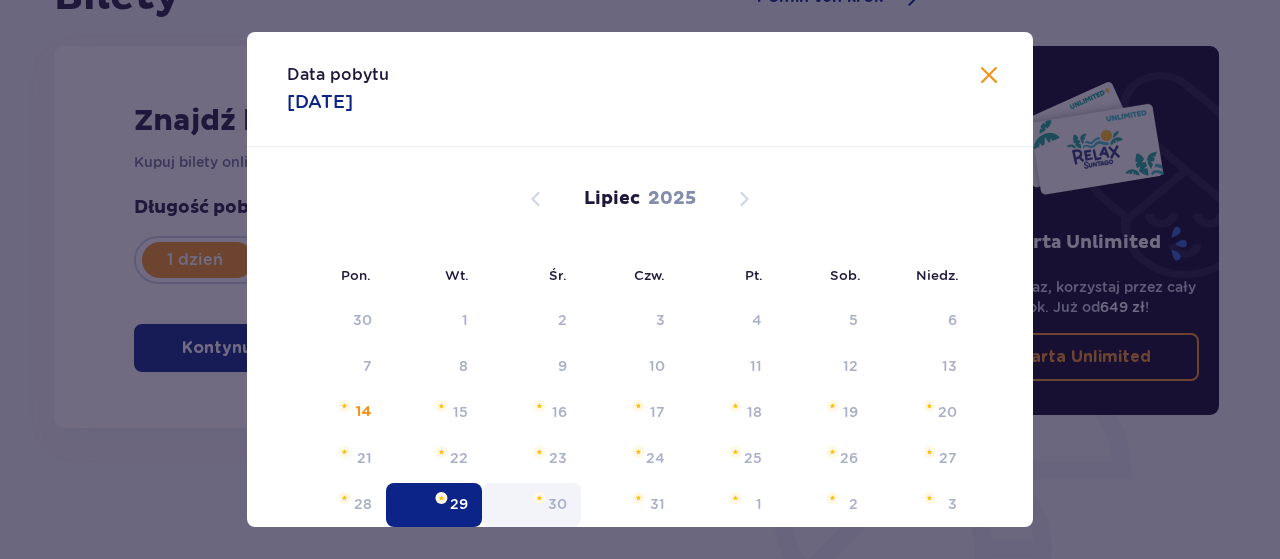click on "30" at bounding box center (531, 505) 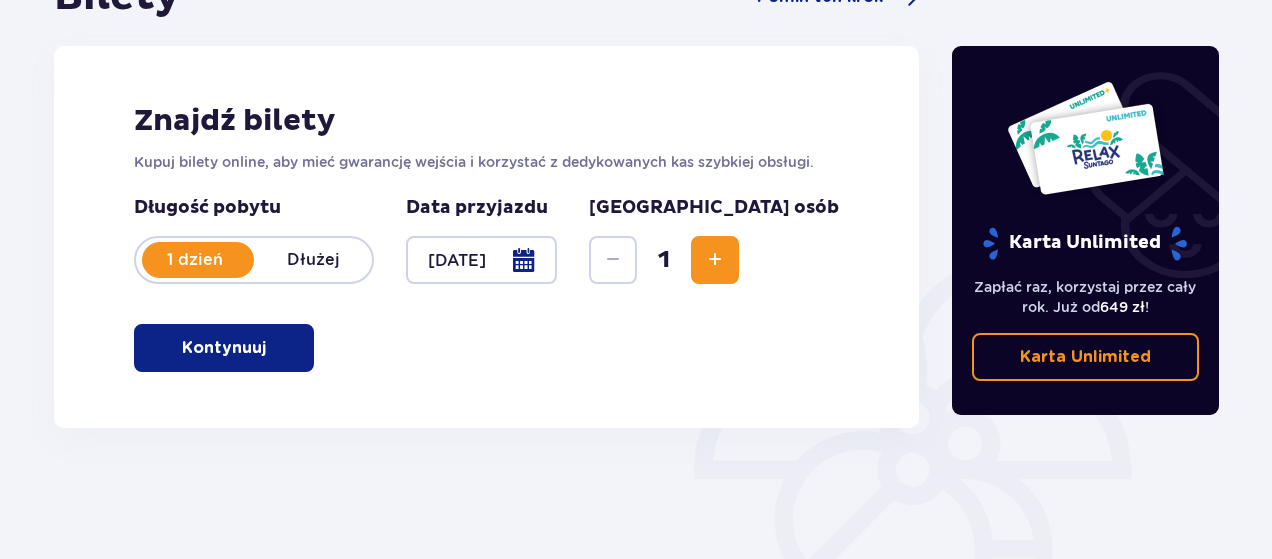 click at bounding box center [481, 260] 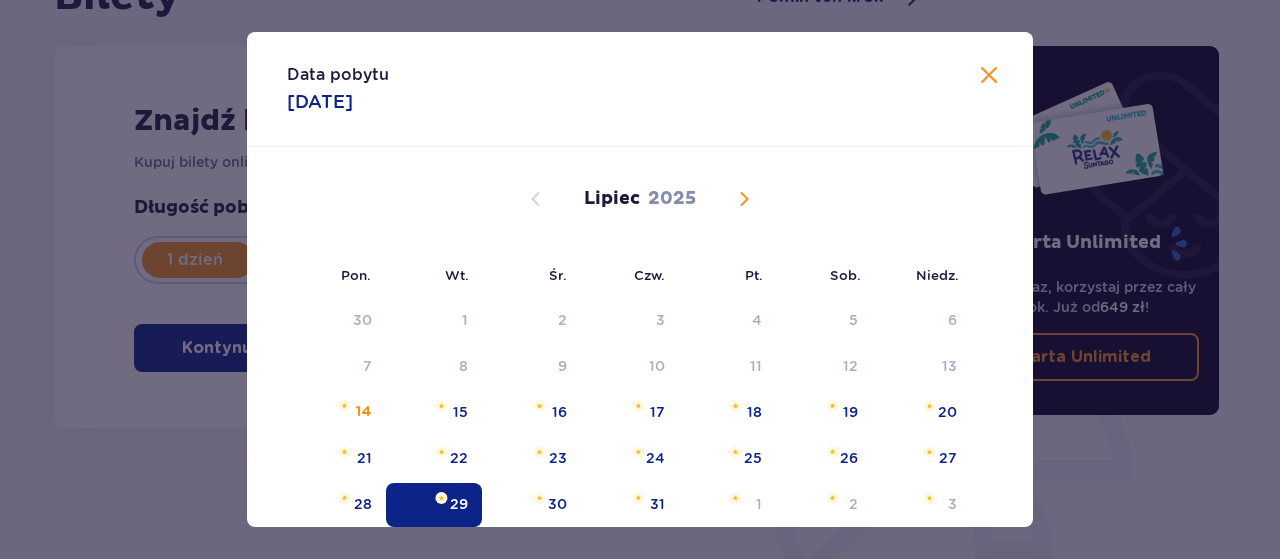 click on "Data pobytu 29.07.2025 Pon. Wt. Śr. Czw. Pt. Sob. Niedz. Czerwiec 2025 26 27 28 29 30 31 1 2 3 4 5 6 7 8 9 10 11 12 13 14 15 16 17 18 19 20 21 22 23 24 25 26 27 28 29 30 1 2 3 4 5 6 Lipiec 2025 30 1 2 3 4 5 6 7 8 9 10 11 12 13 14 15 16 17 18 19 20 21 22 23 24 25 26 27 28 29 30 31 1 2 3 Sierpień 2025 28 29 30 31 1 2 3 4 5 6 7 8 9 10 11 12 13 14 15 16 17 18 19 20 21 22 23 24 25 26 27 28 29 30 31 Dni, w których obowiązują ceny wakacyjne, weekendowe lub świąteczne. Dni świąteczne, w których godziny otwarcia mogą się różnić.   Sprawdź godziny otwarcia Oszczędź 20 zł na każdym bilecie kupując 14+ dni wcześniej lub 10 zł kupując 1-13 dni wcześniej!  Cennik" at bounding box center (640, 279) 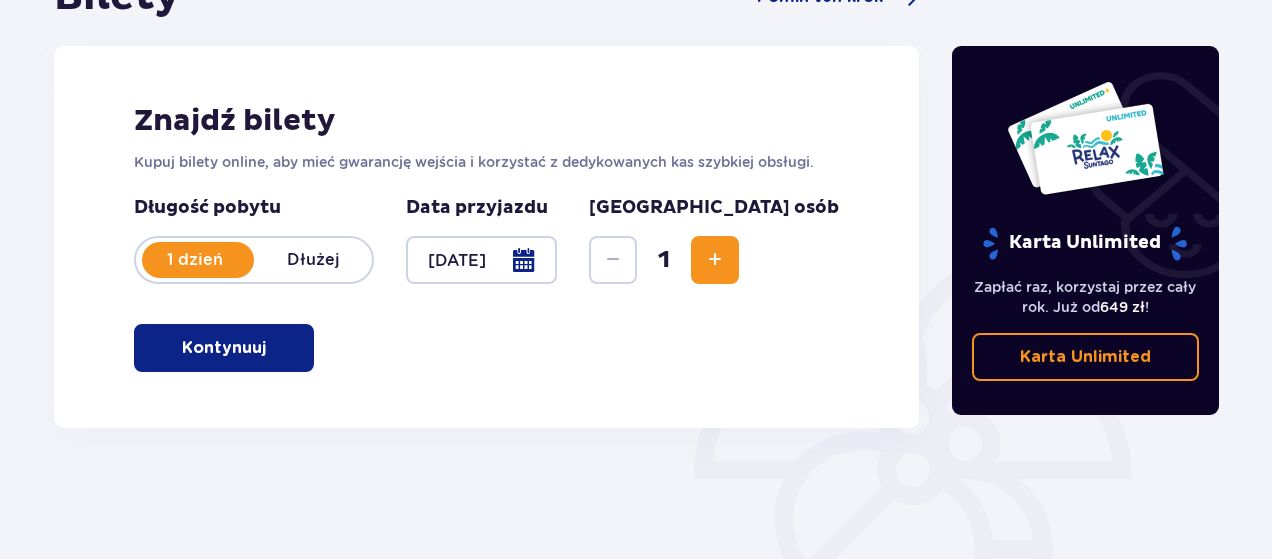 click on "1 dzień Dłużej" at bounding box center [254, 260] 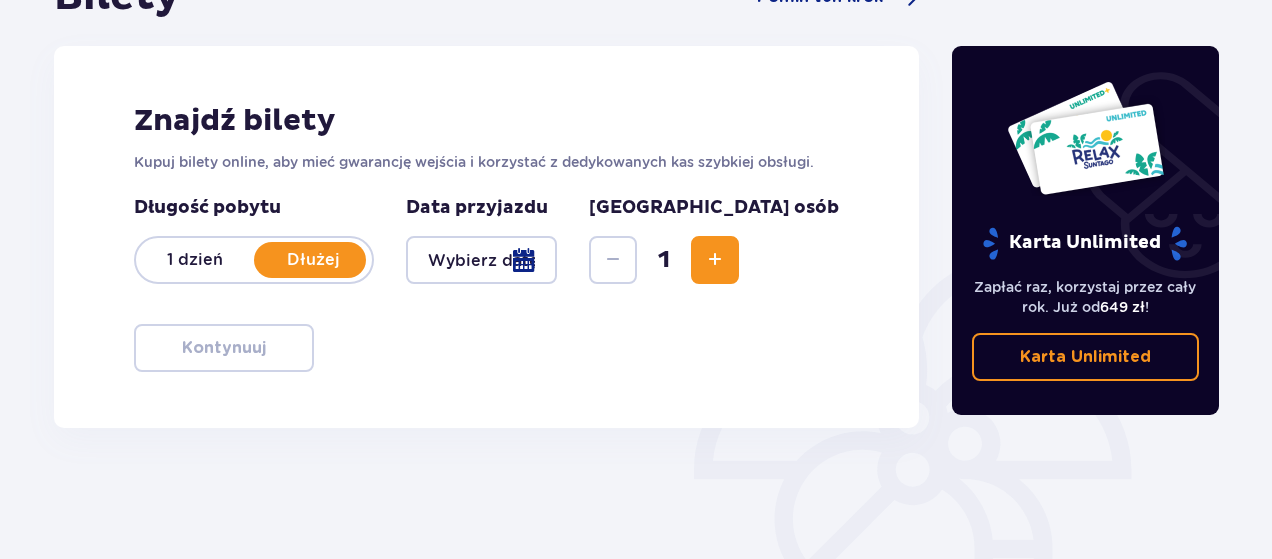 click at bounding box center [481, 260] 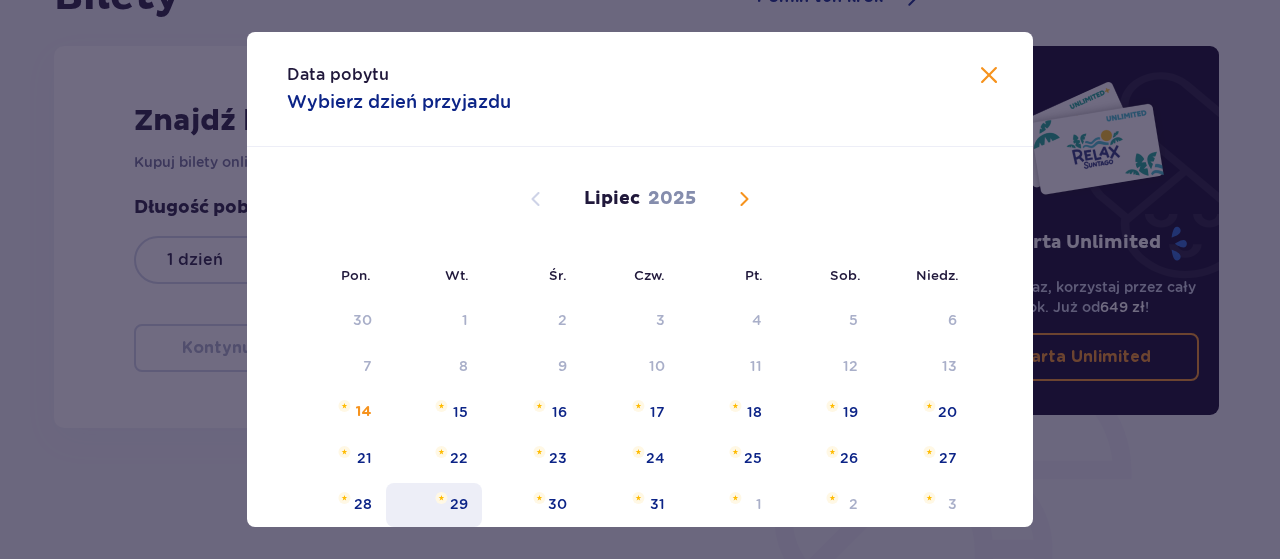 click on "29" at bounding box center (459, 504) 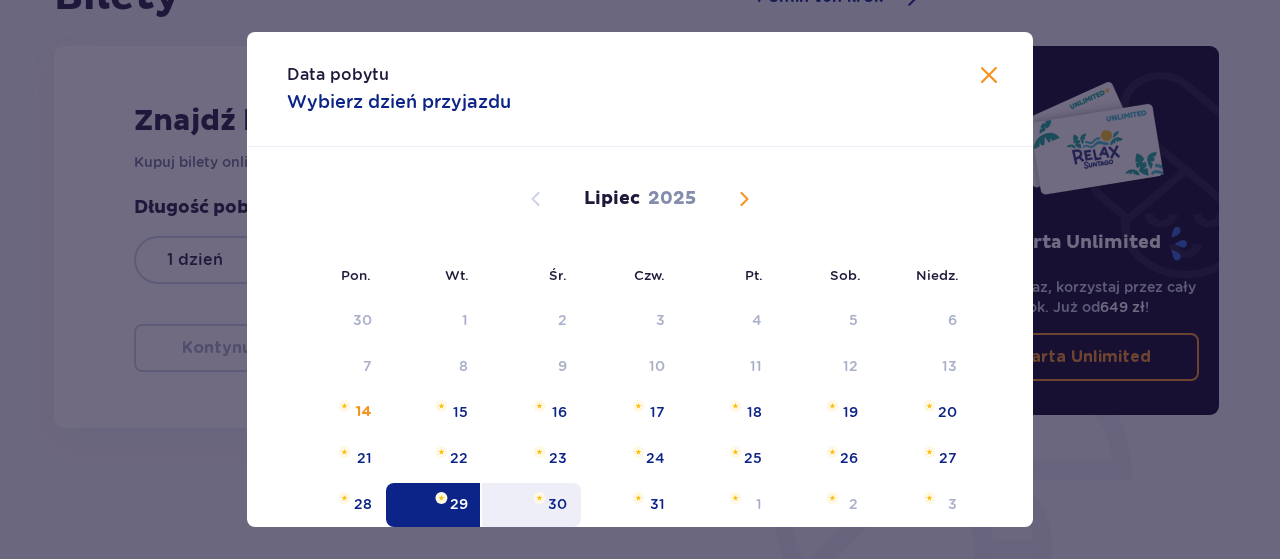 click on "30" at bounding box center (531, 505) 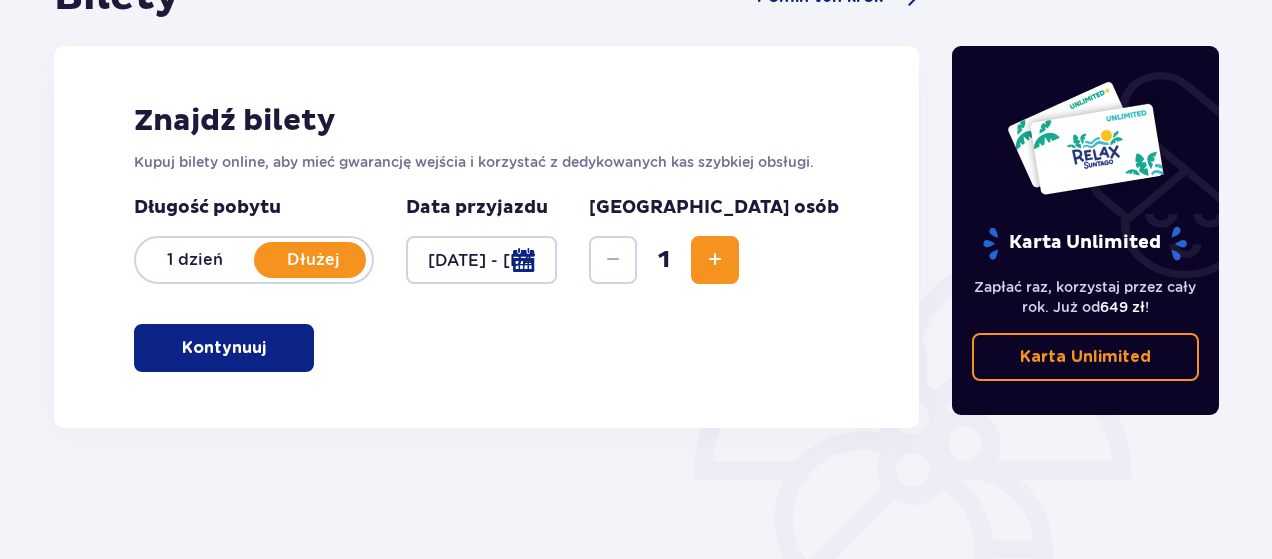 click at bounding box center (715, 260) 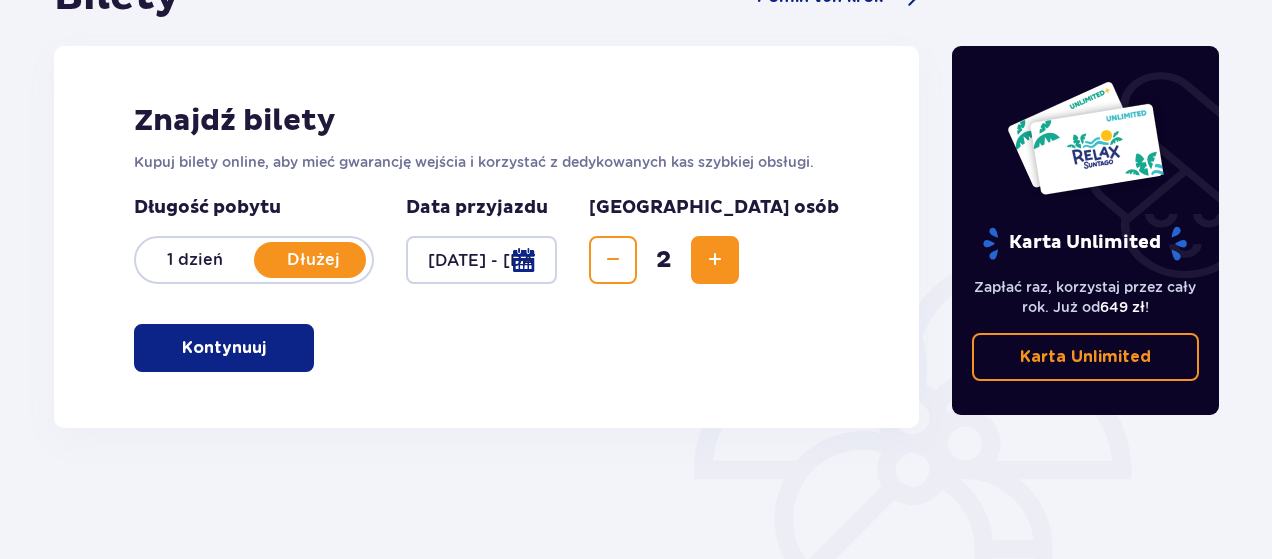 click at bounding box center [715, 260] 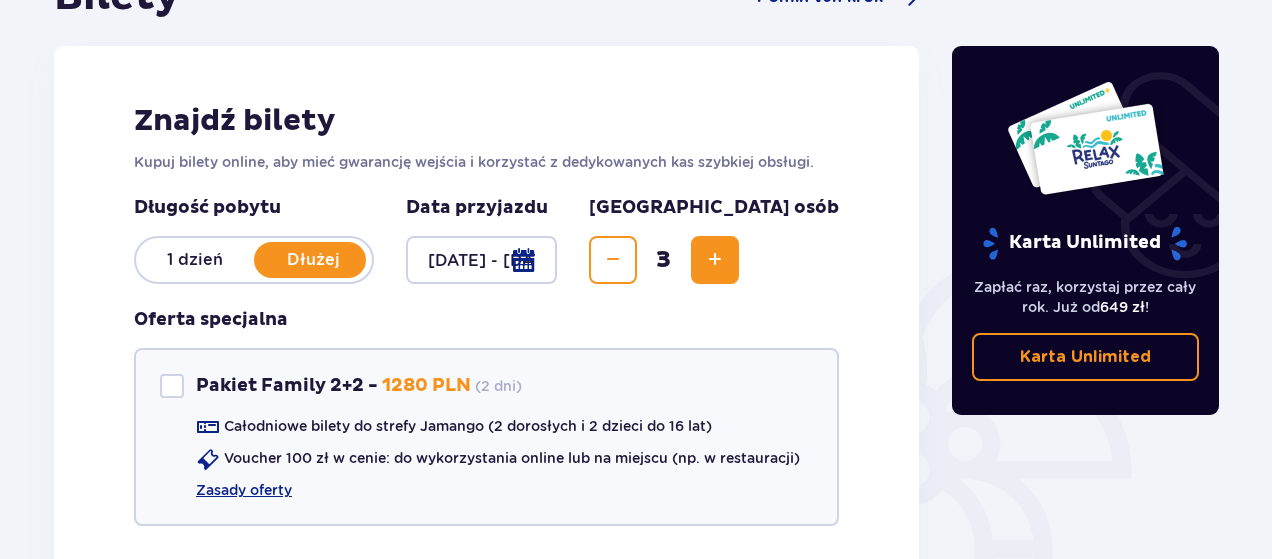 click at bounding box center [715, 260] 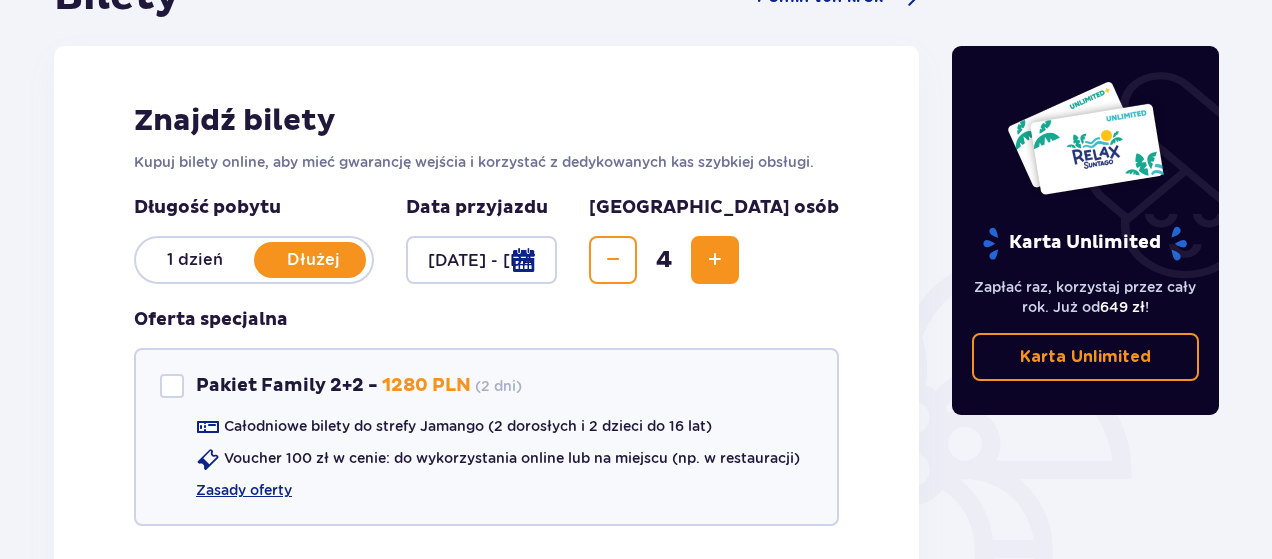 click on "Bilety Pomiń ten krok Znajdź bilety Kupuj bilety online, aby mieć gwarancję wejścia i korzystać z dedykowanych kas szybkiej obsługi. Długość pobytu 1 dzień Dłużej Data przyjazdu 29.07.25 - 30.07.25 Liczba osób 4 Oferta specjalna Pakiet Family 2+2    -  1280 PLN ( 2 dni ) Całodniowe bilety do strefy Jamango (2 dorosłych i 2 dzieci do 16 lat) Voucher 100 zł w cenie: do wykorzystania online lub na miejscu (np. w restauracji) Zasady oferty Kontynuuj bez pakietu" at bounding box center [486, 321] 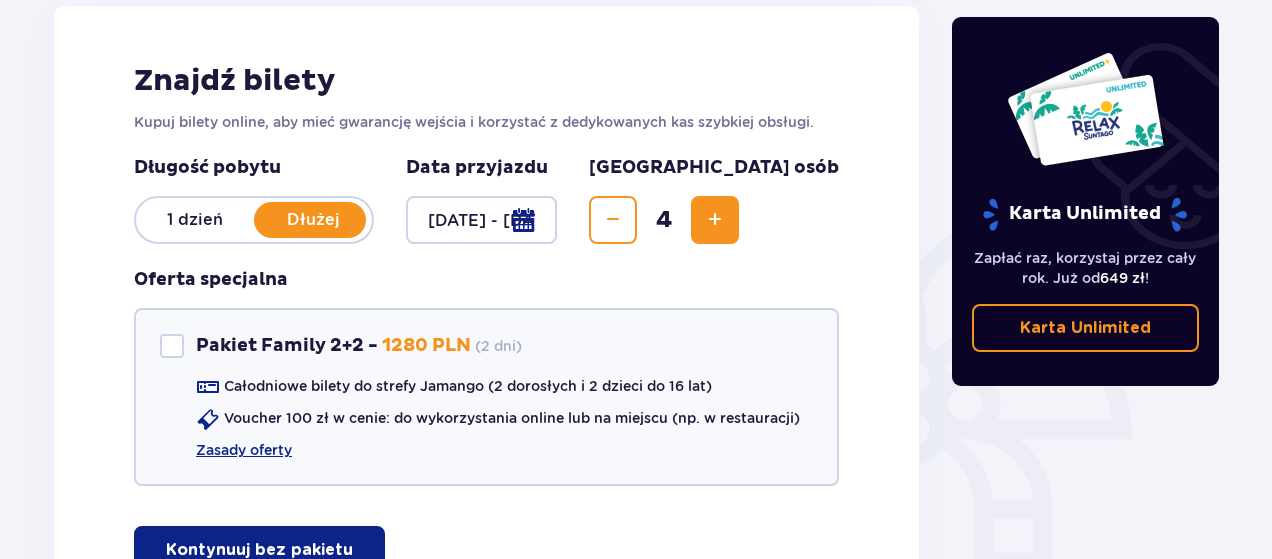 scroll, scrollTop: 320, scrollLeft: 0, axis: vertical 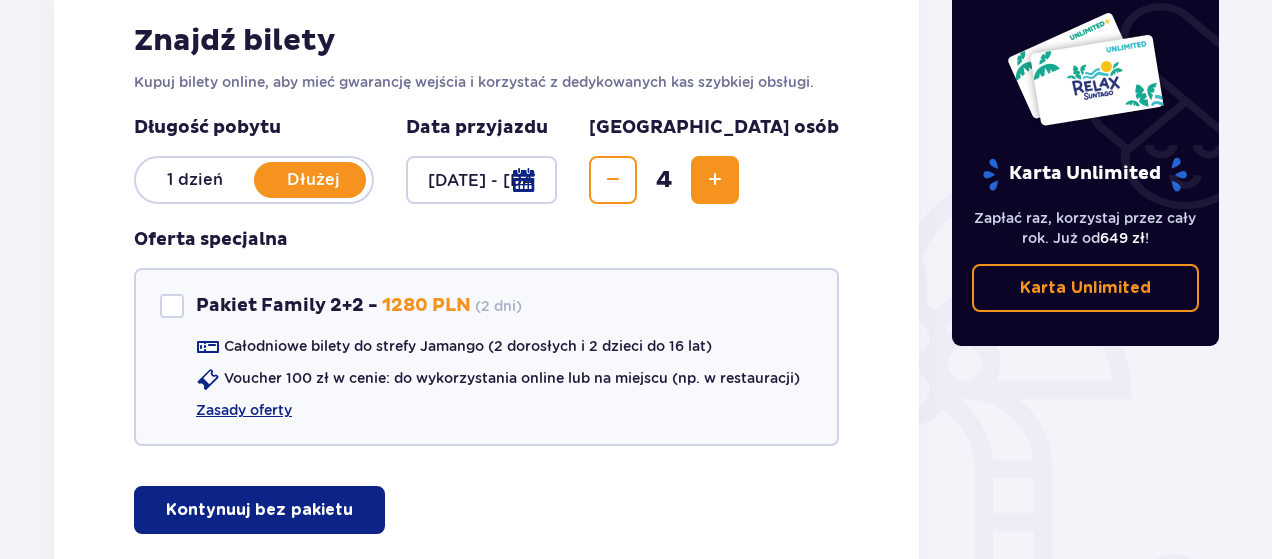 click at bounding box center [715, 180] 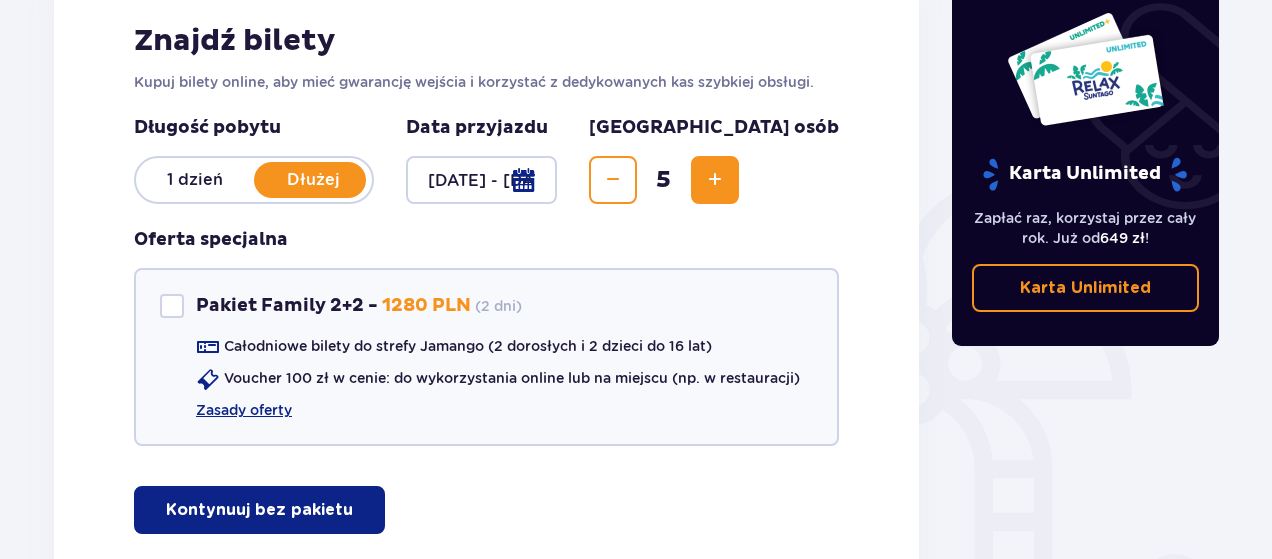 click at bounding box center (715, 180) 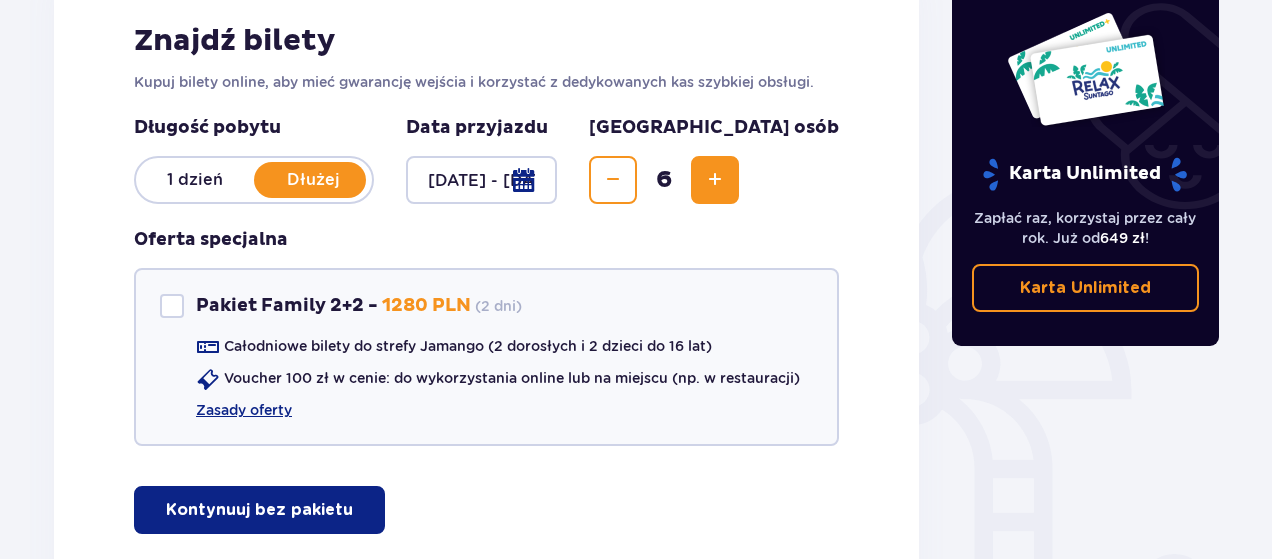 click at bounding box center [715, 180] 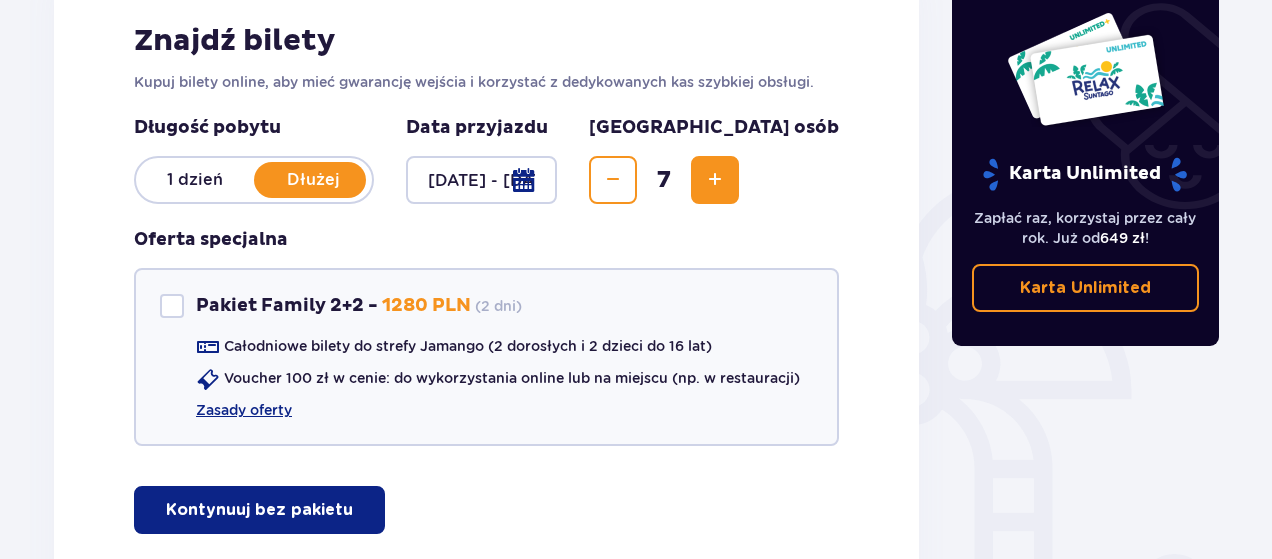 click at bounding box center (715, 180) 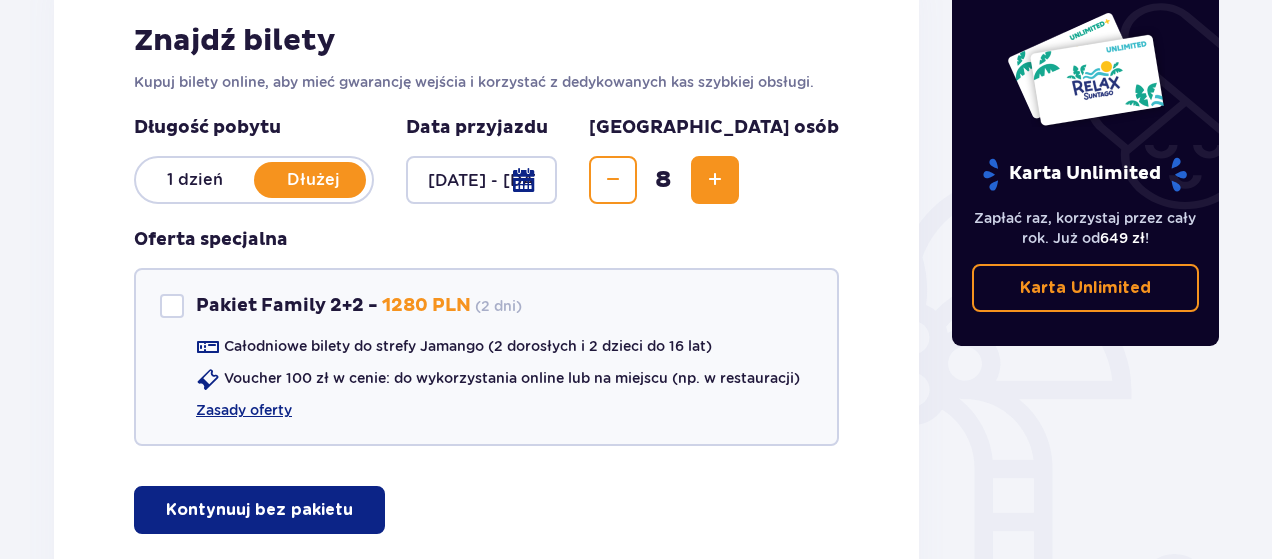 click on "Kontynuuj bez pakietu" at bounding box center [259, 510] 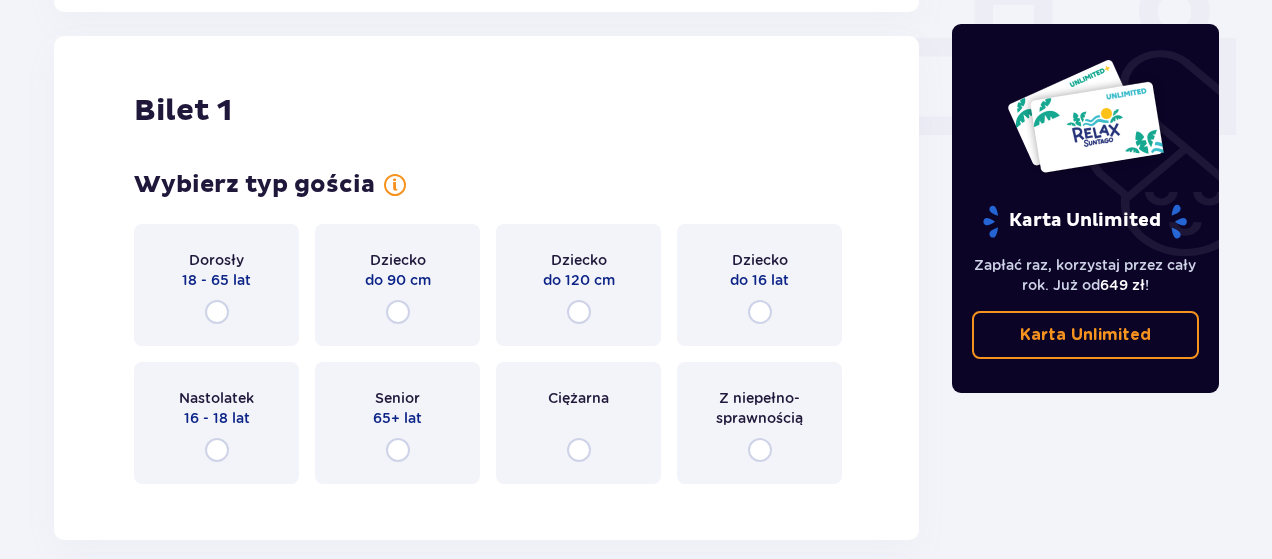 scroll, scrollTop: 910, scrollLeft: 0, axis: vertical 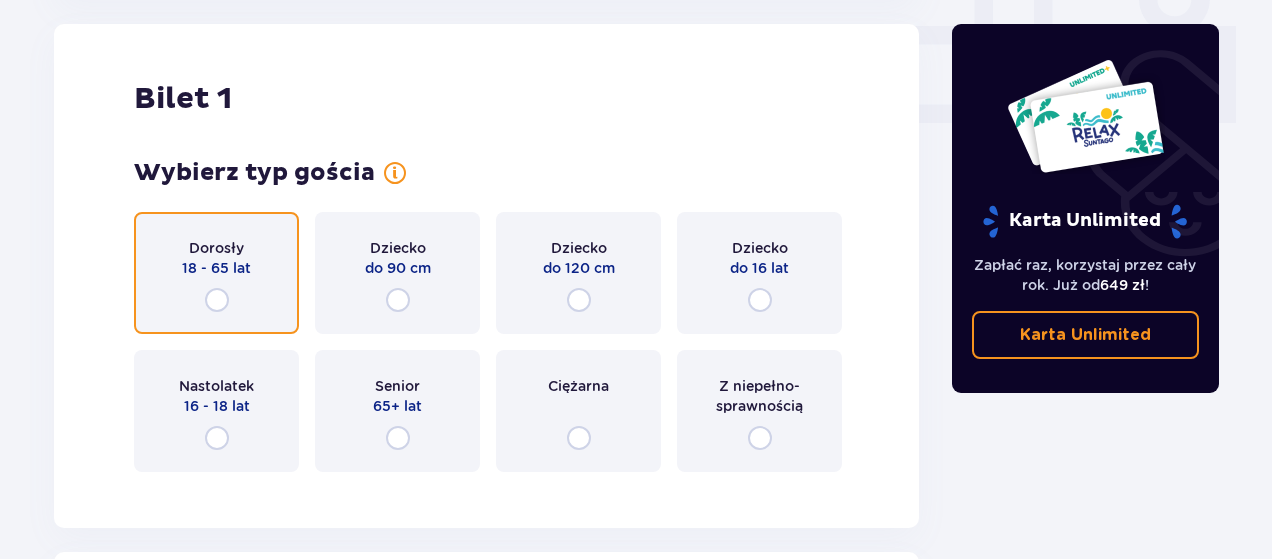 click at bounding box center [217, 300] 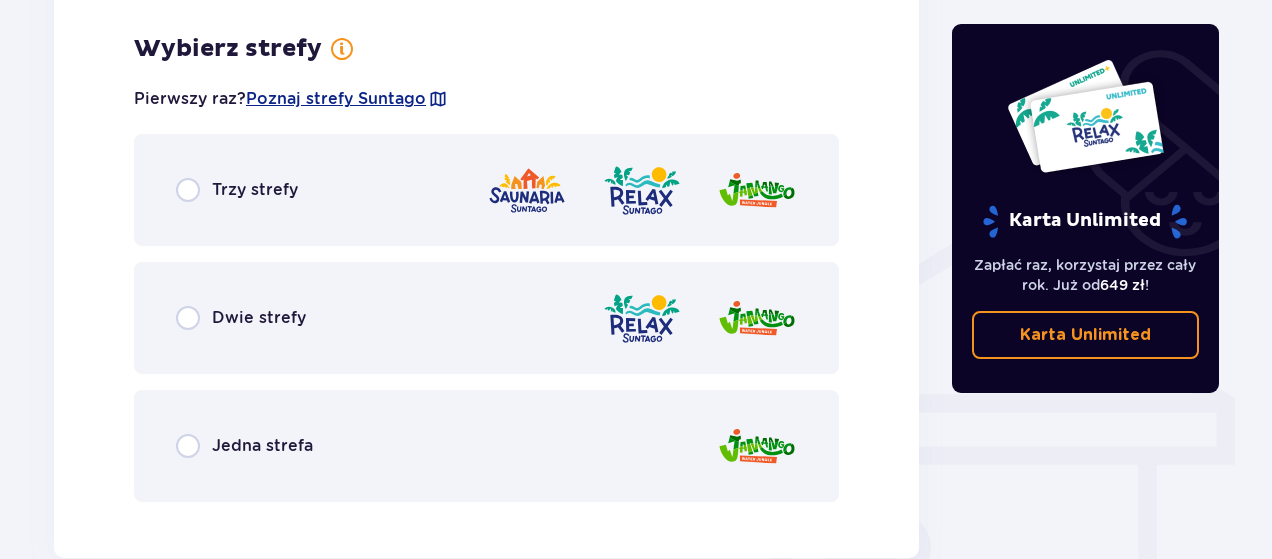 scroll, scrollTop: 1398, scrollLeft: 0, axis: vertical 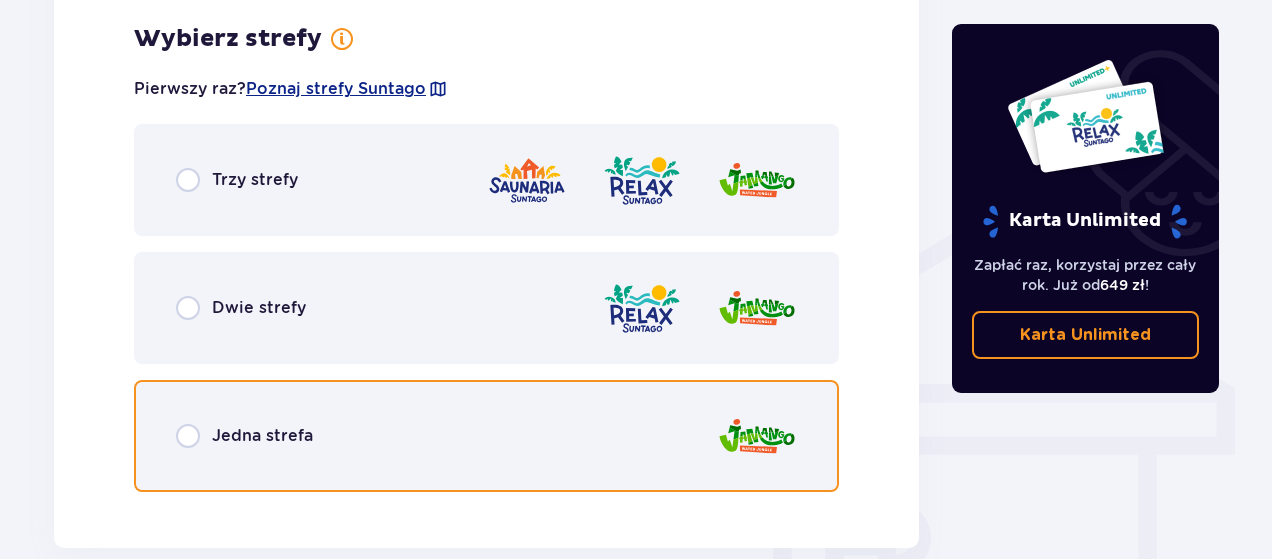 click at bounding box center (188, 436) 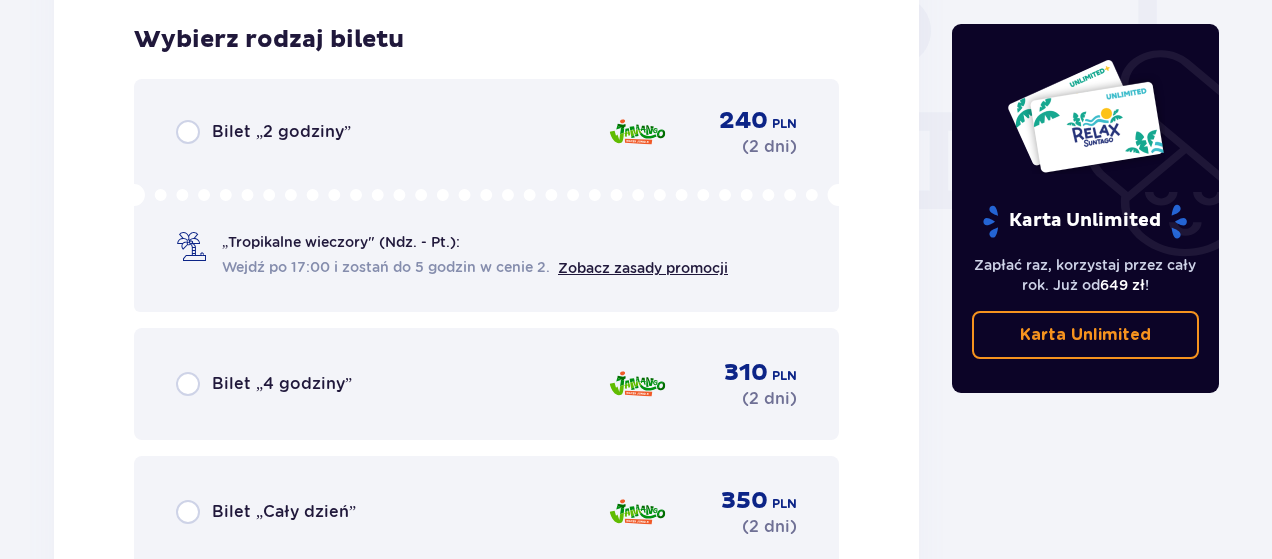 scroll, scrollTop: 1906, scrollLeft: 0, axis: vertical 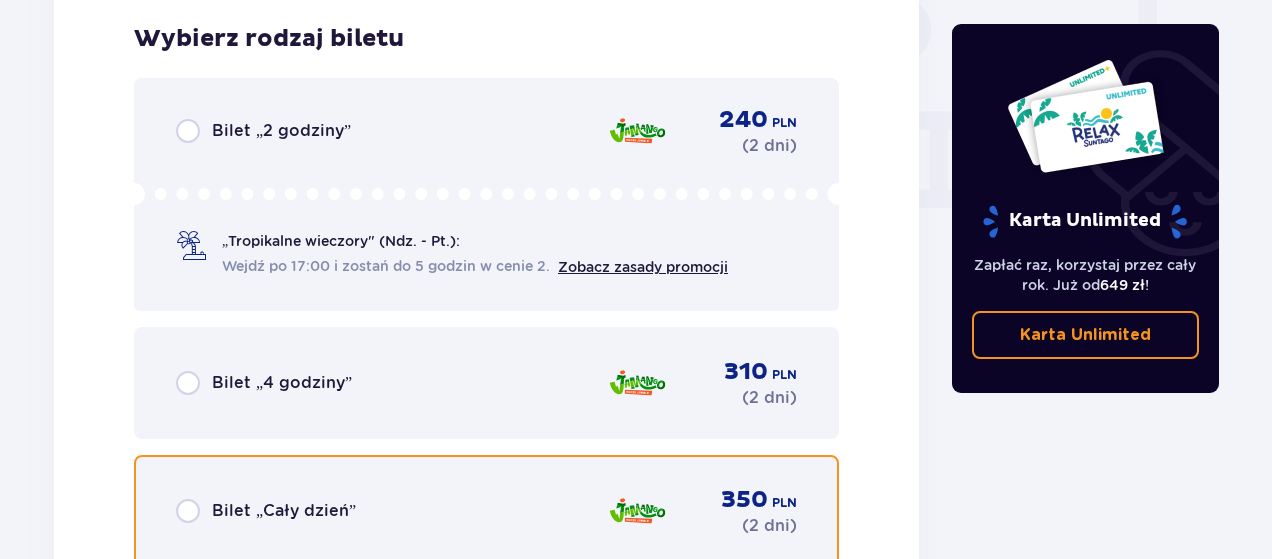 click at bounding box center [188, 511] 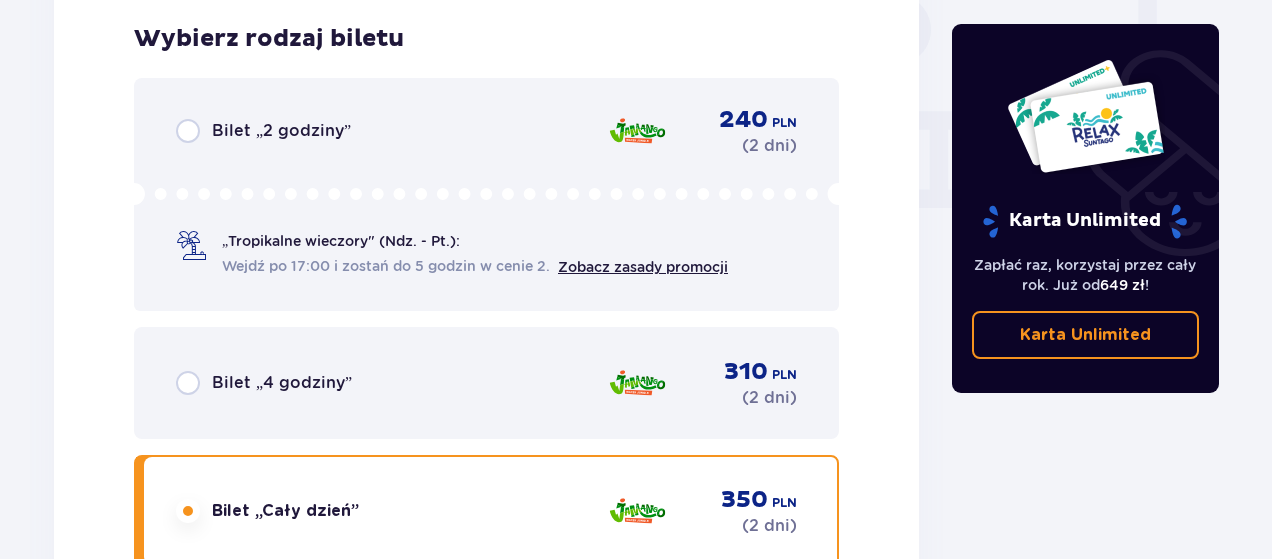 scroll, scrollTop: 2074, scrollLeft: 0, axis: vertical 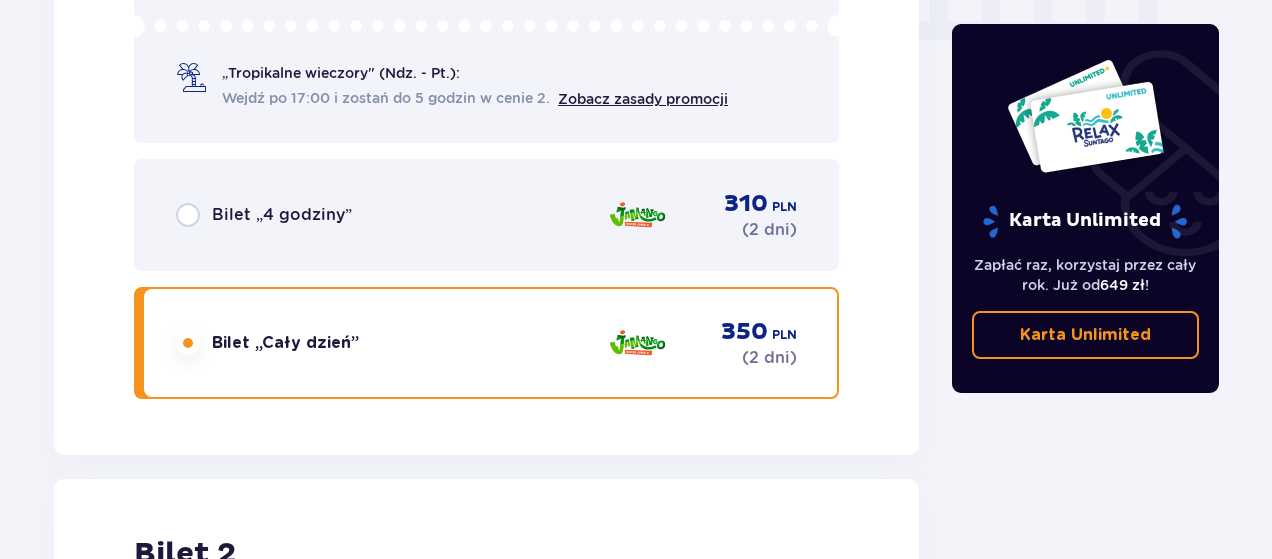 click on "Bilet   2 Wybierz typ gościa Dorosły 18 - 65 lat Dziecko do 90 cm Dziecko do 120 cm Dziecko do 16 lat Nastolatek 16 - 18 lat Senior 65+ lat Ciężarna Z niepełno­sprawnością" at bounding box center [486, 731] 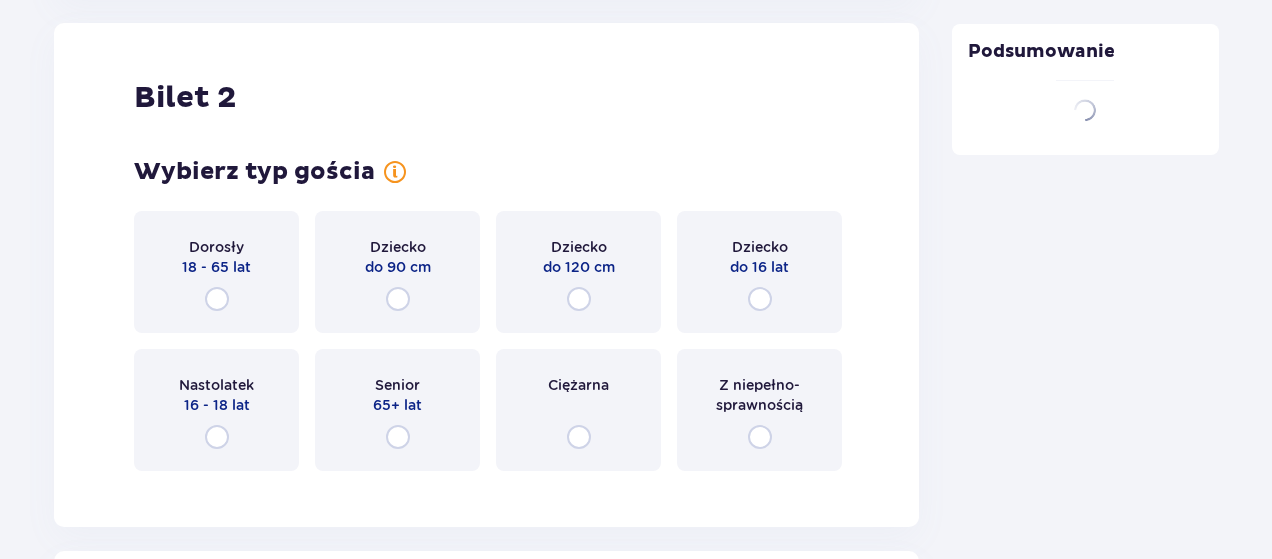 scroll, scrollTop: 2567, scrollLeft: 0, axis: vertical 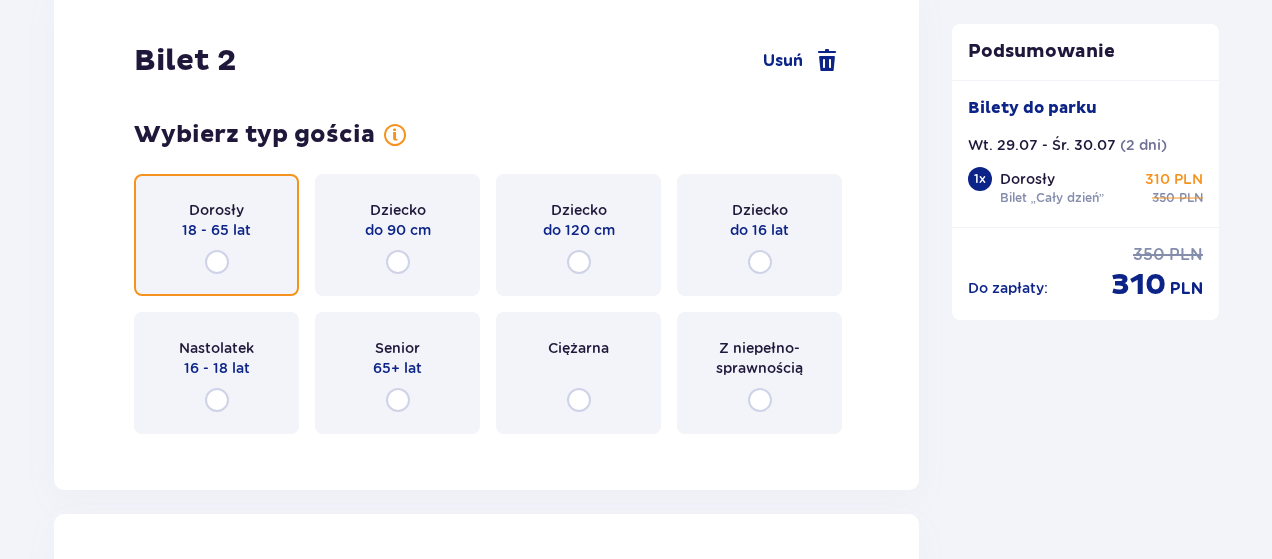 click at bounding box center (217, 262) 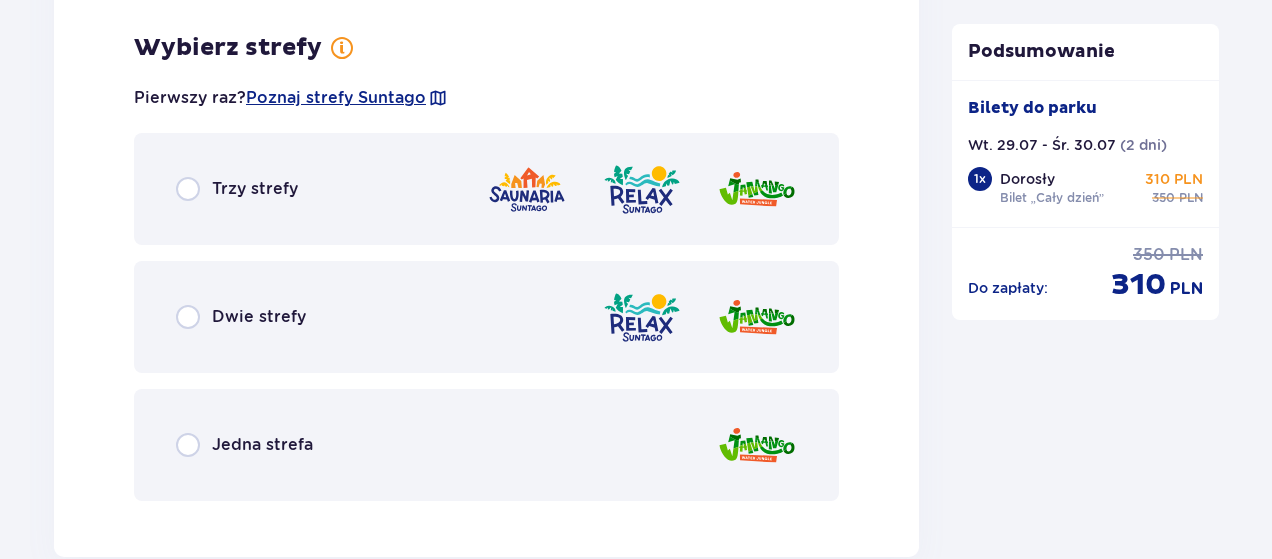 scroll, scrollTop: 3017, scrollLeft: 0, axis: vertical 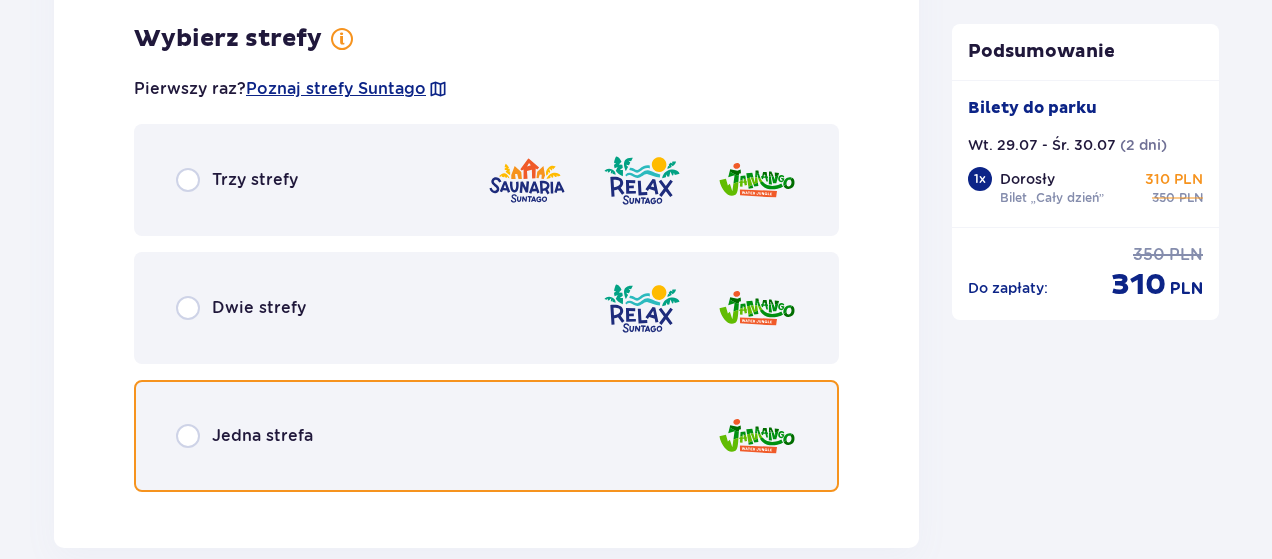 click at bounding box center [188, 436] 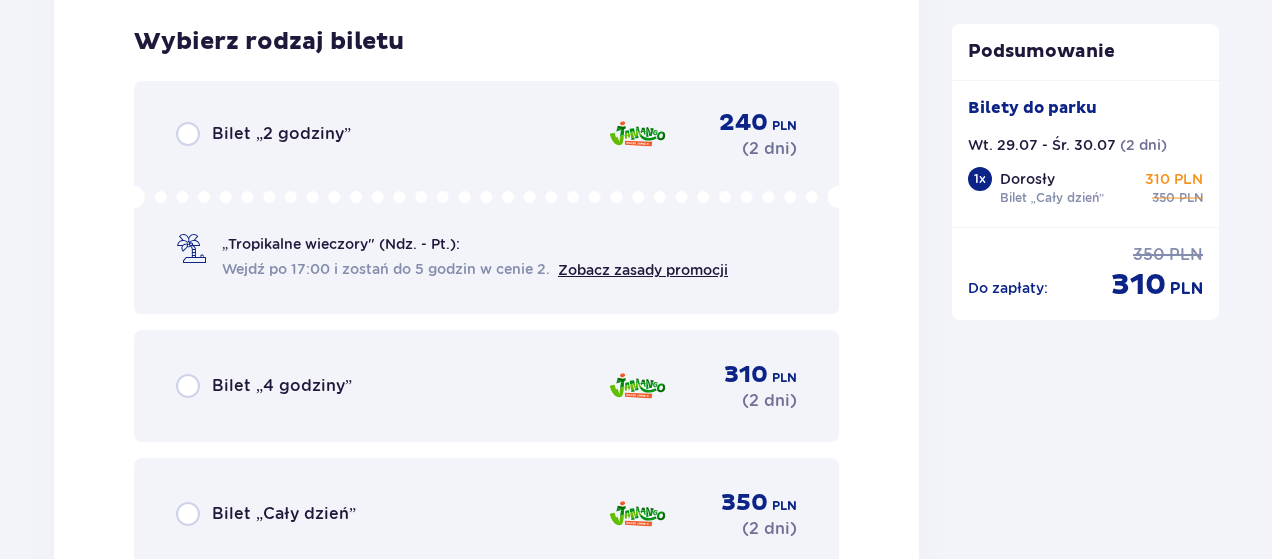 scroll, scrollTop: 3525, scrollLeft: 0, axis: vertical 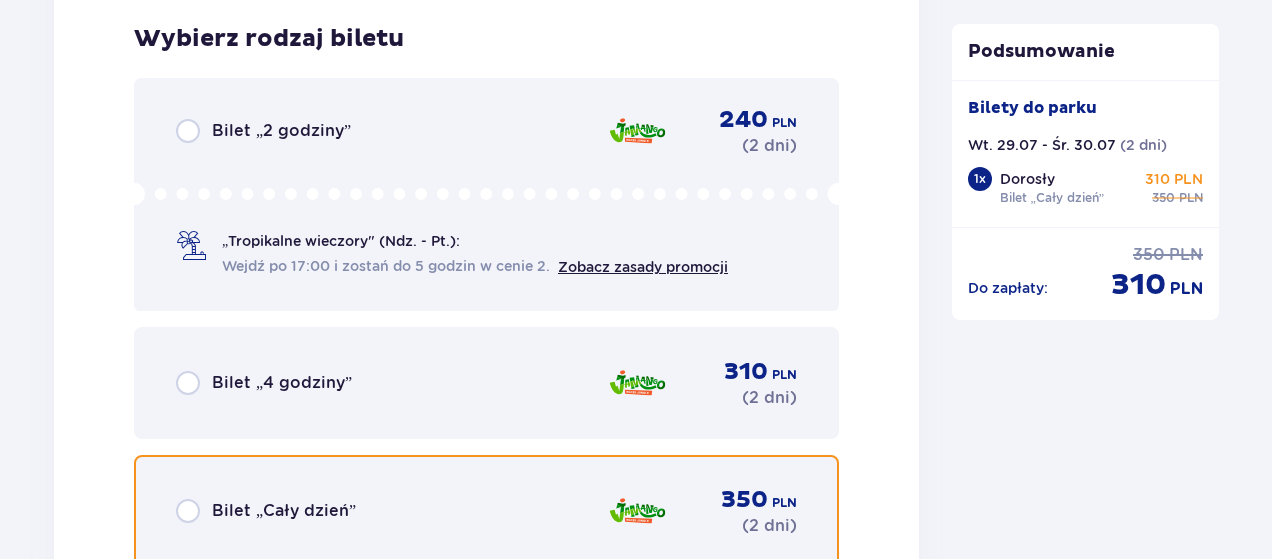 click at bounding box center [188, 511] 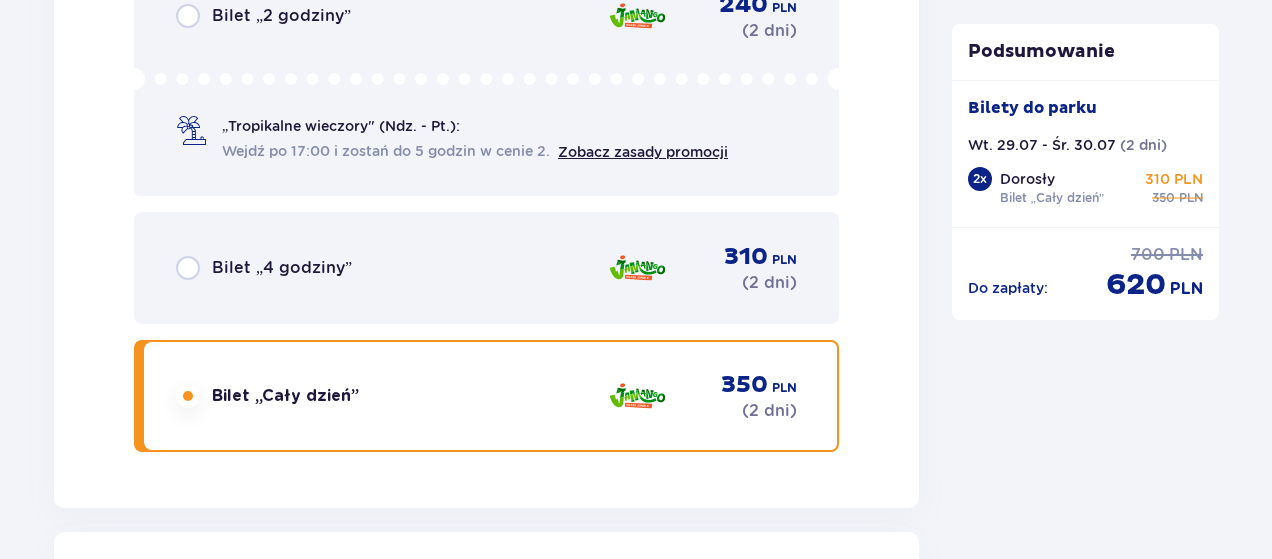 scroll, scrollTop: 4148, scrollLeft: 0, axis: vertical 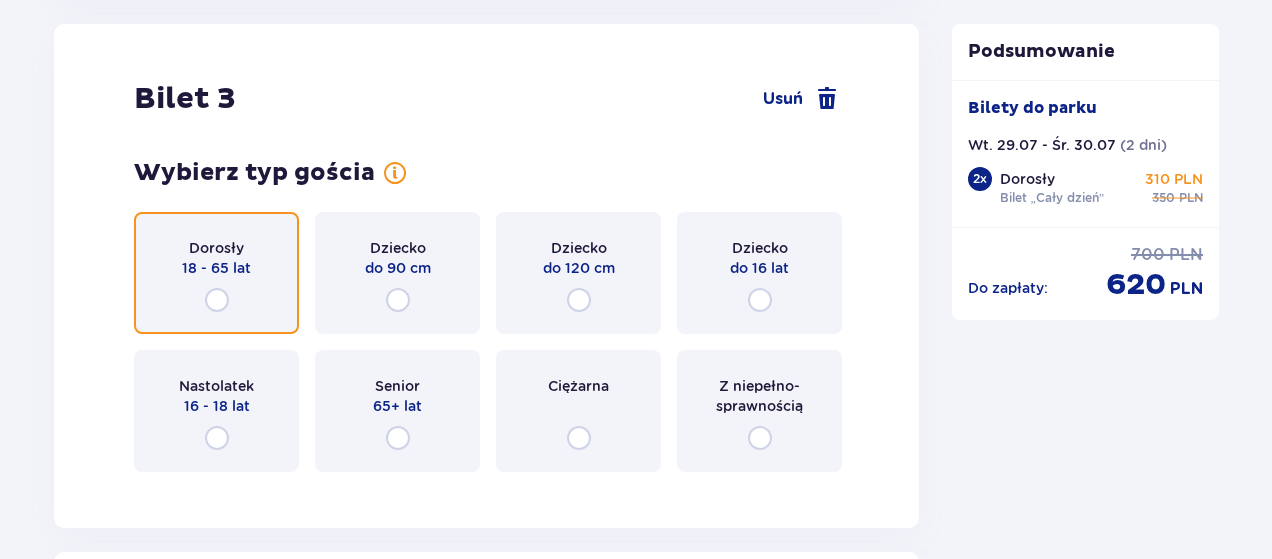 click at bounding box center (217, 300) 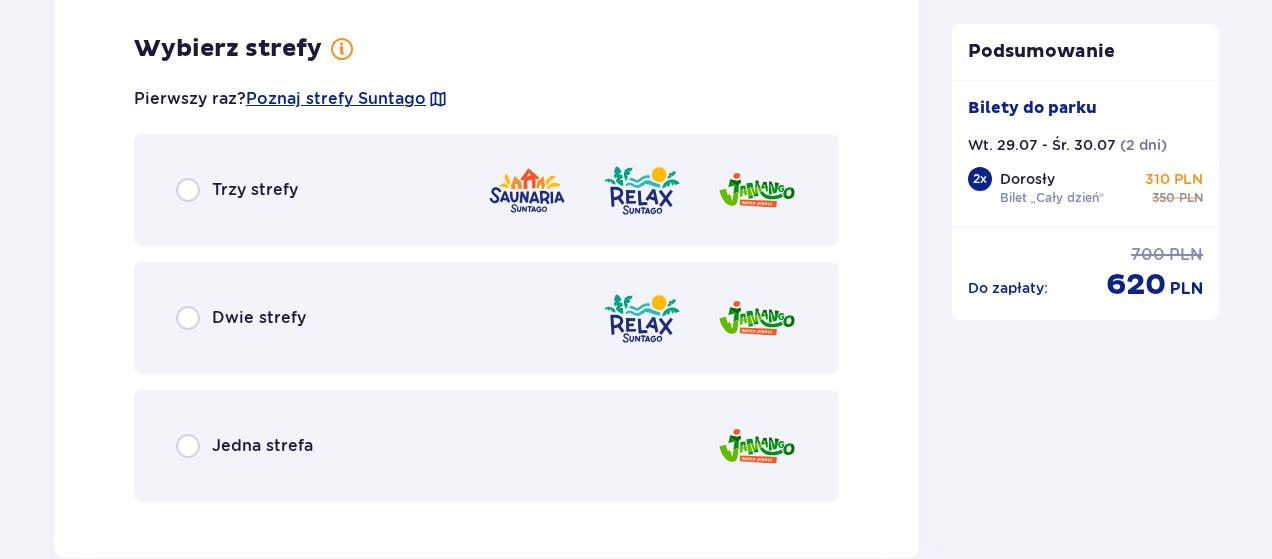 scroll, scrollTop: 4636, scrollLeft: 0, axis: vertical 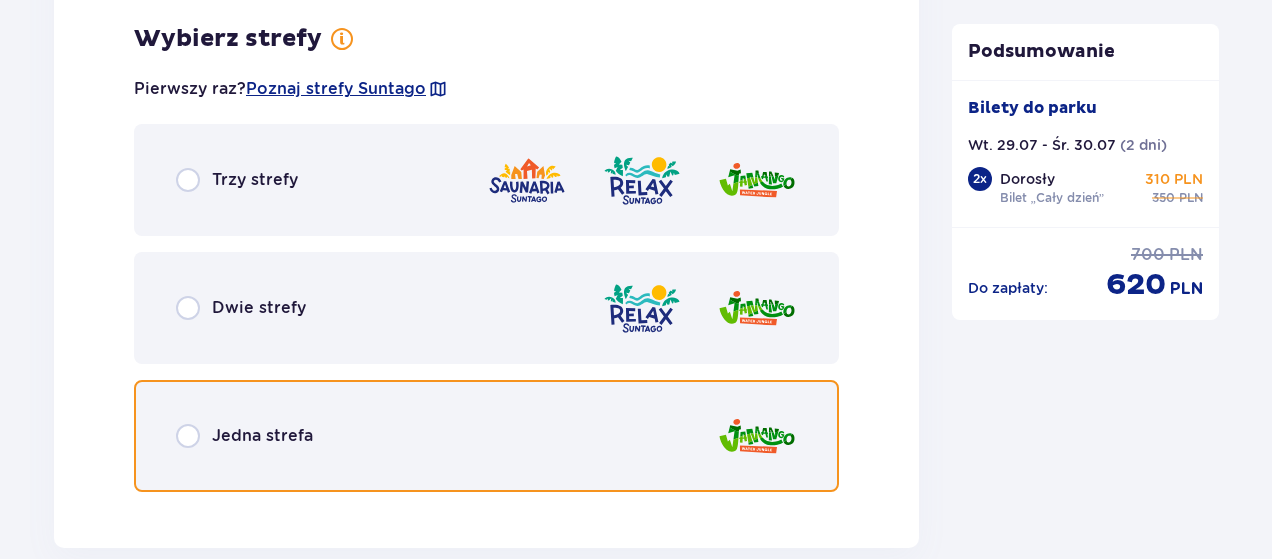 click at bounding box center [188, 436] 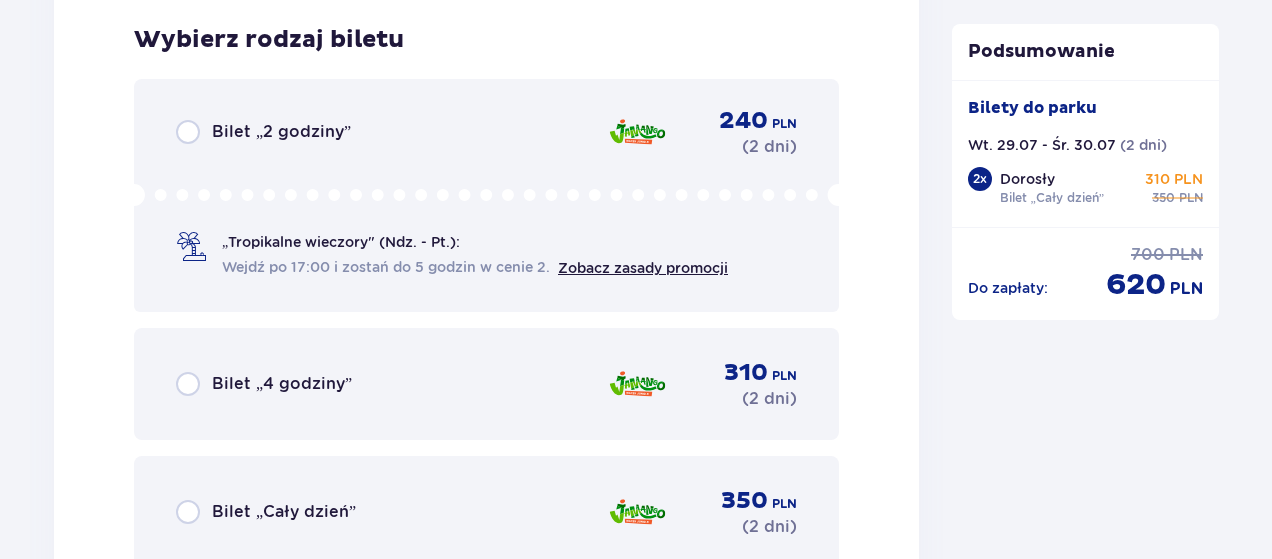 scroll, scrollTop: 5144, scrollLeft: 0, axis: vertical 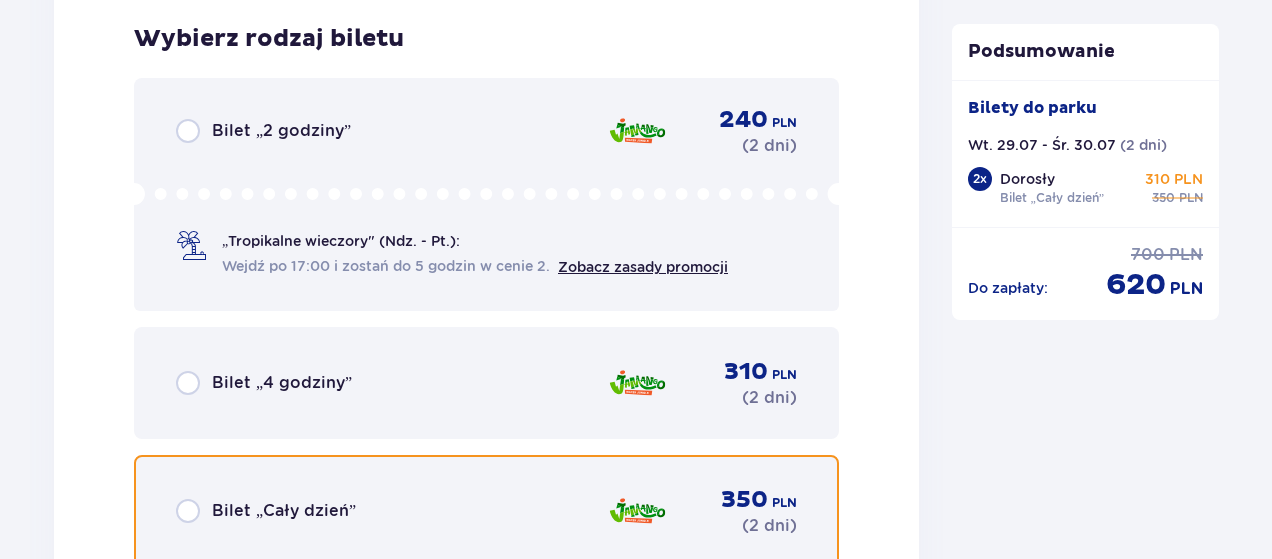click at bounding box center (188, 511) 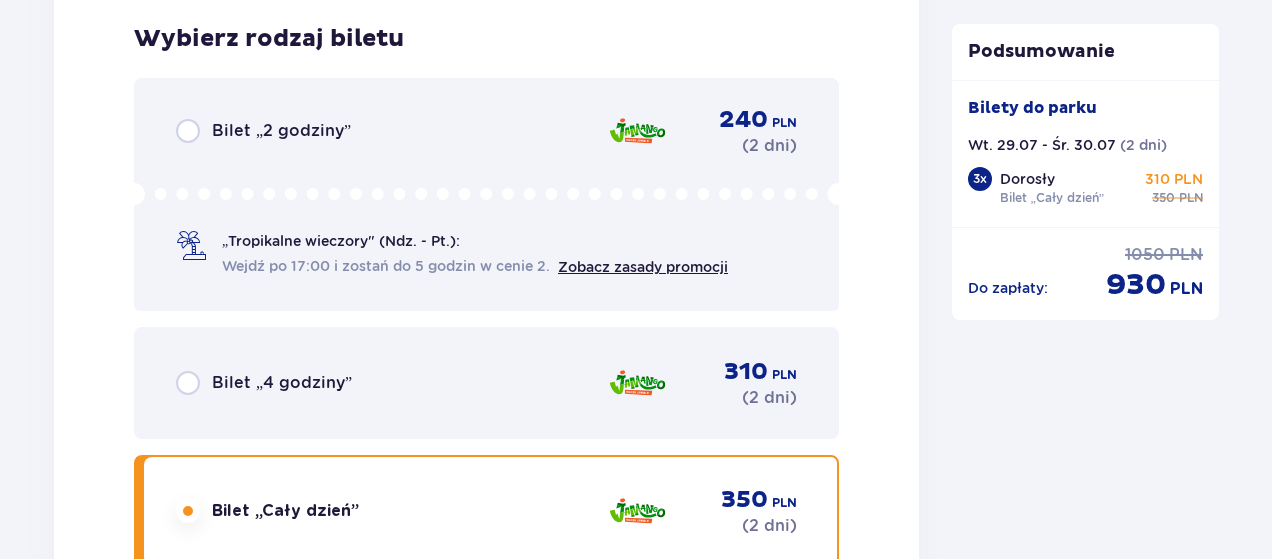 scroll, scrollTop: 5767, scrollLeft: 0, axis: vertical 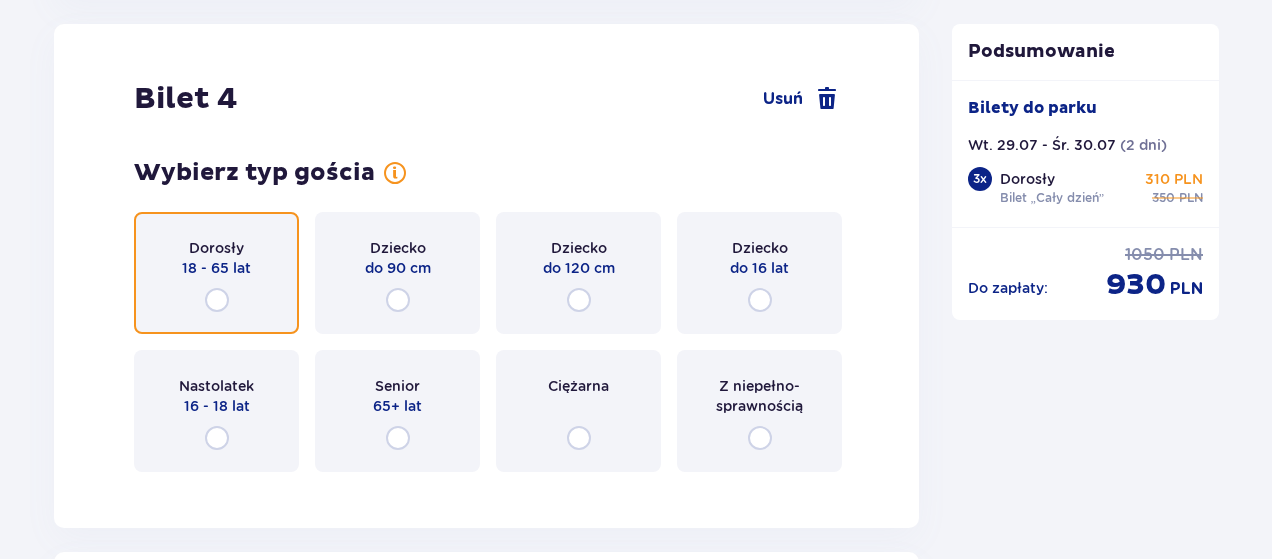 click at bounding box center (217, 300) 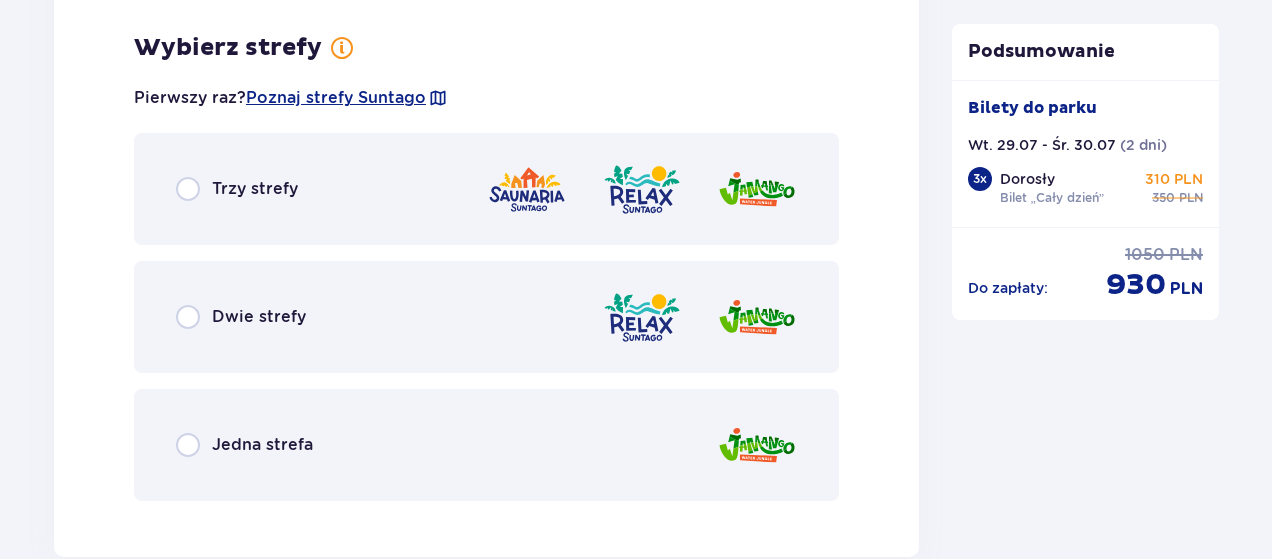 scroll, scrollTop: 6255, scrollLeft: 0, axis: vertical 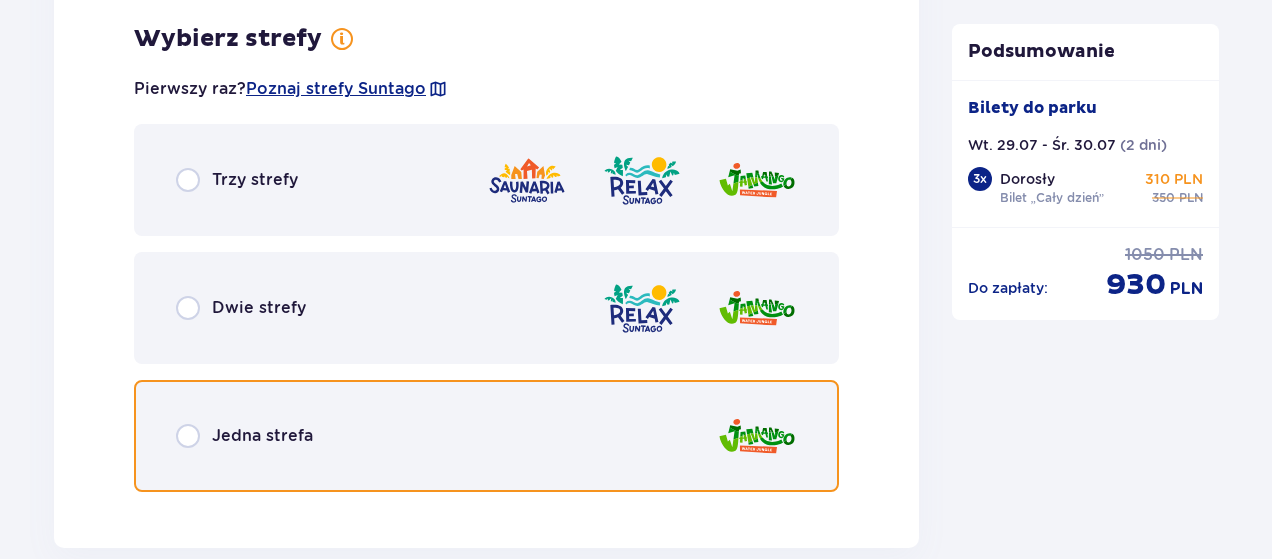 click at bounding box center [188, 436] 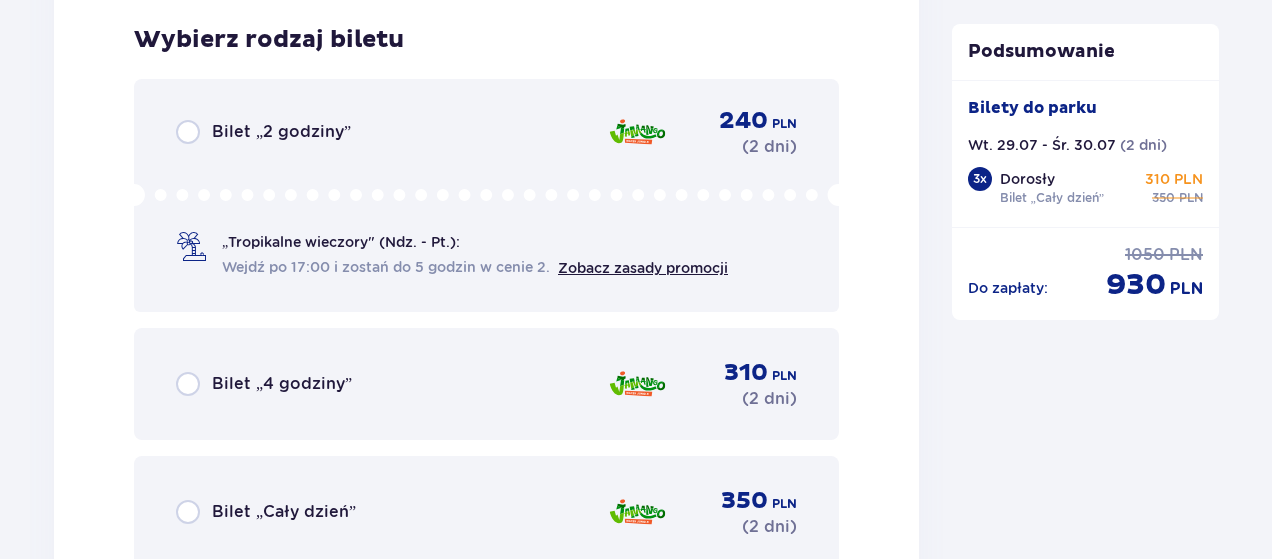 scroll, scrollTop: 6763, scrollLeft: 0, axis: vertical 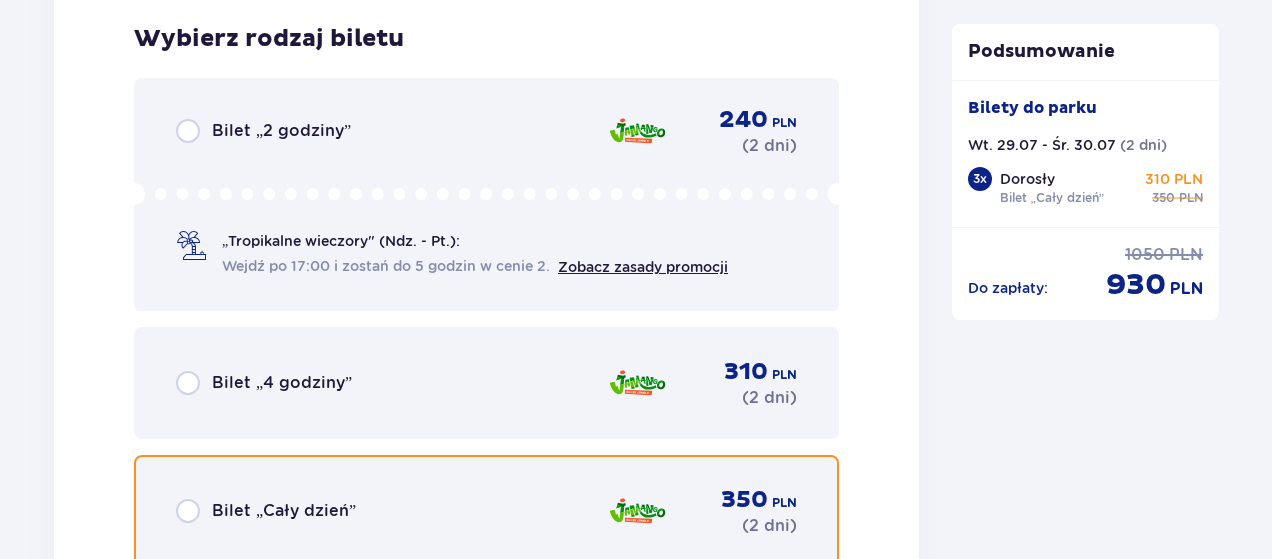 click at bounding box center (188, 511) 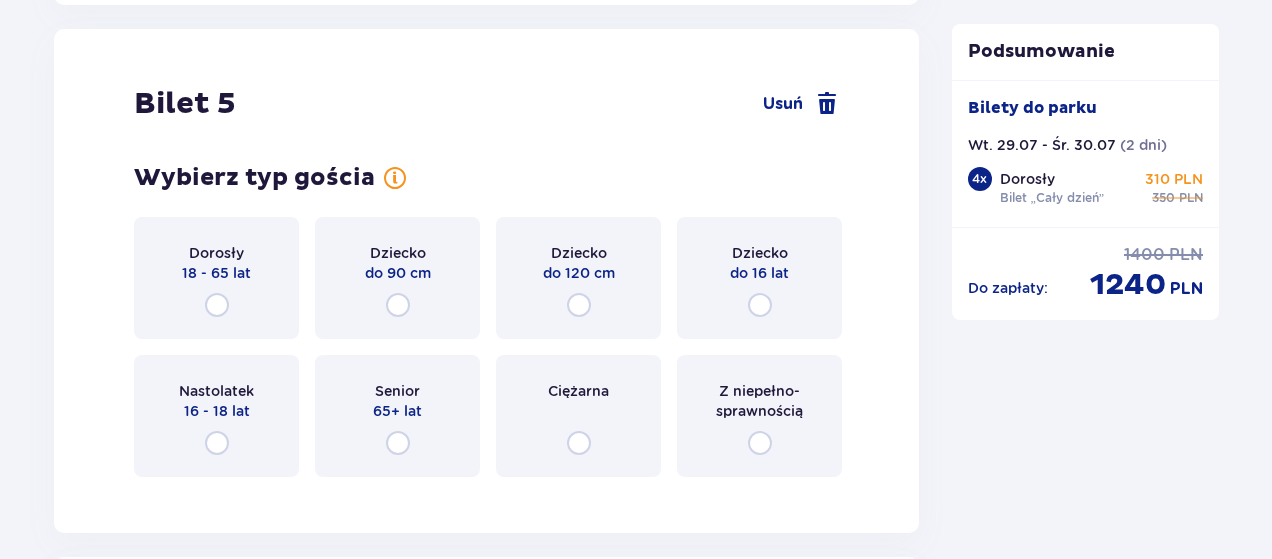scroll, scrollTop: 7386, scrollLeft: 0, axis: vertical 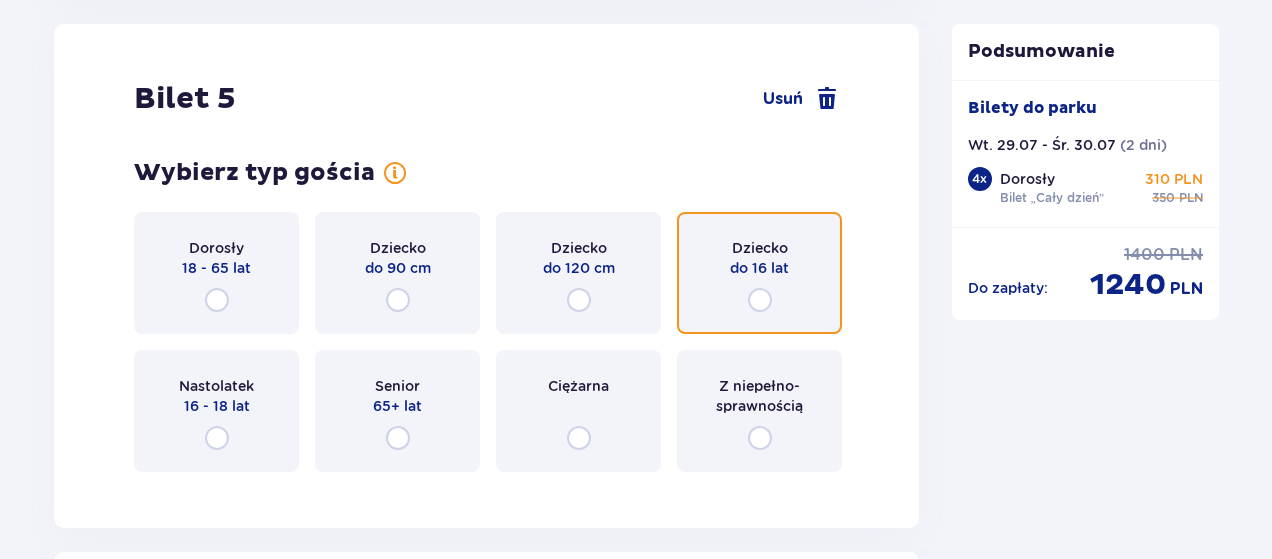 click at bounding box center [760, 300] 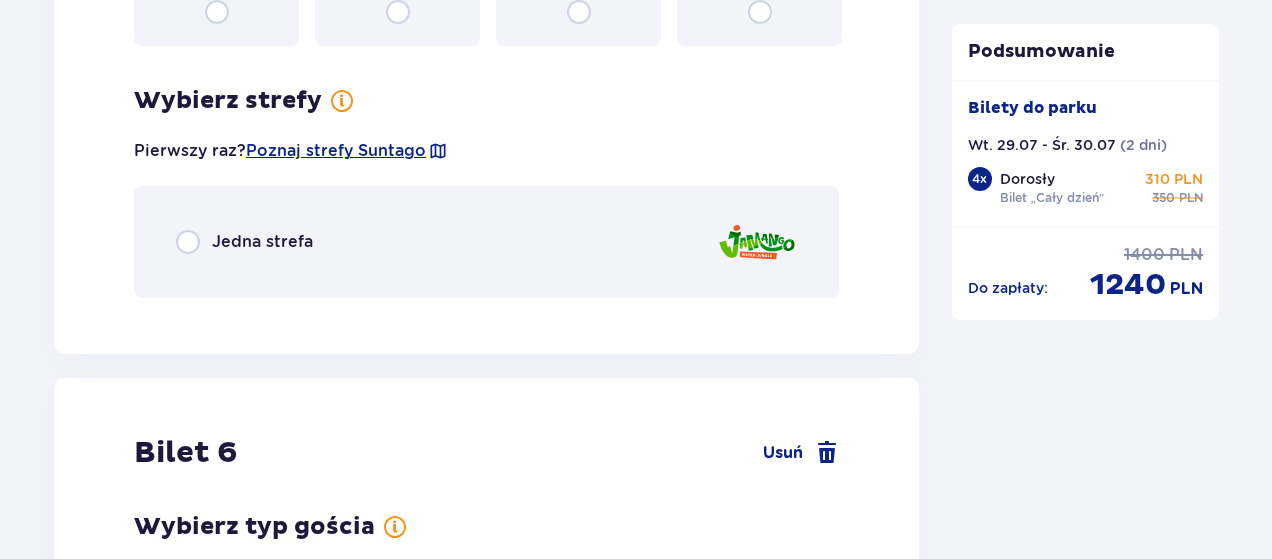 scroll, scrollTop: 7874, scrollLeft: 0, axis: vertical 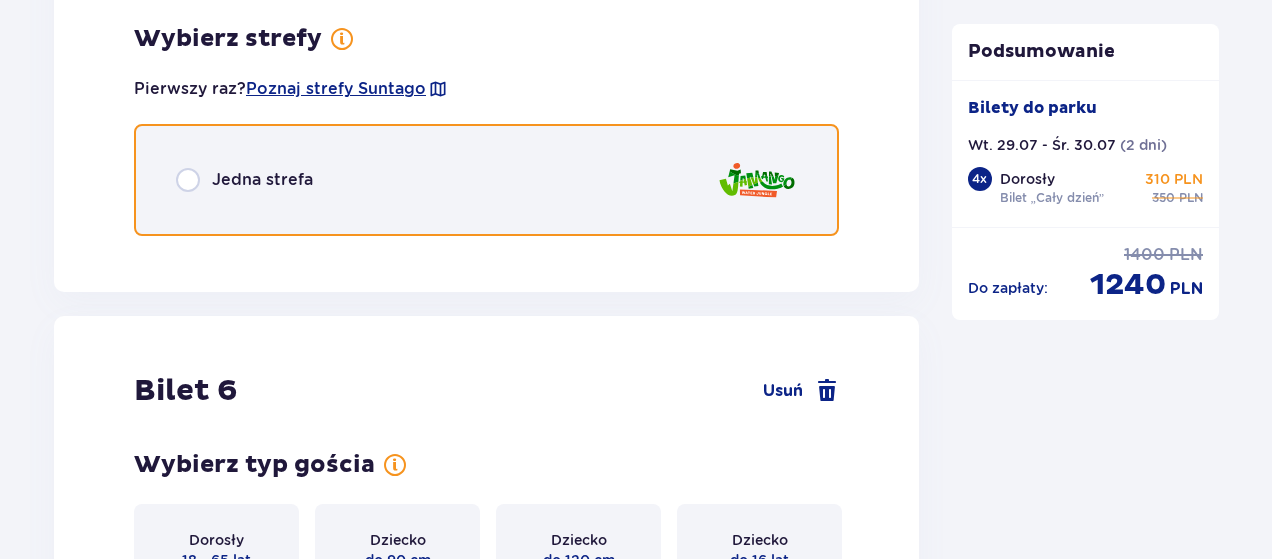 click at bounding box center (188, 180) 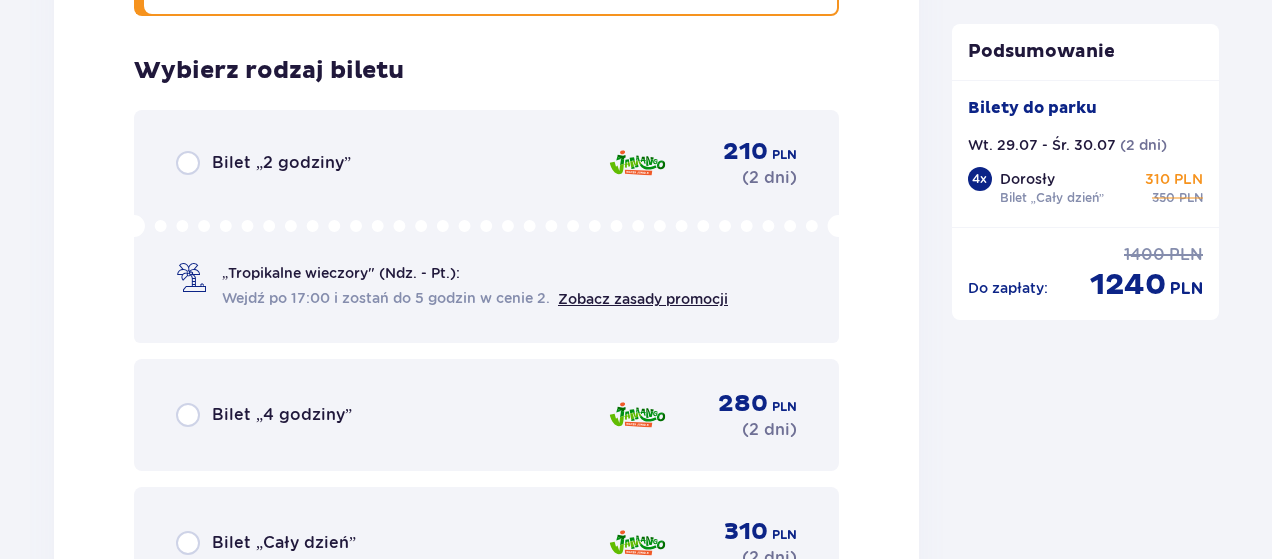 scroll, scrollTop: 8126, scrollLeft: 0, axis: vertical 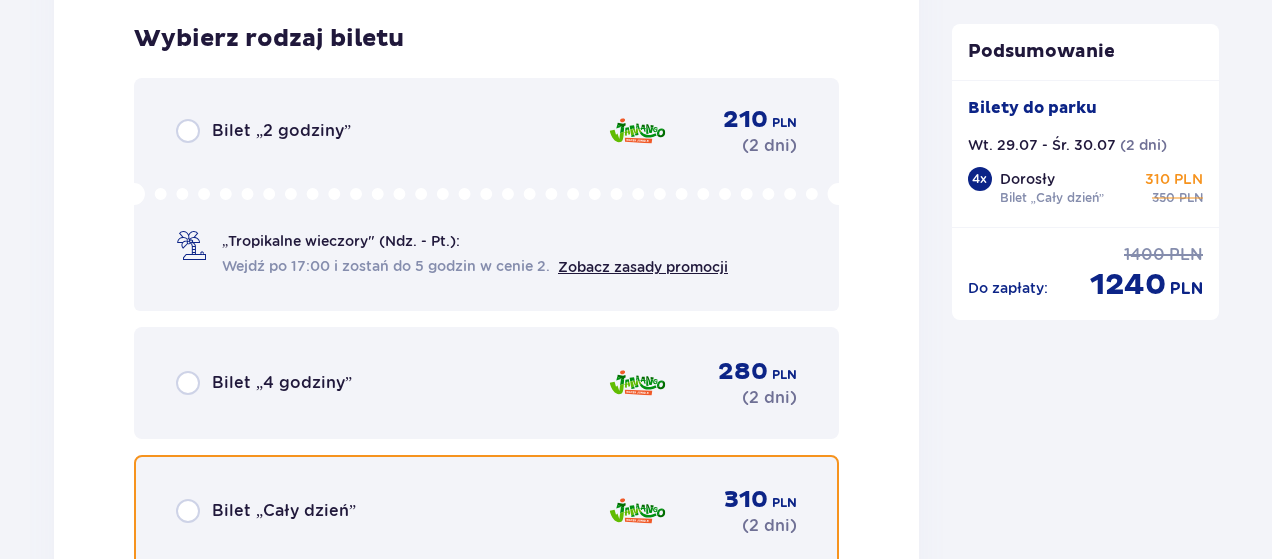 click at bounding box center (188, 511) 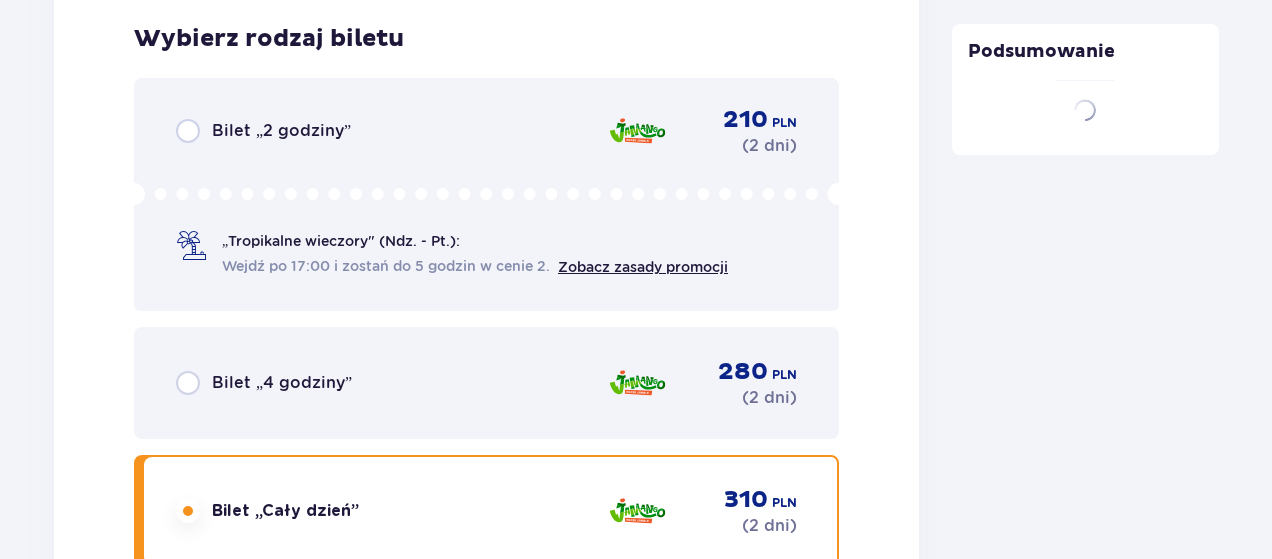 scroll, scrollTop: 8746, scrollLeft: 0, axis: vertical 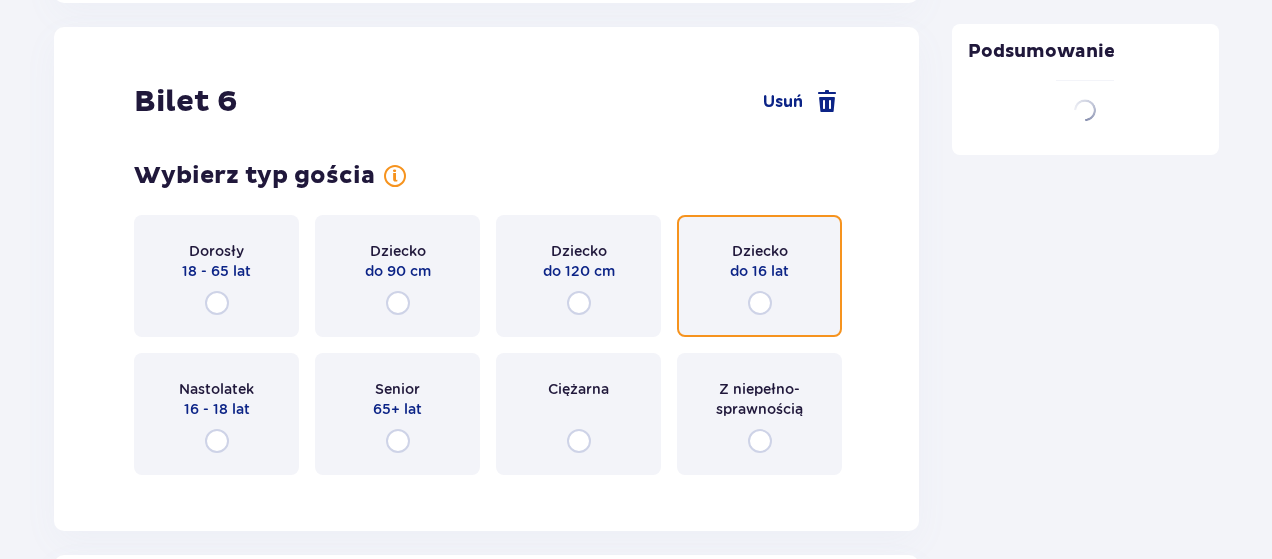 click at bounding box center [760, 303] 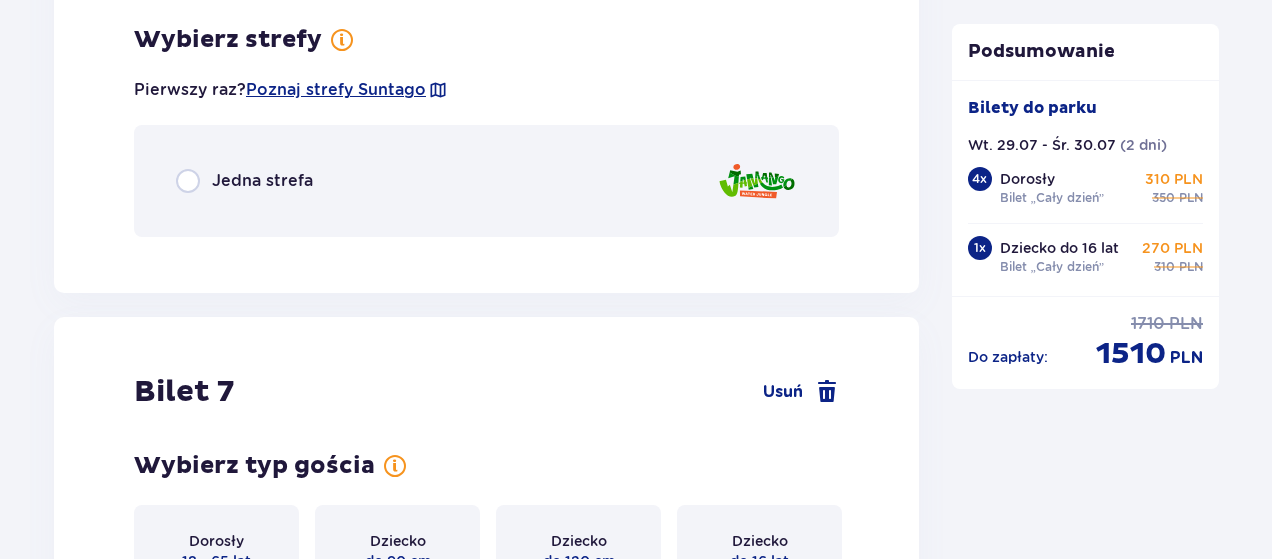 scroll, scrollTop: 9237, scrollLeft: 0, axis: vertical 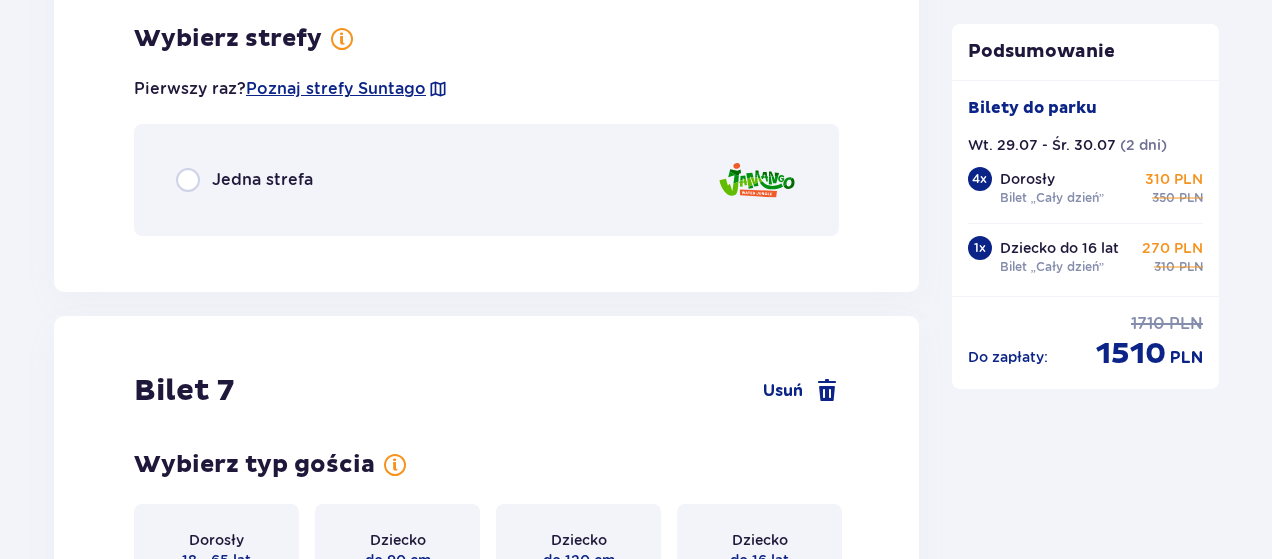 click on "Jedna strefa" at bounding box center [486, 180] 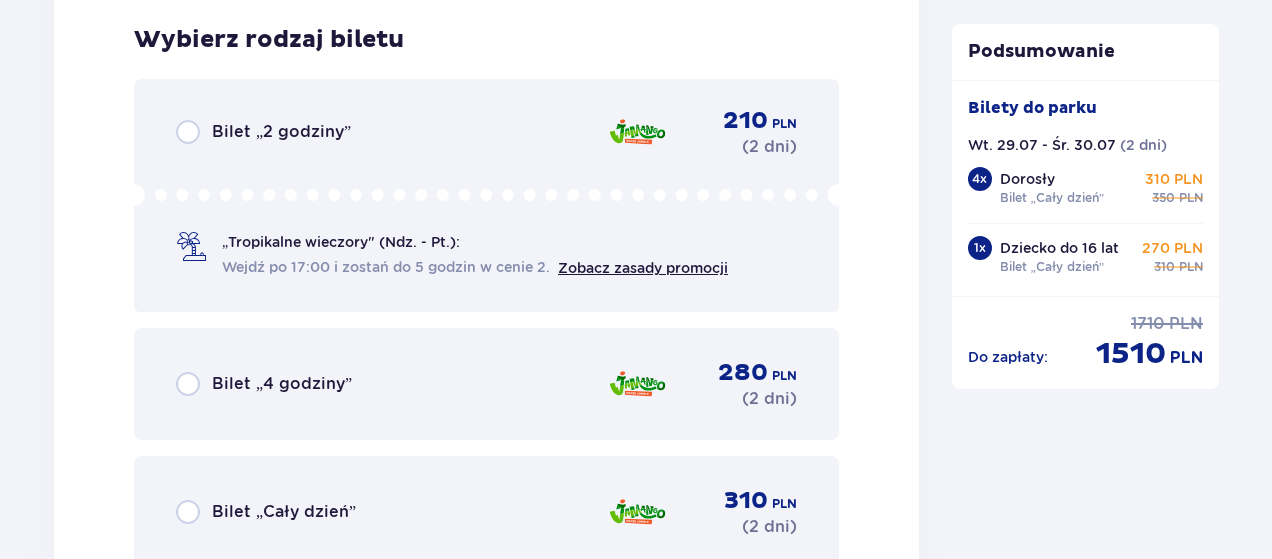 scroll, scrollTop: 9489, scrollLeft: 0, axis: vertical 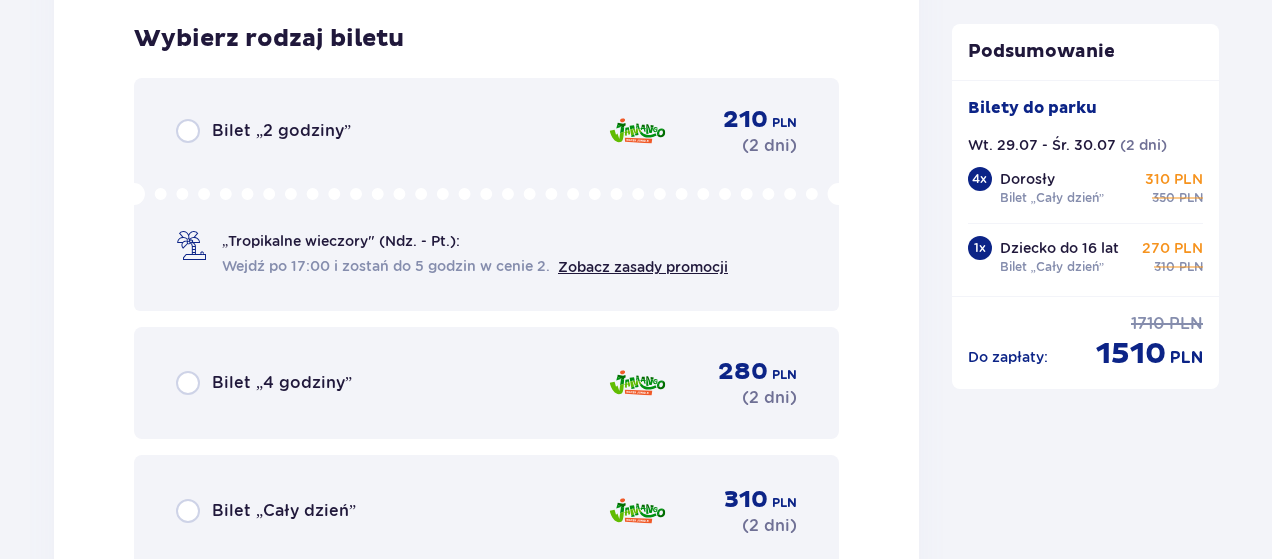 click on "Bilet „Cały dzień”" at bounding box center (266, 511) 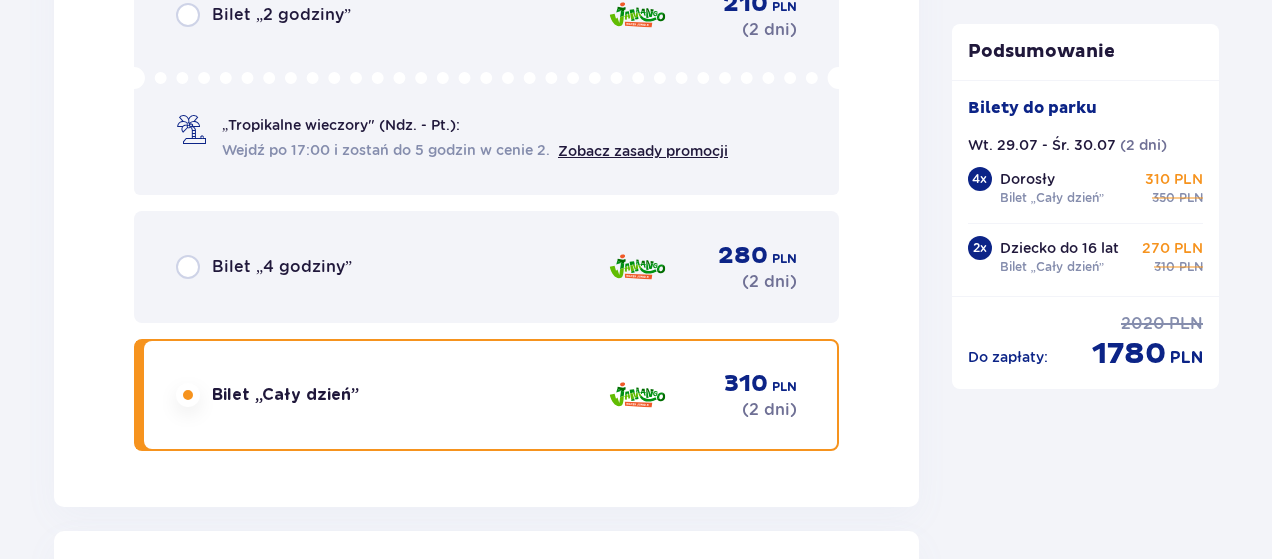scroll, scrollTop: 10112, scrollLeft: 0, axis: vertical 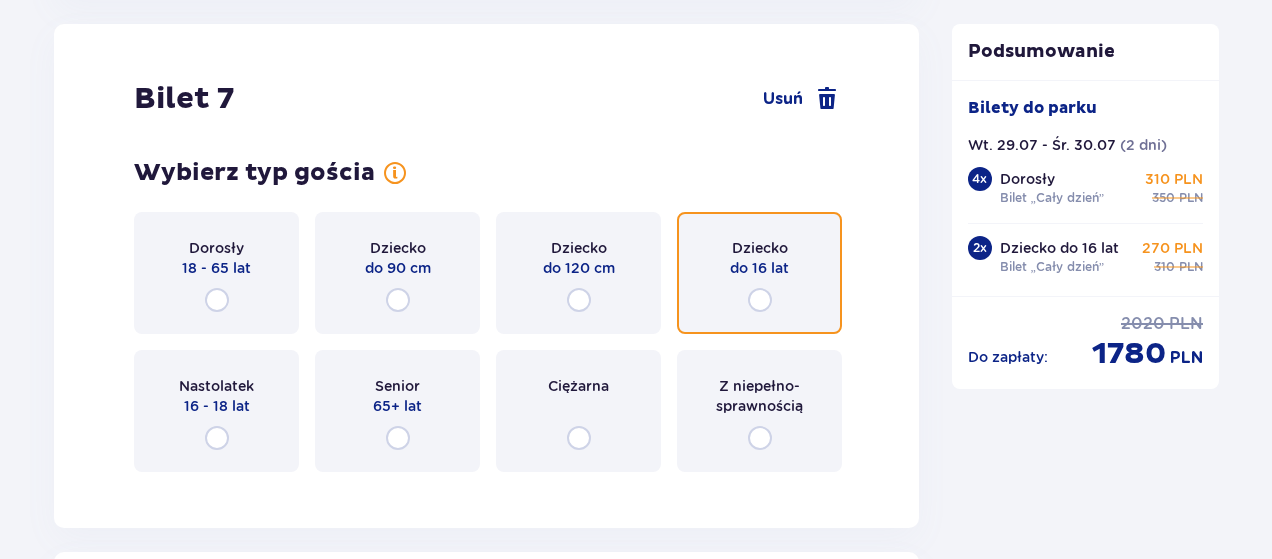 click at bounding box center (760, 300) 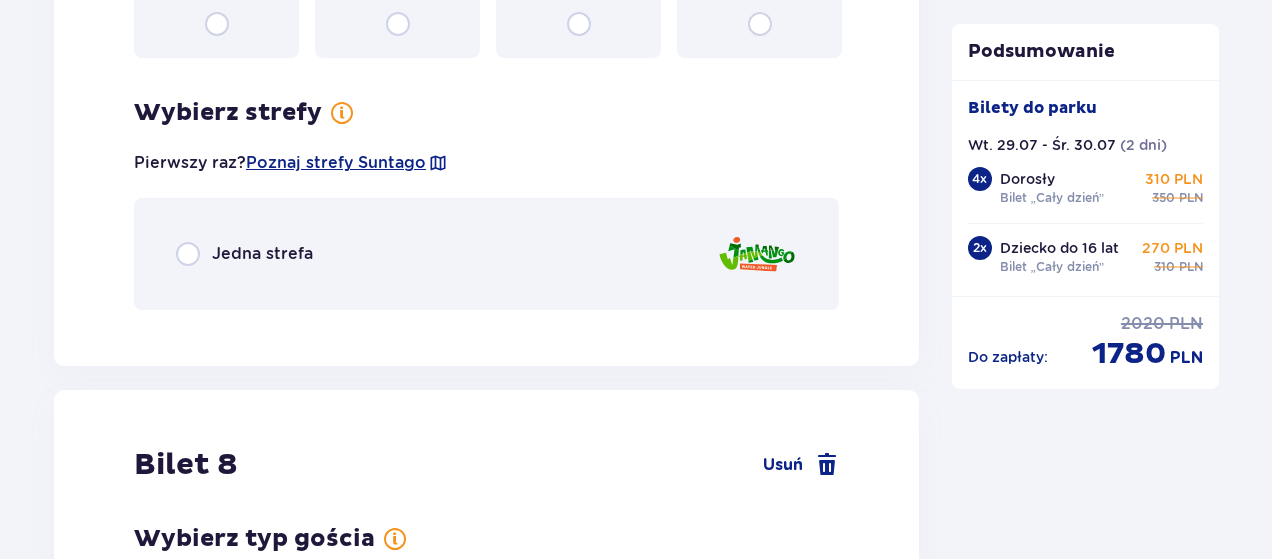 scroll, scrollTop: 10600, scrollLeft: 0, axis: vertical 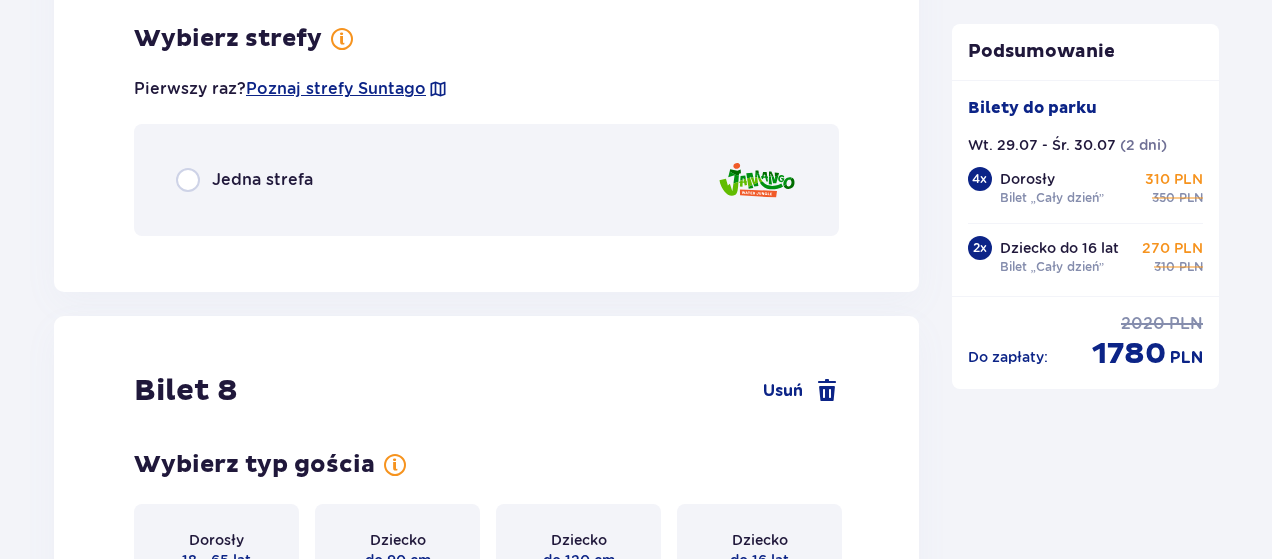 click on "Jedna strefa" at bounding box center (486, 180) 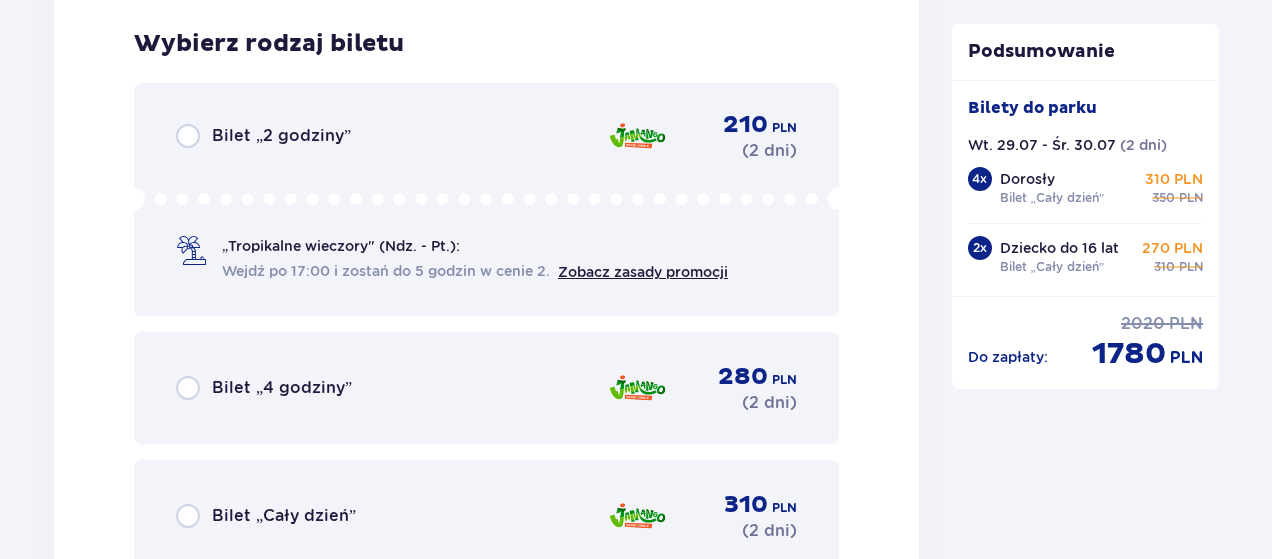 scroll, scrollTop: 10852, scrollLeft: 0, axis: vertical 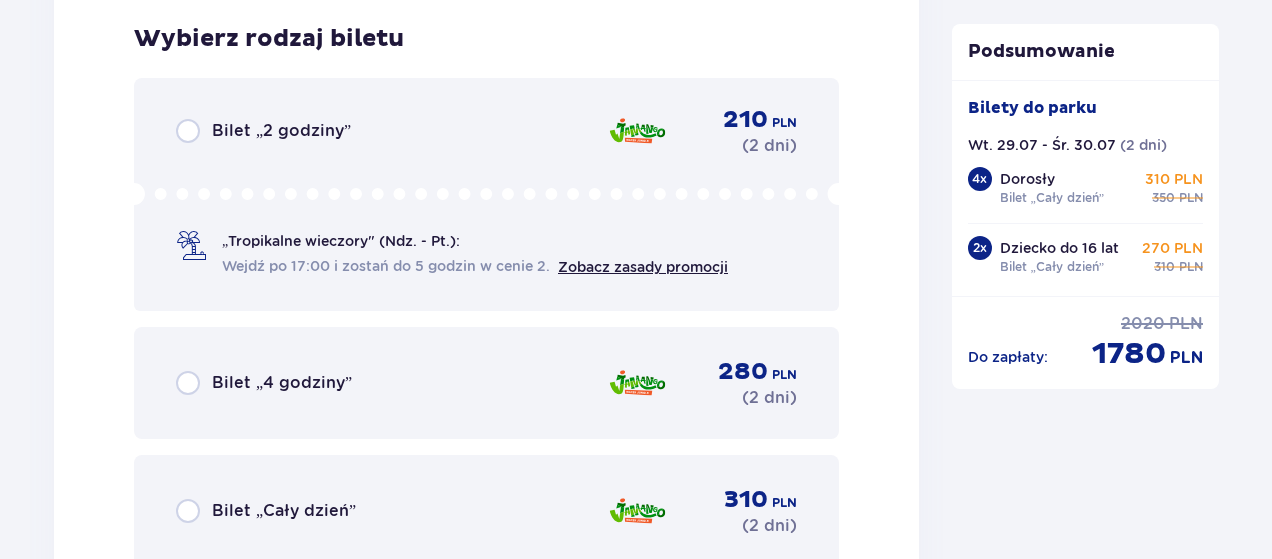 click on "Bilet „Cały dzień” 310 PLN ( 2 dni )" at bounding box center (486, 511) 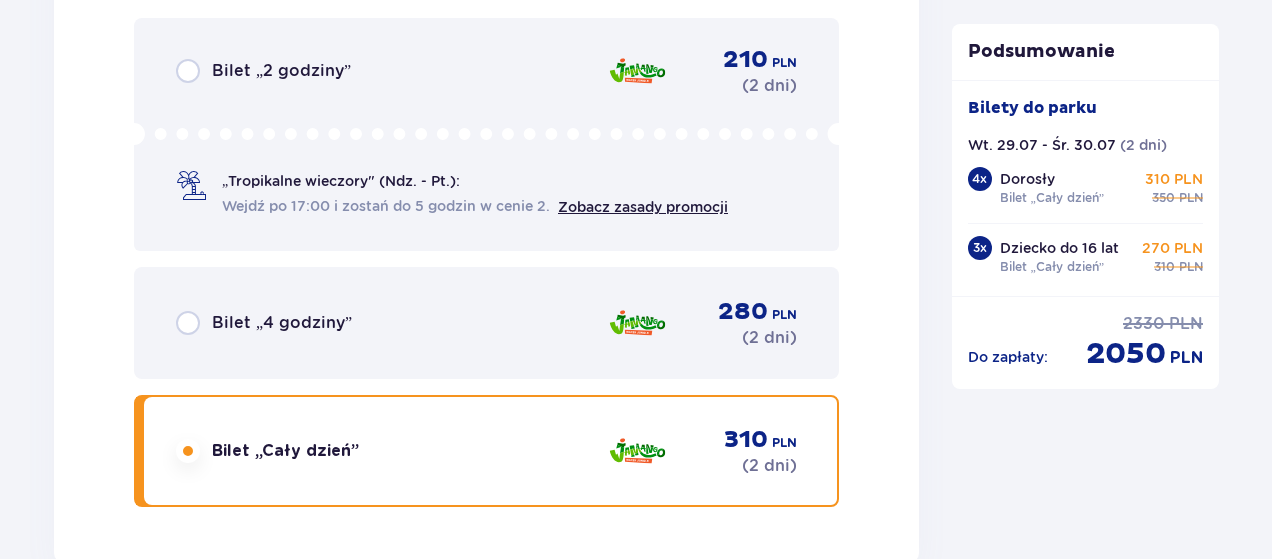 scroll, scrollTop: 11475, scrollLeft: 0, axis: vertical 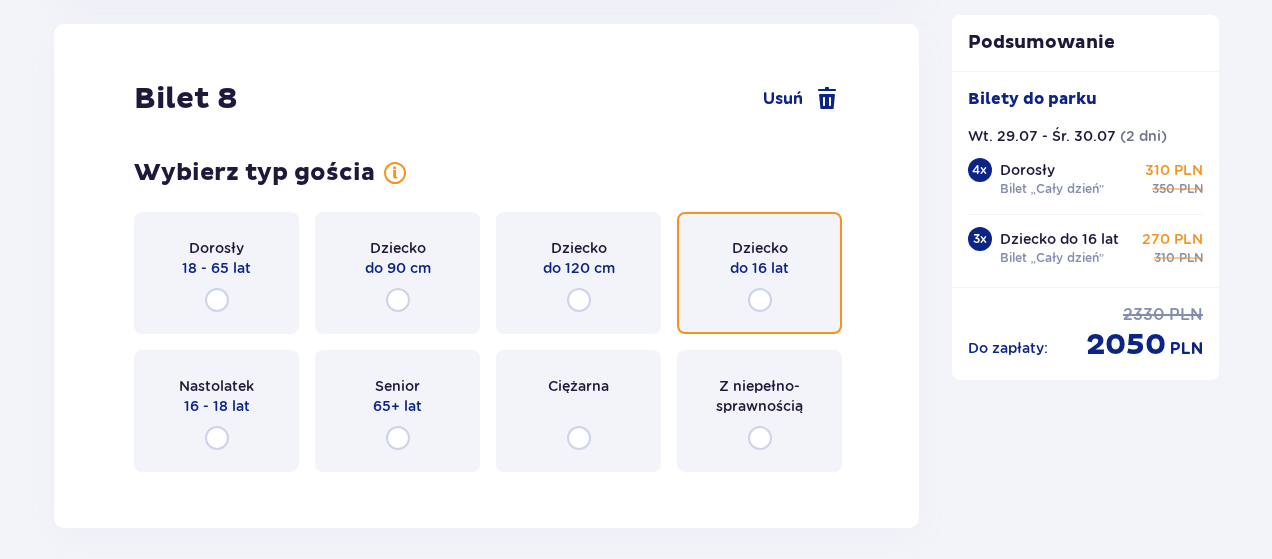 click at bounding box center [760, 300] 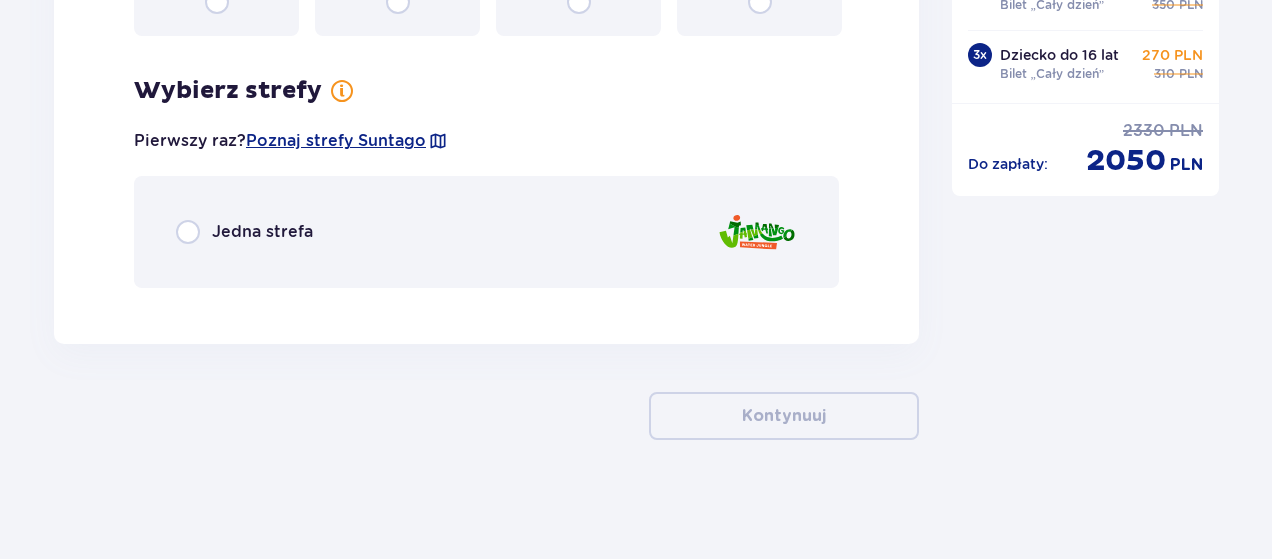 scroll, scrollTop: 11912, scrollLeft: 0, axis: vertical 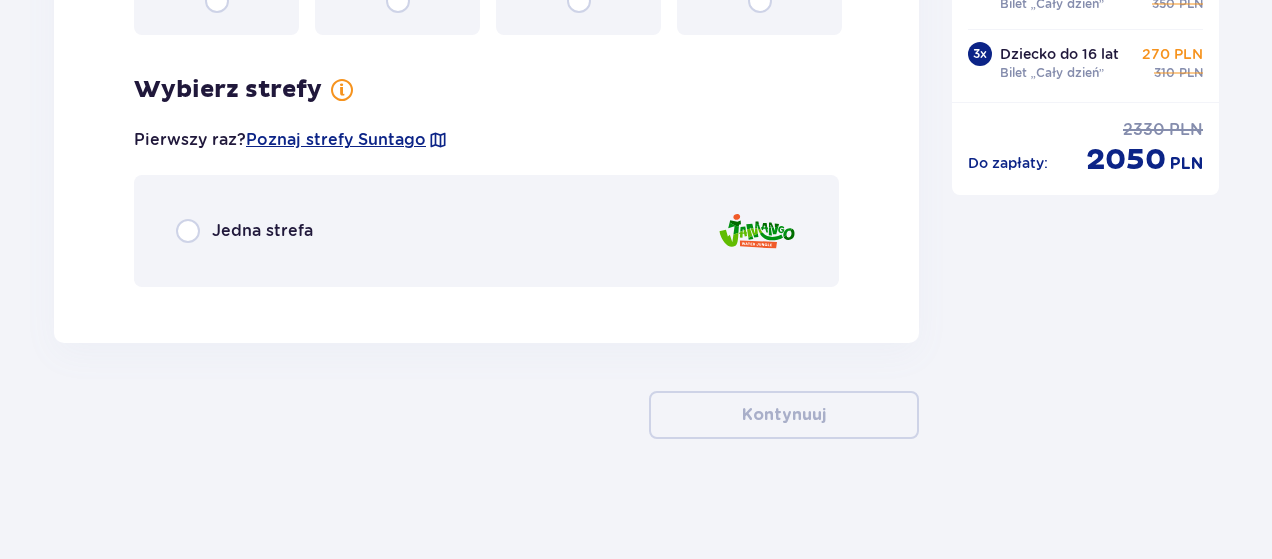 click on "Jedna strefa" at bounding box center (486, 231) 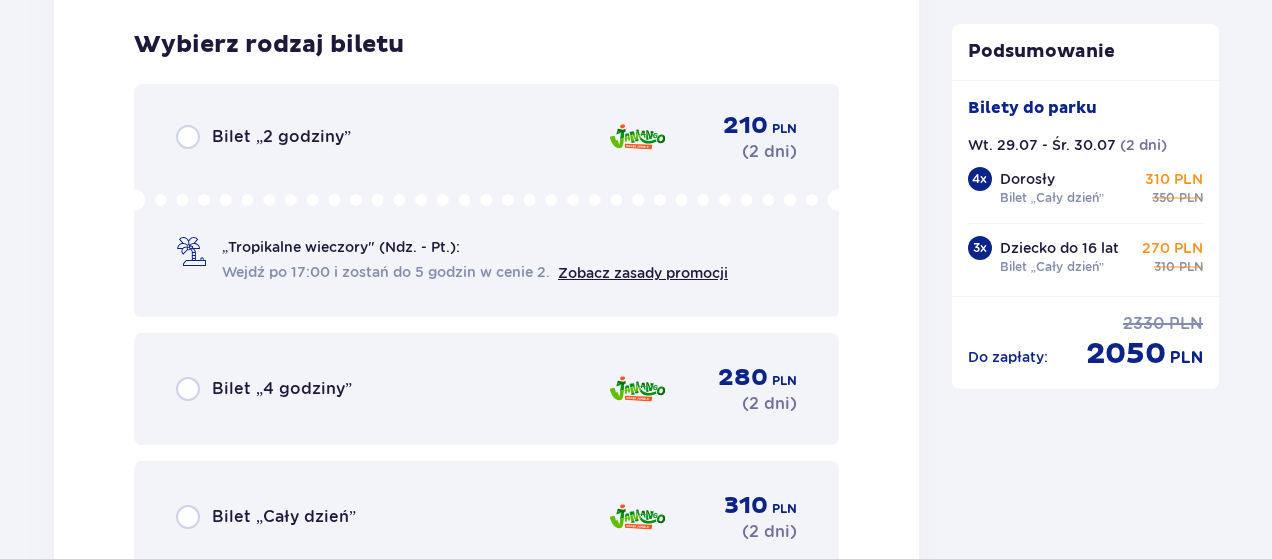 scroll, scrollTop: 12215, scrollLeft: 0, axis: vertical 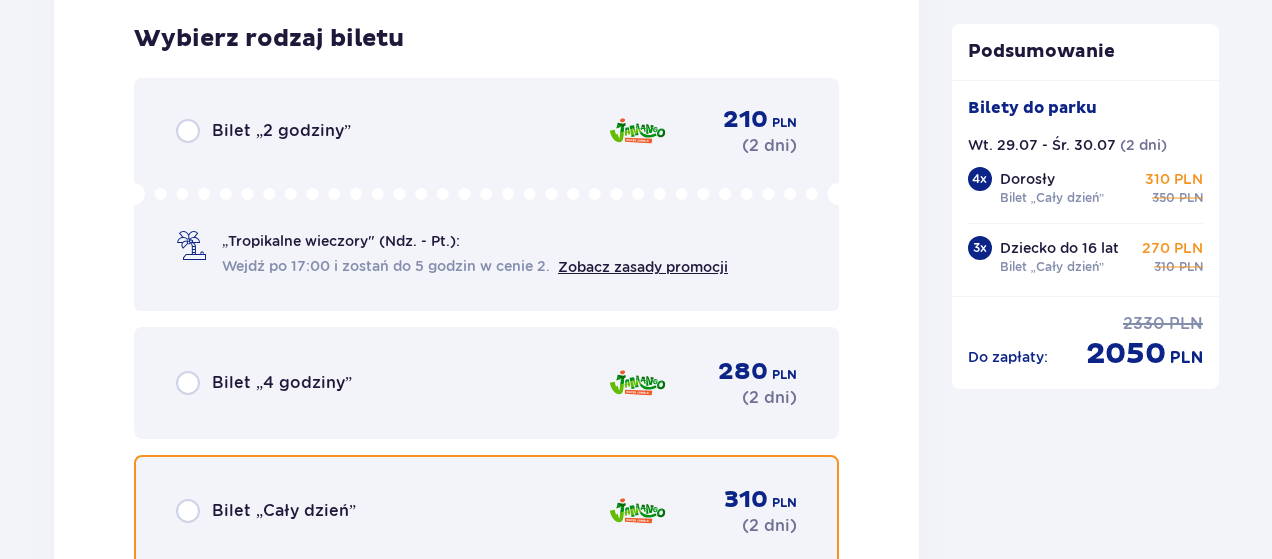 click at bounding box center (188, 511) 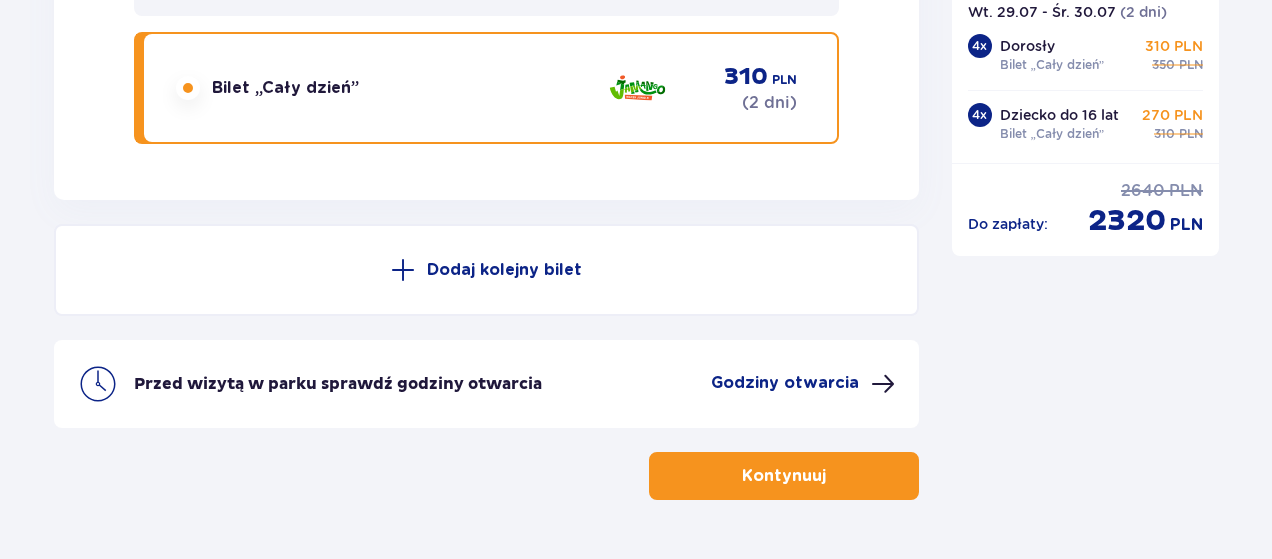 scroll, scrollTop: 12698, scrollLeft: 0, axis: vertical 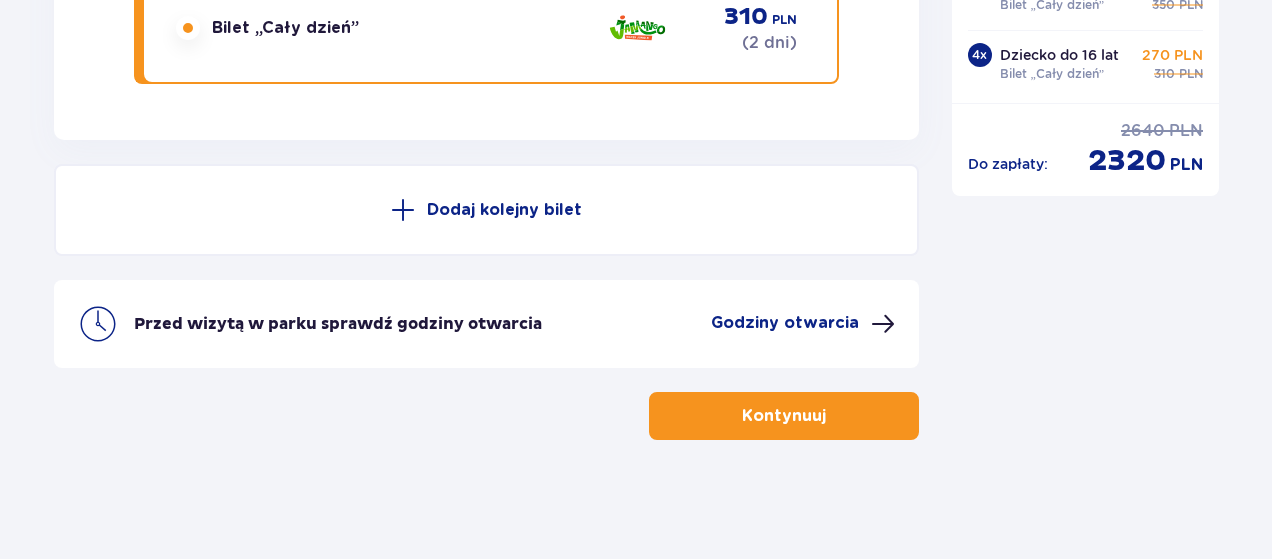 click at bounding box center (188, -1335) 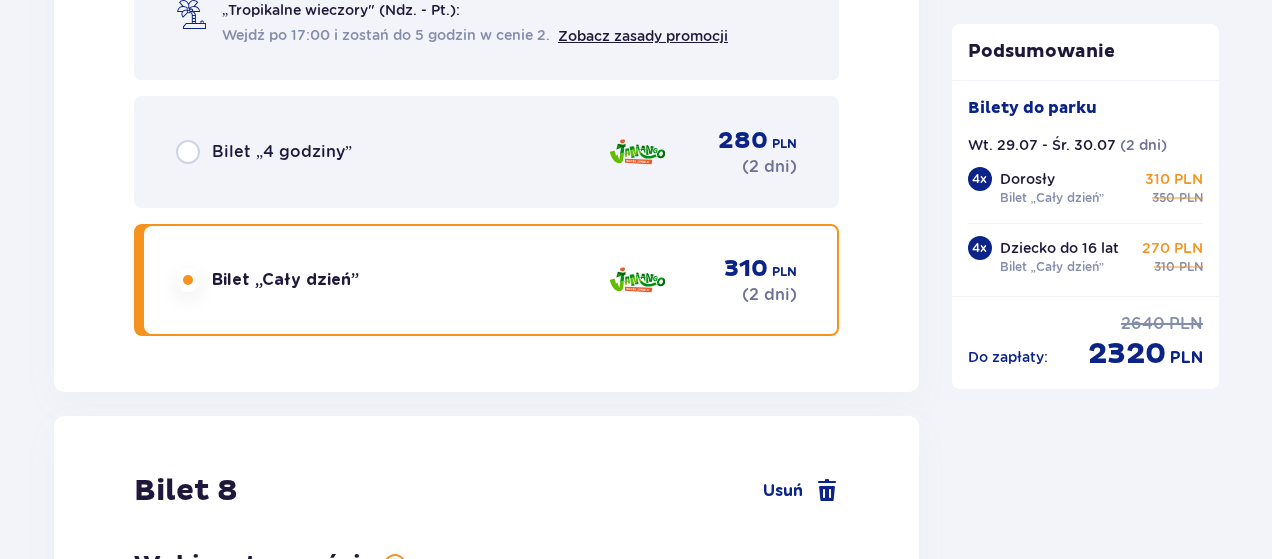 click at bounding box center (188, 1643) 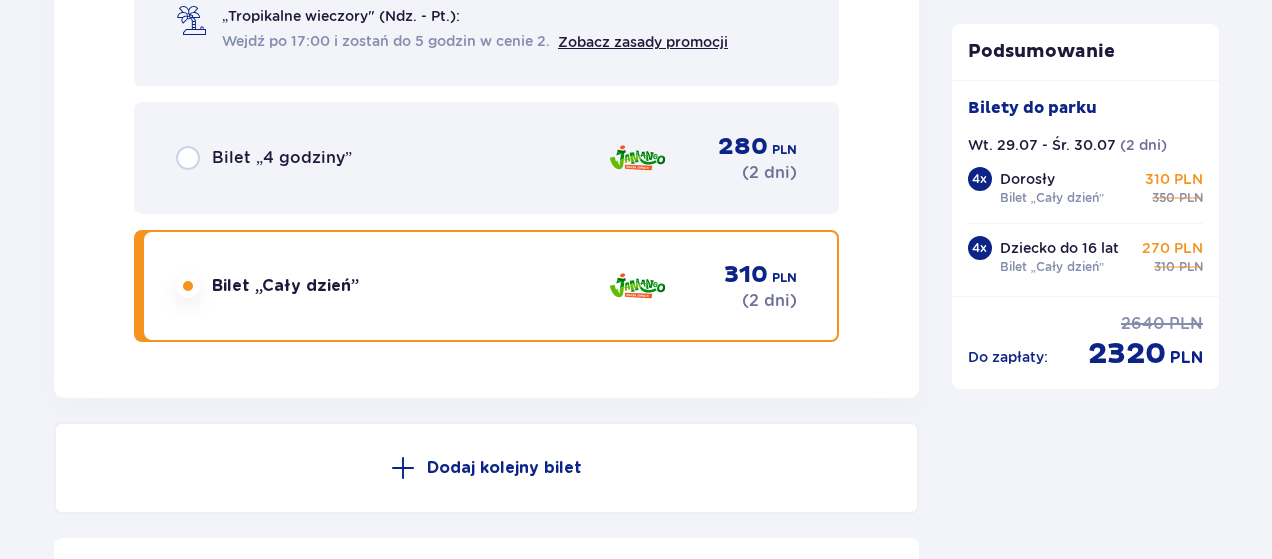 scroll, scrollTop: 12446, scrollLeft: 0, axis: vertical 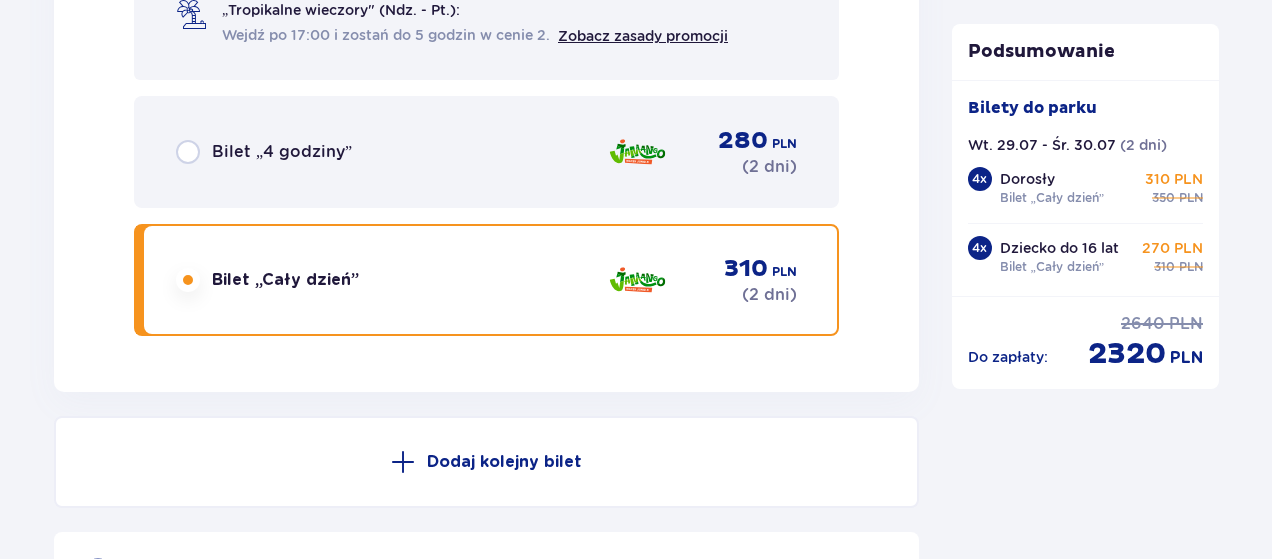 click on "Bilety Pomiń ten krok Znajdź bilety Kupuj bilety online, aby mieć gwarancję wejścia i korzystać z dedykowanych kas szybkiej obsługi. Długość pobytu 1 dzień Dłużej Data przyjazdu 29.07.25 - 30.07.25 Liczba osób 8 Oferta specjalna Pakiet Family 2+2    -  1280 PLN ( 2 dni ) Całodniowe bilety do strefy Jamango (2 dorosłych i 2 dzieci do 16 lat) Voucher 100 zł w cenie: do wykorzystania online lub na miejscu (np. w restauracji) Zasady oferty Kontynuuj bez pakietu Bilet   1 Usuń Wybierz typ gościa Dorosły 18 - 65 lat Dziecko do 90 cm Dziecko do 120 cm Dziecko do 16 lat Nastolatek 16 - 18 lat Senior 65+ lat Ciężarna Z niepełno­sprawnością Wybierz strefy Pierwszy raz?  Poznaj strefy Suntago Trzy strefy Dwie strefy Jedna strefa Wybierz rodzaj biletu Bilet „2 godziny” 240 PLN ( 2 dni ) „Tropikalne wieczory" (Ndz. - Pt.): Wejdź po 17:00 i zostań do 5 godzin w cenie 2. Zobacz zasady promocji Bilet „4 godziny” 310 PLN ( 2 dni ) Bilet „Cały dzień” 350 PLN ( 2 dni ) Bilet   2 (" at bounding box center [636, -5739] 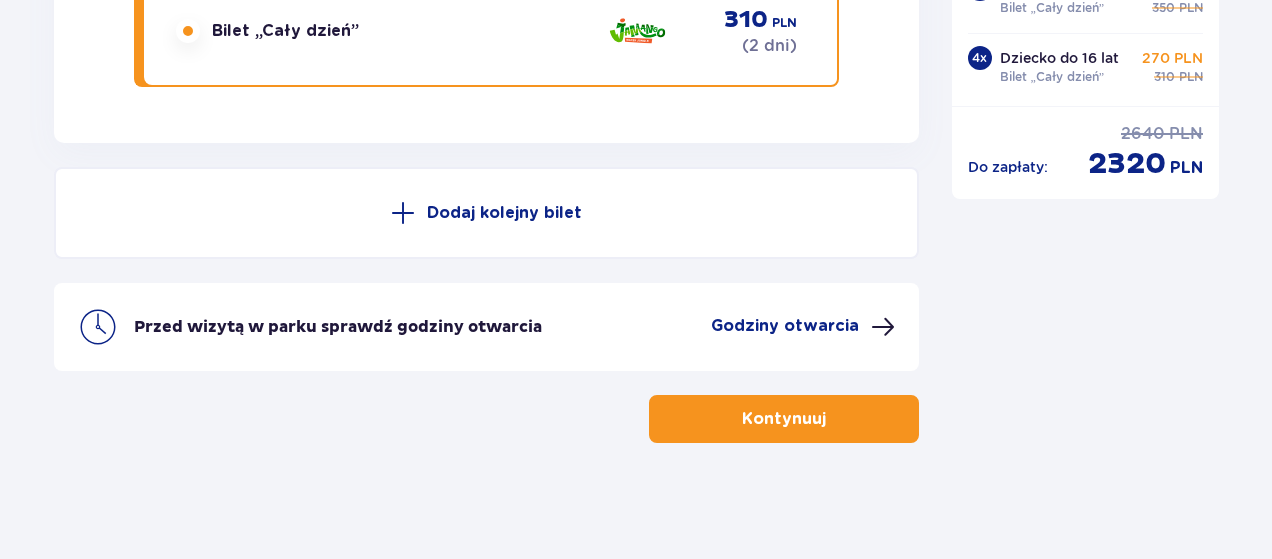 scroll, scrollTop: 12698, scrollLeft: 0, axis: vertical 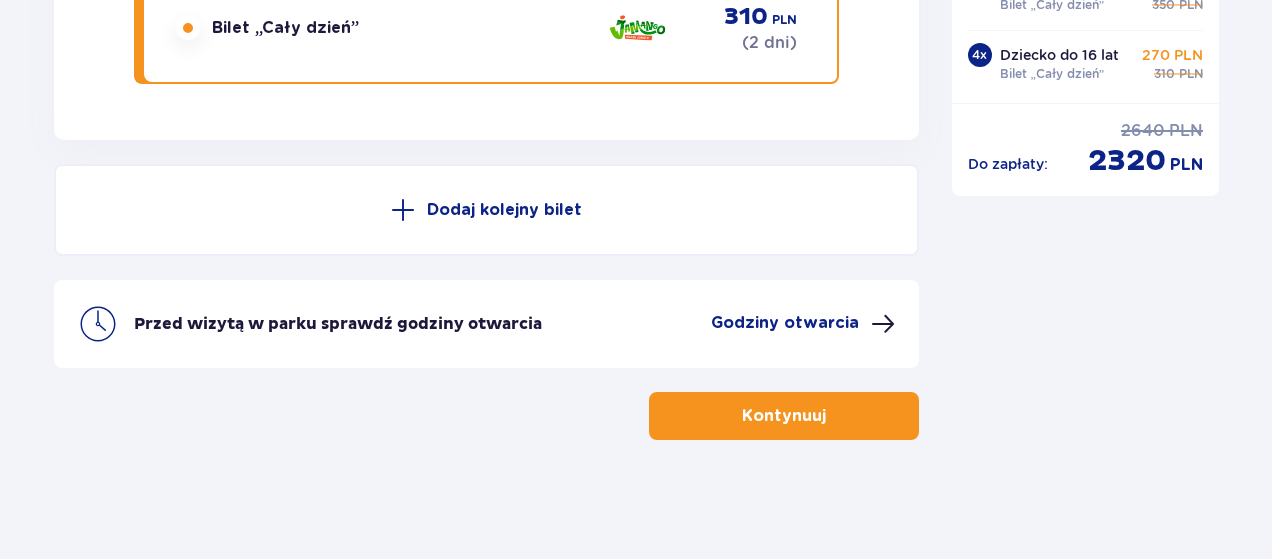 click on "Podsumowanie Bilety do parku Wt. 29.07   - Śr. 30.07 ( 2 dni ) 4 x Dorosły Bilet „Cały dzień” 310 PLN 350 PLN 4 x Dziecko do 16 lat Bilet „Cały dzień” 270 PLN 310 PLN Do zapłaty : 2640 PLN 2320 PLN" at bounding box center (1086, -6023) 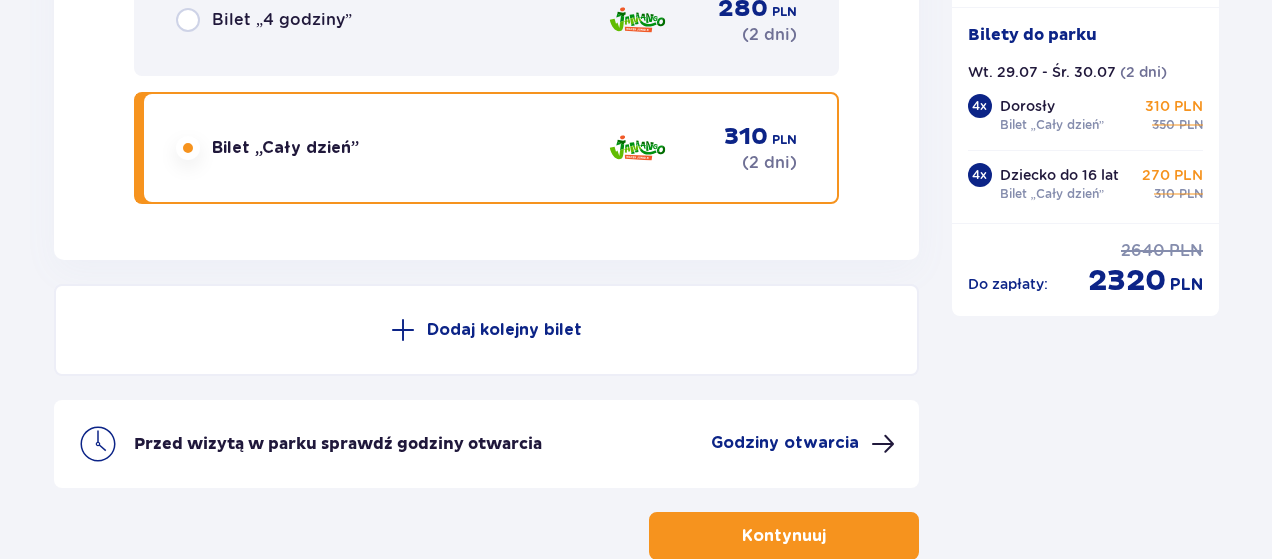scroll, scrollTop: 12618, scrollLeft: 0, axis: vertical 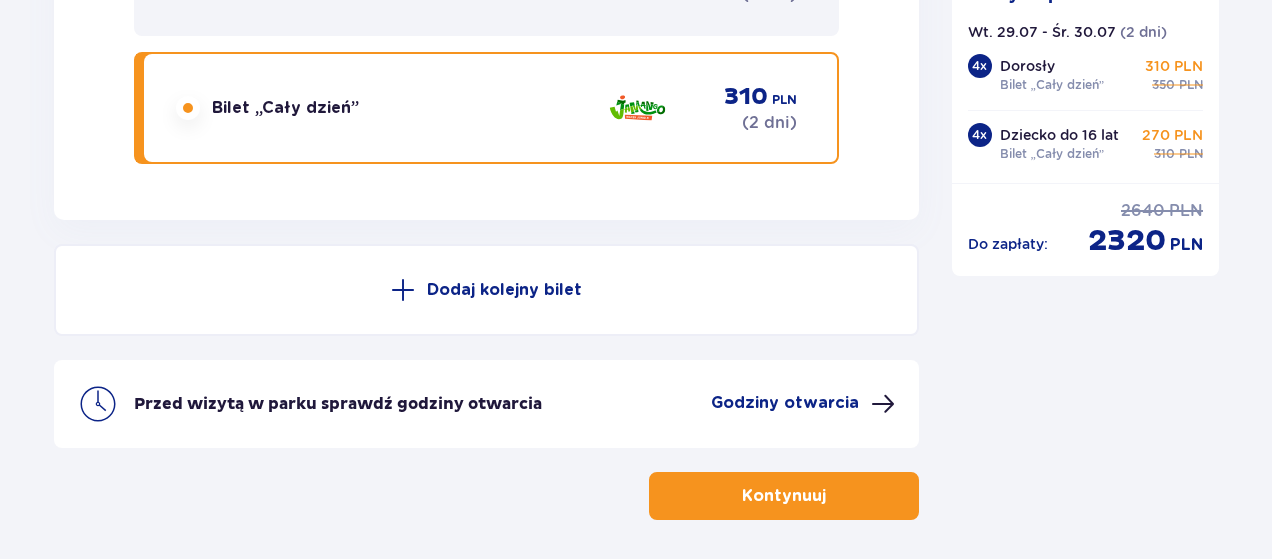 click at bounding box center [830, 496] 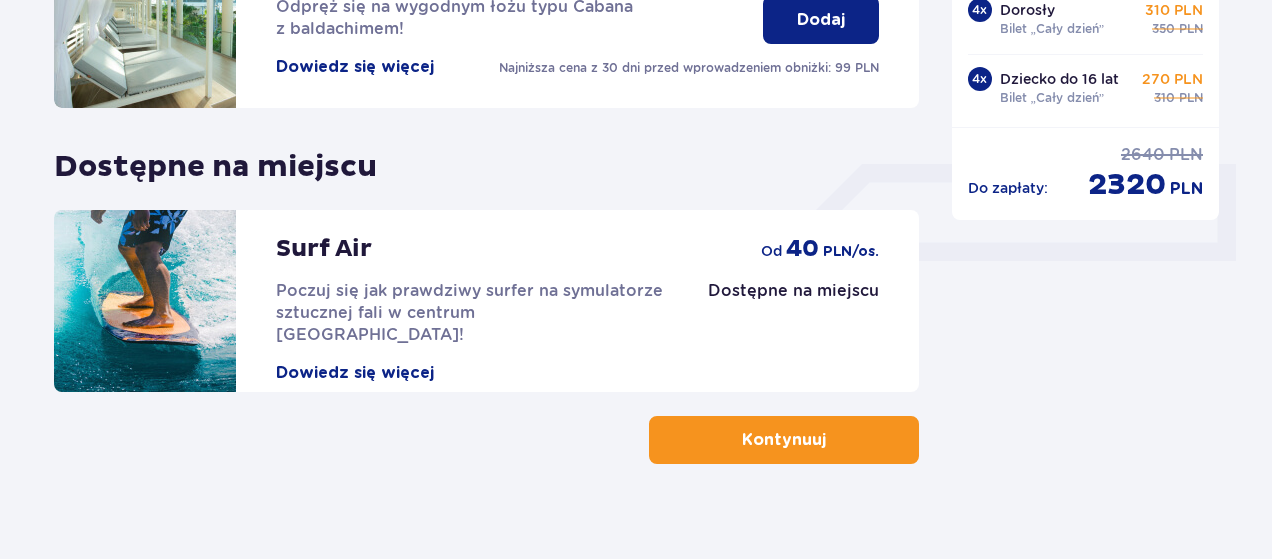 scroll, scrollTop: 796, scrollLeft: 0, axis: vertical 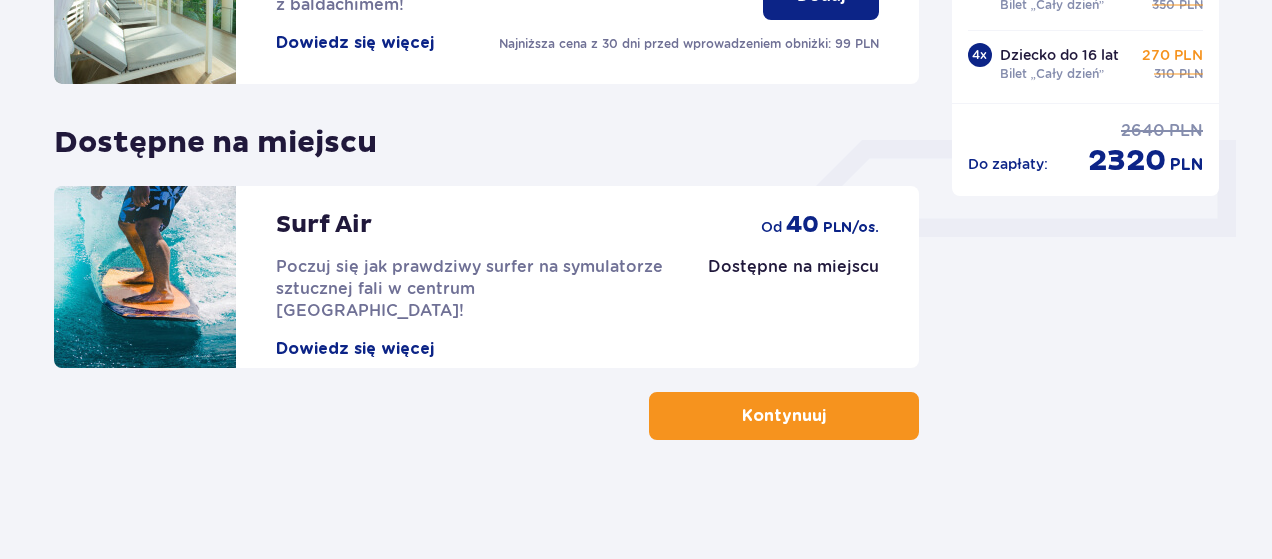 click on "Kontynuuj" at bounding box center [784, 416] 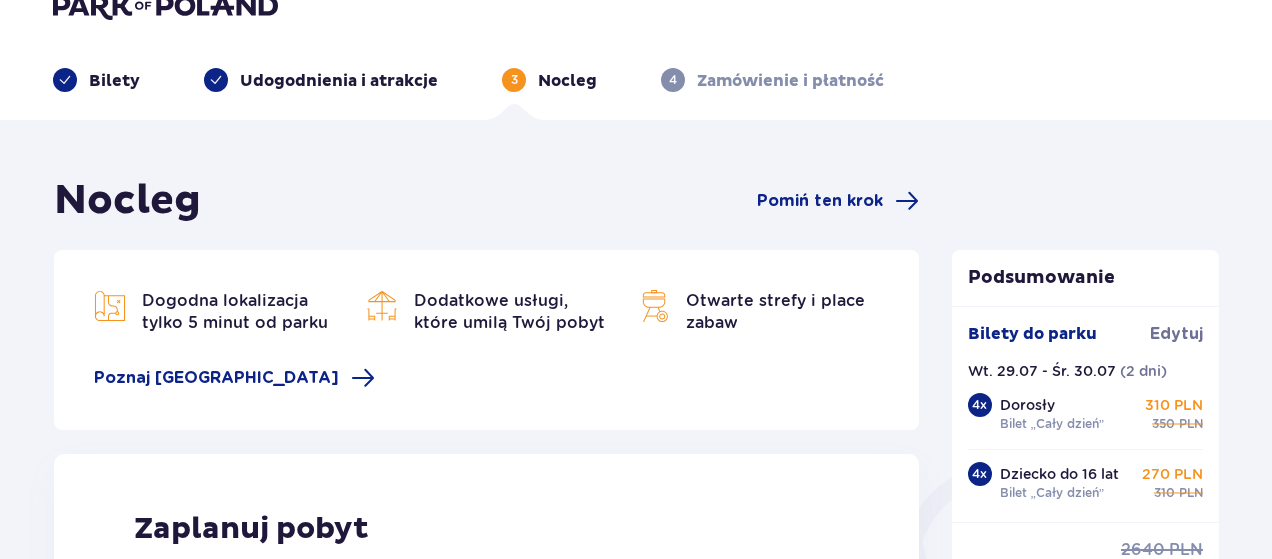 scroll, scrollTop: 40, scrollLeft: 0, axis: vertical 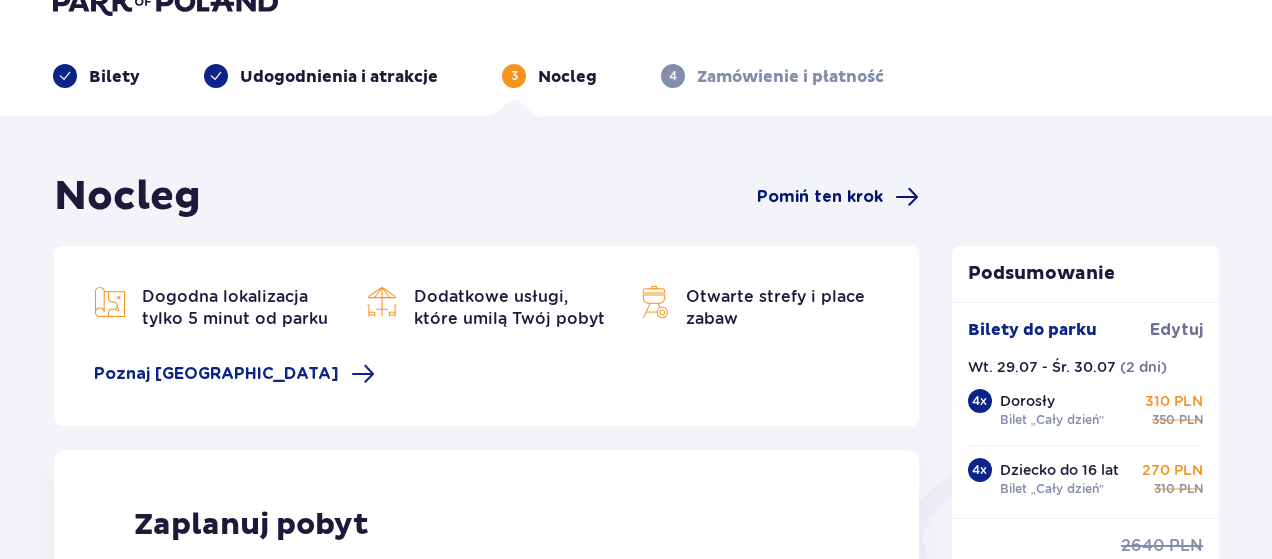 click on "Pomiń ten krok" at bounding box center (820, 197) 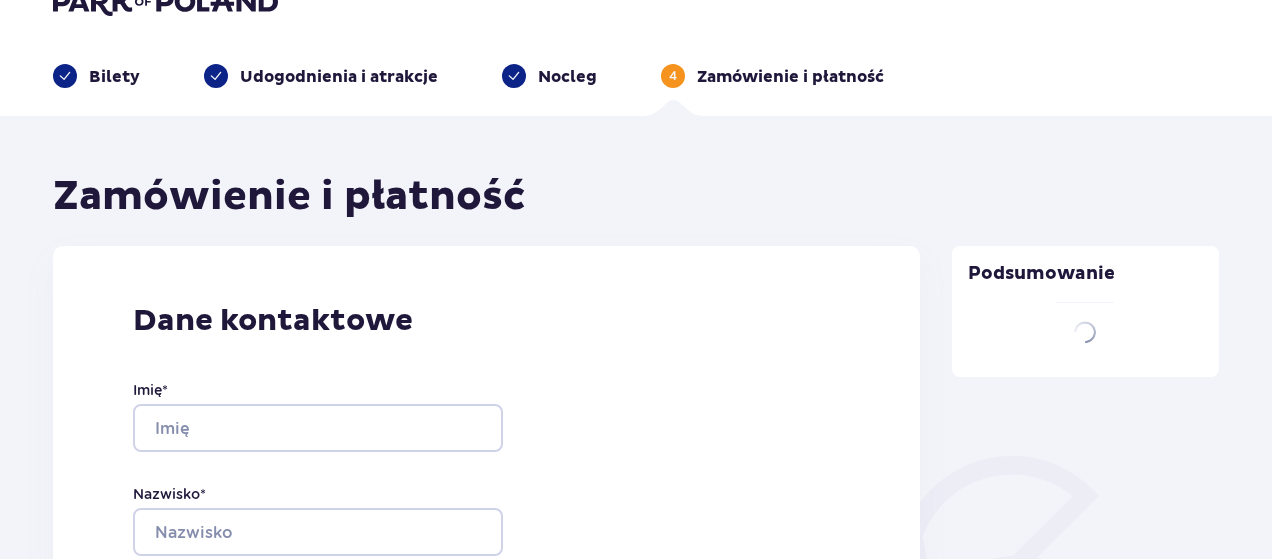 click on "Zamówienie i płatność Dane kontaktowe Imię * Nazwisko * Adres e-mail * Potwierdź adres e-mail * Numer telefonu * Numer telefonu, wraz z kodem kraju, np. 48 ​123 ​456 ​789 Chcę fakturę na firmę Jeśli nie prowadzisz działalności gospodarczej lub innej spółki, automatycznie wystawimy Ci fakturę imienną. Dodaj adres do faktury imiennej Utwórz konto Tak, chcę założyć konto *Zapoznałem/am się i akceptuję   Regulamin sprzedaży biletów online,   Regulamin korzystania z parku wodnego Suntago,   Regulamin Sprzedaży Suntago Village,   Regulamin Pobytu w Suntago Village ,  Regulamin strefy VIP ,  Specjalne warunki zakupu Pakietu Rodzinnego ,  Zasady promocji Pakiet dla Seniora ,  Regulamin promocji “Online taniej 10/20 zł”   i   Politykę prywatności Akceptuję inne zgody Rozwiń Chcę otrzymywać od Global Parks Poland Sp. z o.o., informacje o ofertach tej Spółki drogą telefoniczną, dlatego w tym celu zgadzam się na przetwarzanie przez tę Spółkę moich danych osobowych 4 x" at bounding box center [636, 1412] 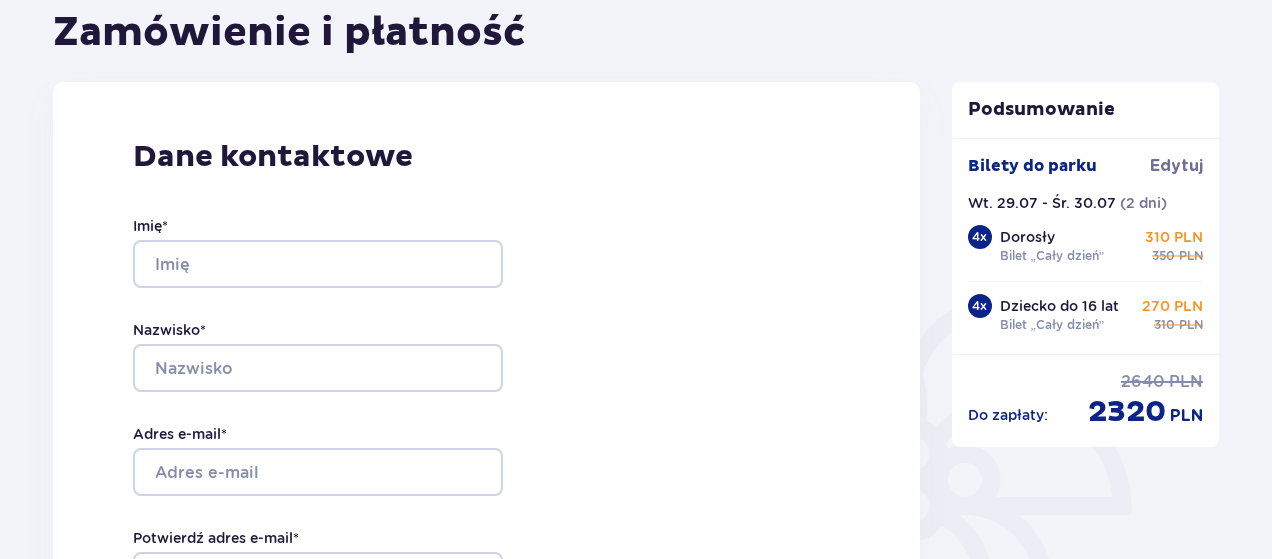 scroll, scrollTop: 199, scrollLeft: 0, axis: vertical 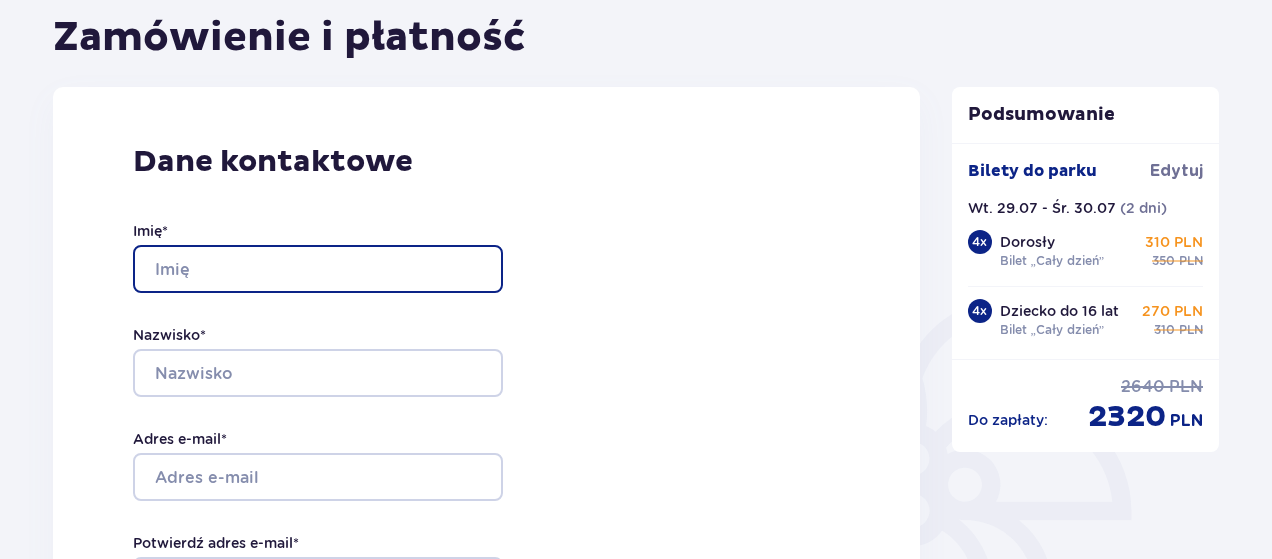 click on "Imię *" at bounding box center (318, 269) 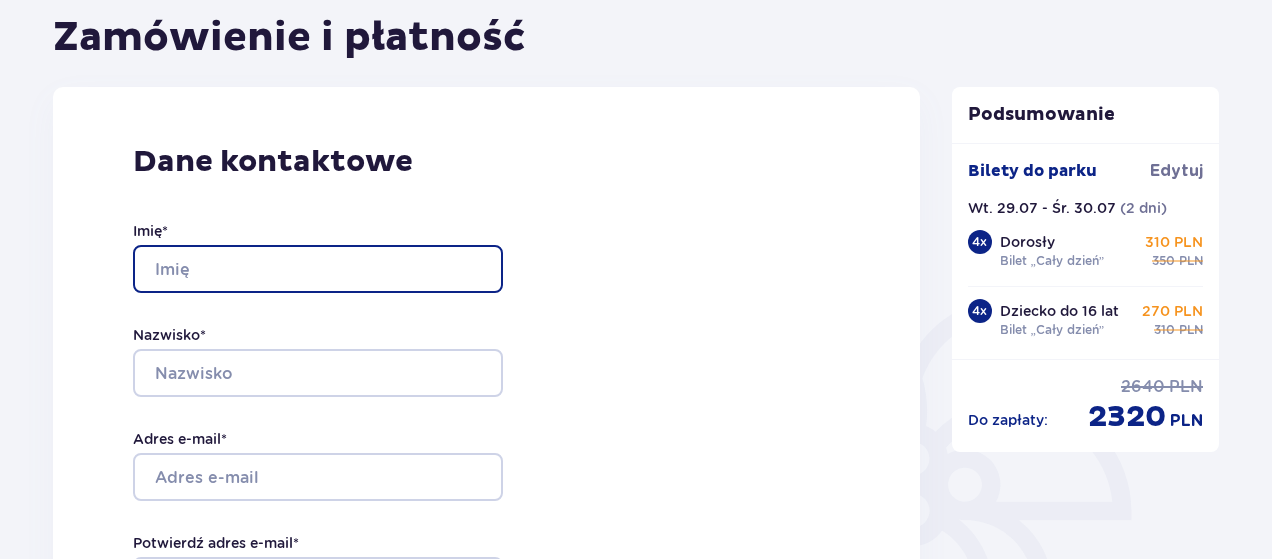 type on "Przemyslaw" 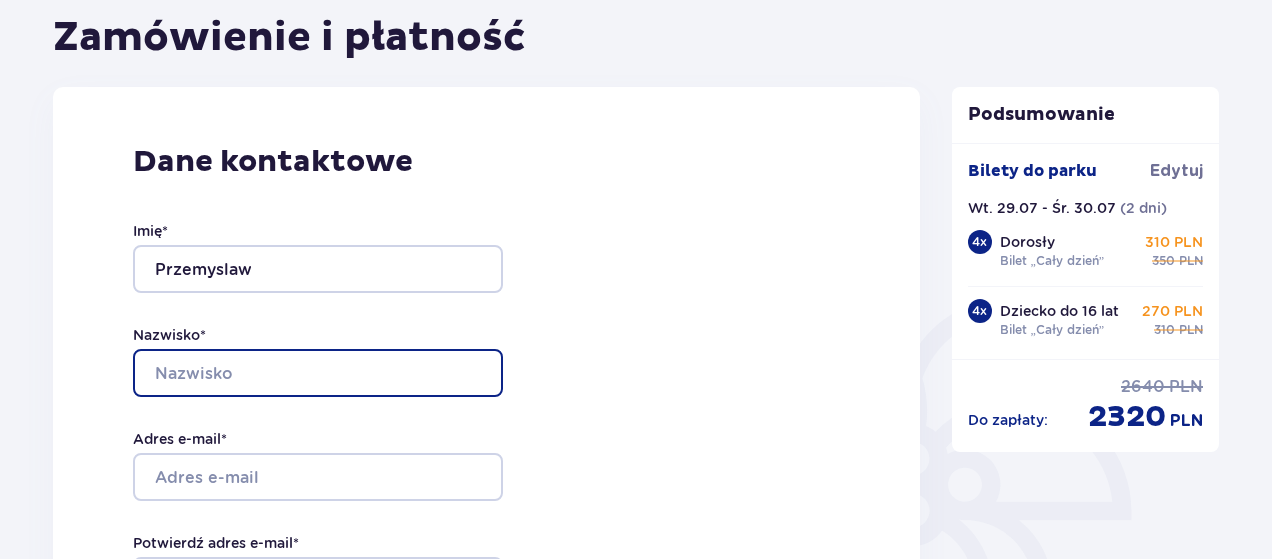 type on "Mosek" 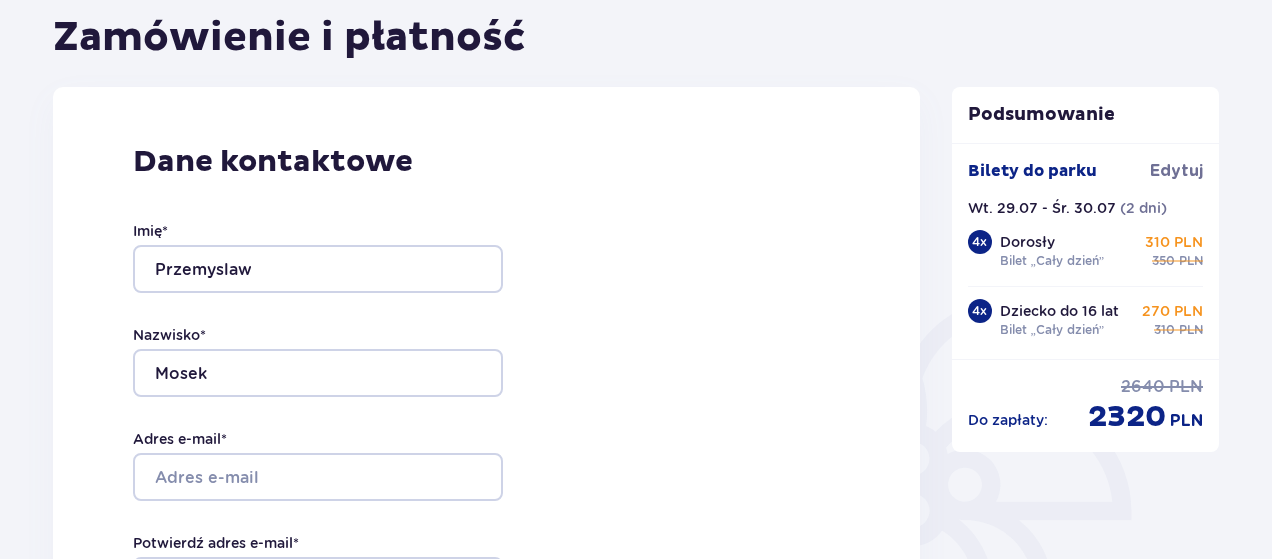type on "0685880158" 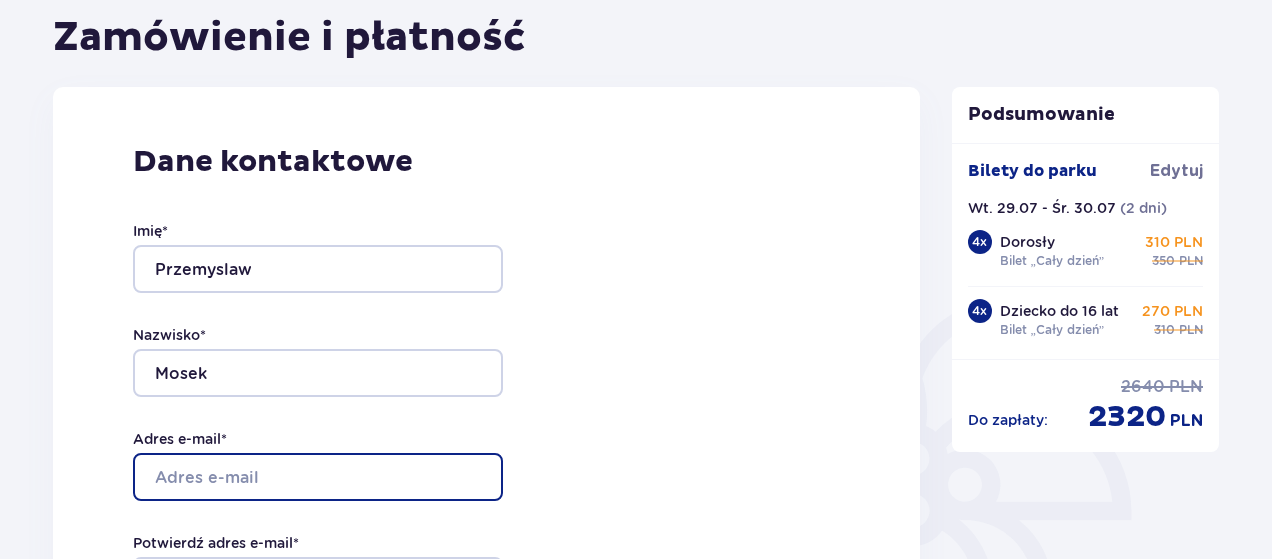 click on "Adres e-mail *" at bounding box center (318, 477) 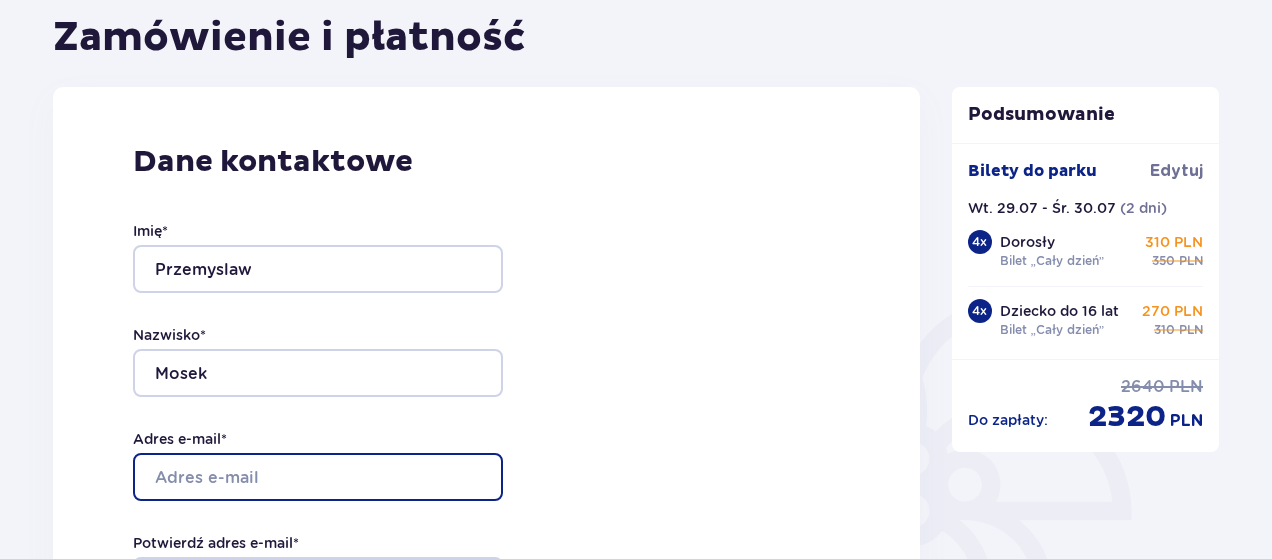 type on "[EMAIL_ADDRESS][DOMAIN_NAME]" 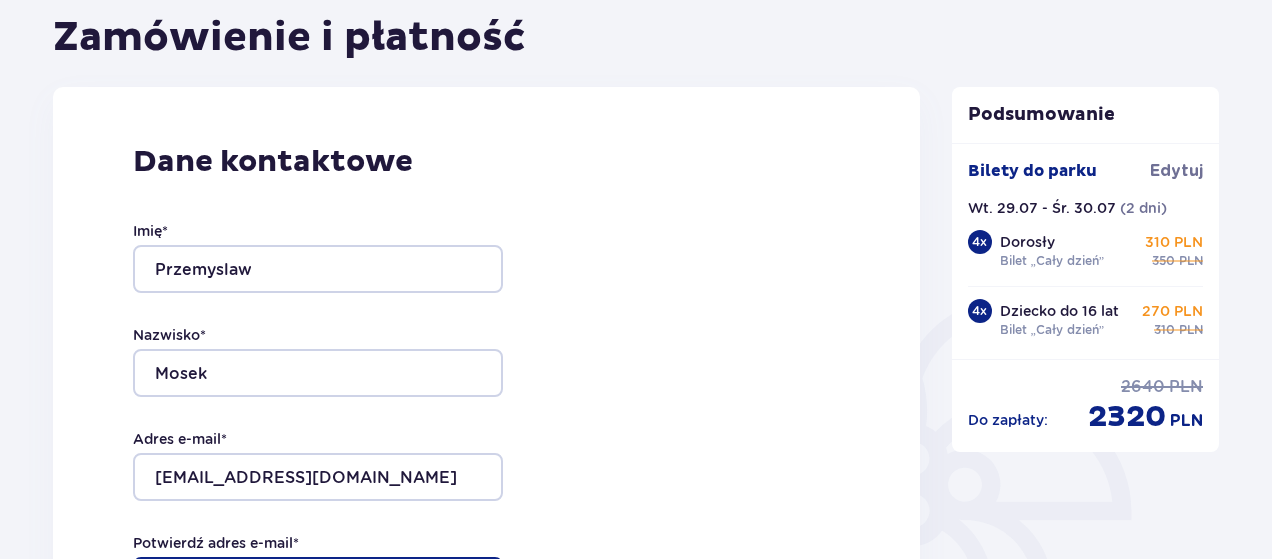 type on "[EMAIL_ADDRESS][DOMAIN_NAME]" 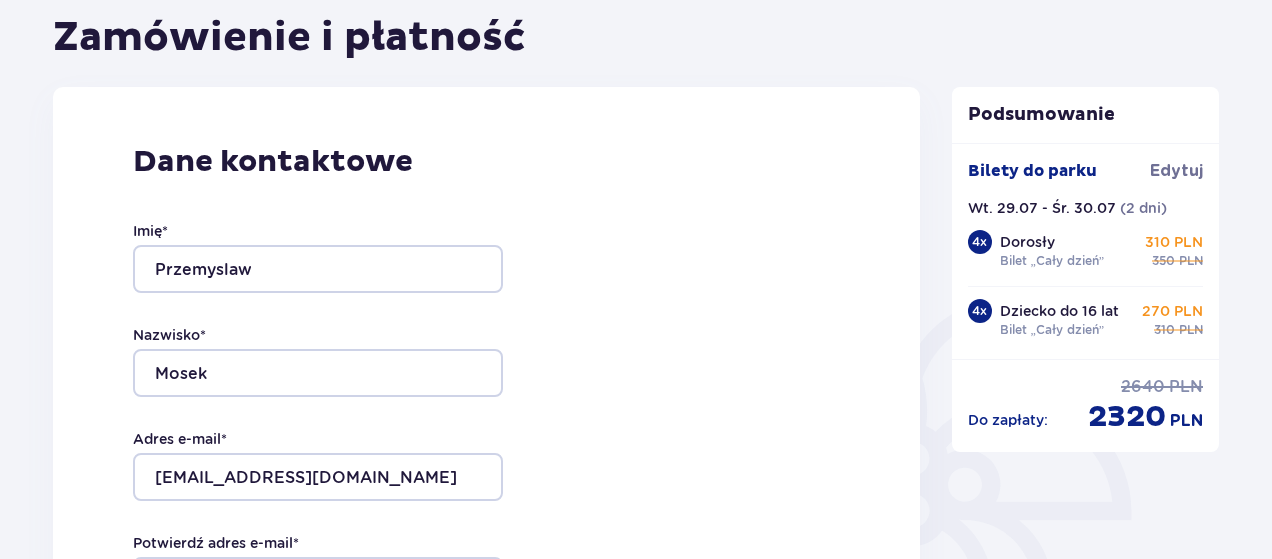 click on "Dane kontaktowe Imię * Przemyslaw Nazwisko * Mosek Adres e-mail * pmosek@gmail.com Potwierdź adres e-mail * pmosek@gmail.com Numer telefonu * 0685880158 Numer telefonu, wraz z kodem kraju, np. 48 ​123 ​456 ​789 Chcę fakturę na firmę Jeśli nie prowadzisz działalności gospodarczej lub innej spółki, automatycznie wystawimy Ci fakturę imienną. Dodaj adres do faktury imiennej" at bounding box center [486, 507] 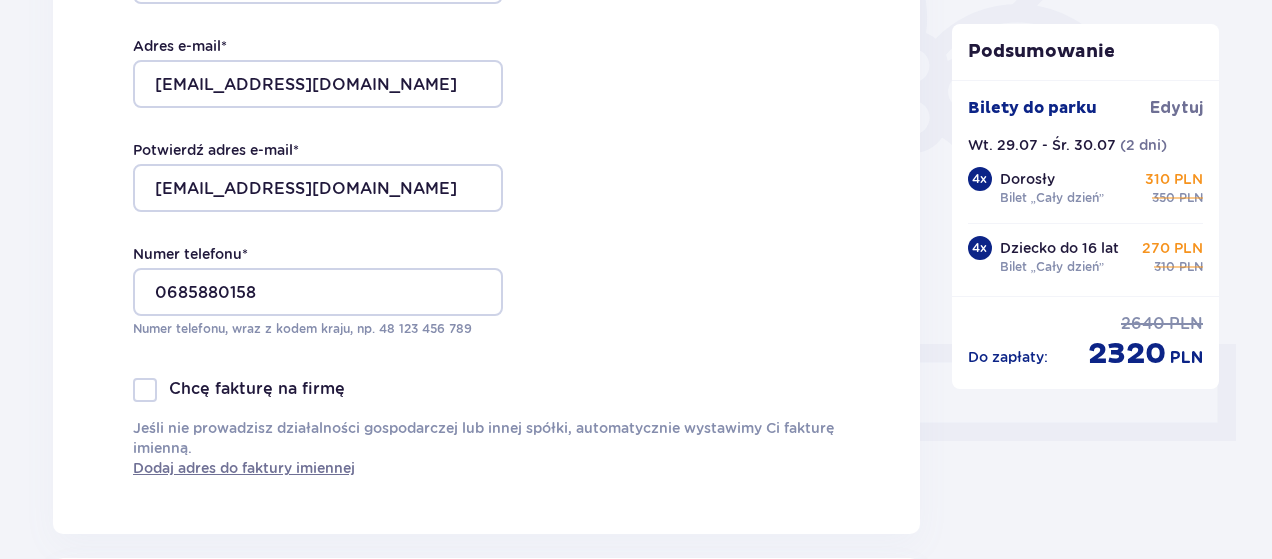 scroll, scrollTop: 599, scrollLeft: 0, axis: vertical 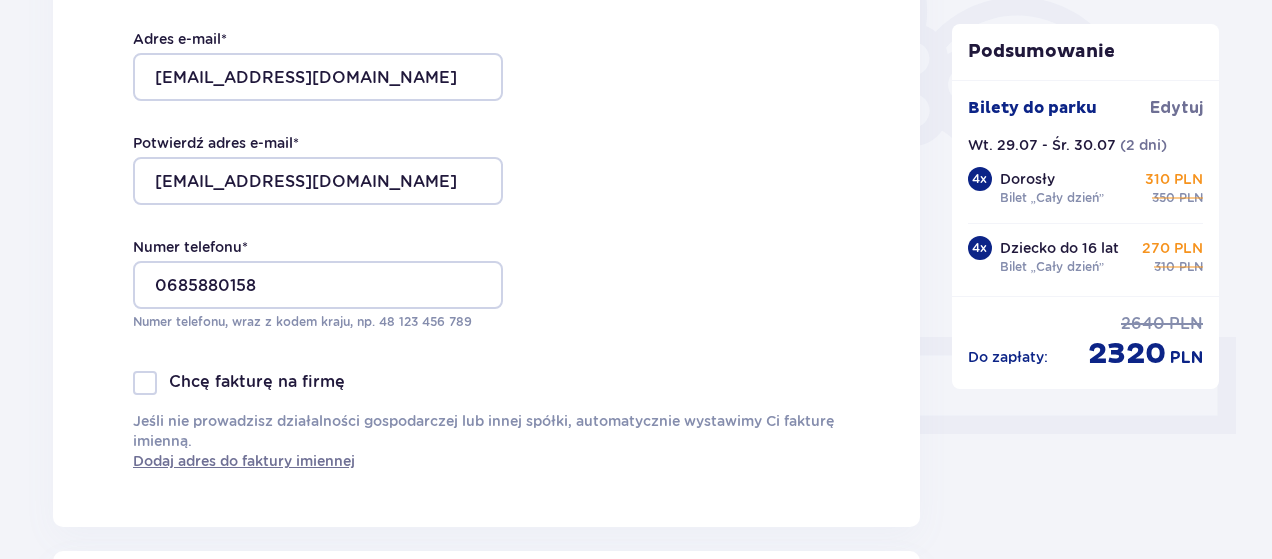 click on "Dane kontaktowe Imię * Przemyslaw Nazwisko * Mosek Adres e-mail * pmosek@gmail.com Potwierdź adres e-mail * pmosek@gmail.com Numer telefonu * 0685880158 Numer telefonu, wraz z kodem kraju, np. 48 ​123 ​456 ​789 Chcę fakturę na firmę Jeśli nie prowadzisz działalności gospodarczej lub innej spółki, automatycznie wystawimy Ci fakturę imienną. Dodaj adres do faktury imiennej" at bounding box center [486, 107] 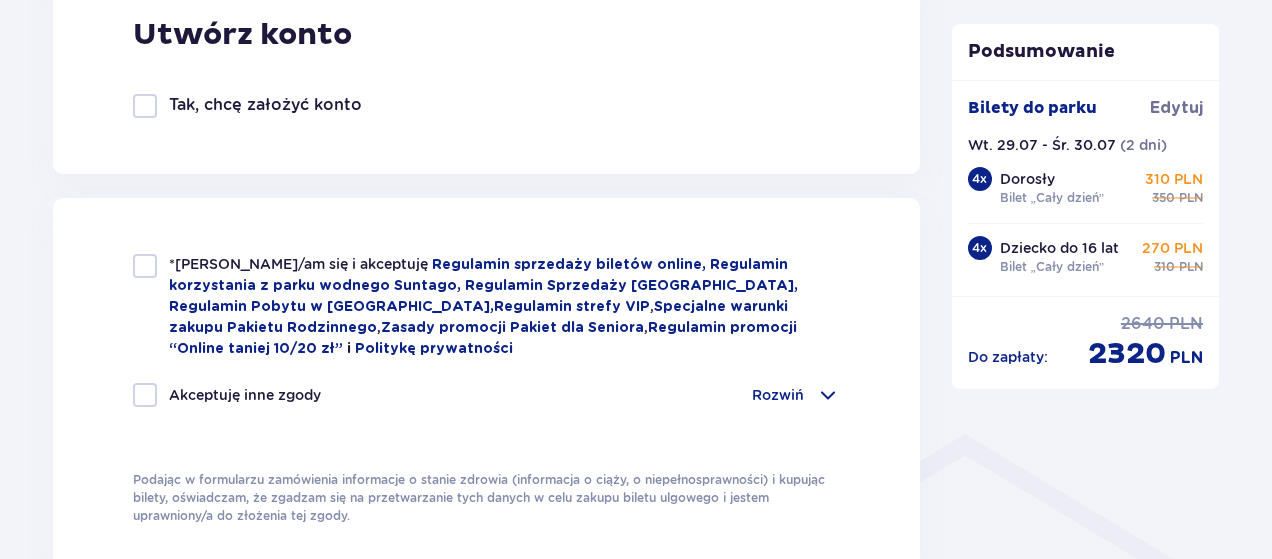scroll, scrollTop: 1199, scrollLeft: 0, axis: vertical 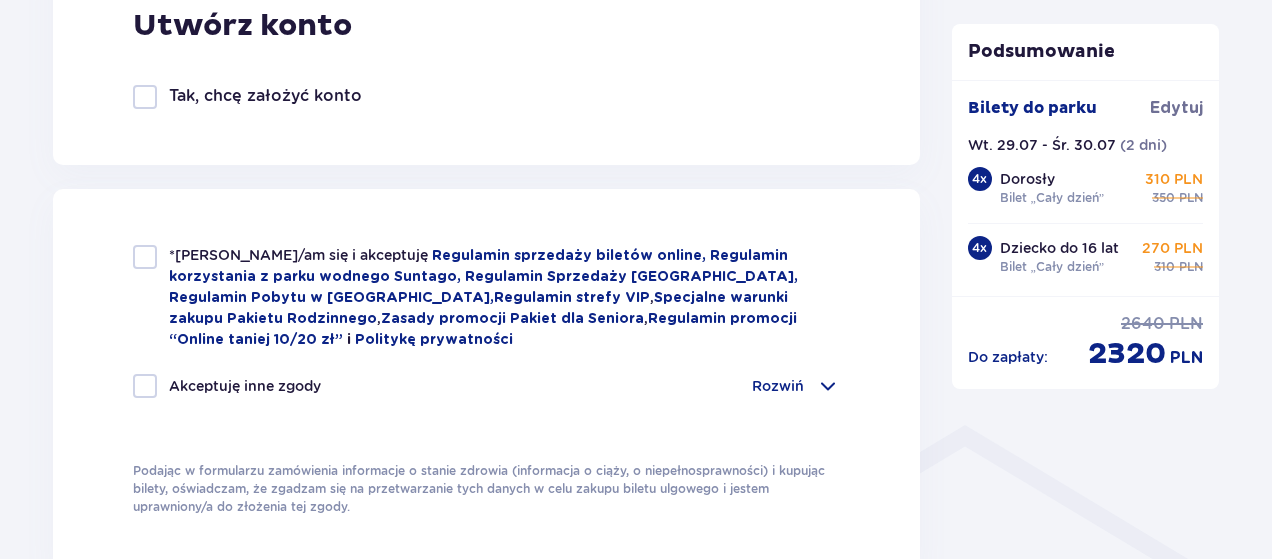 click on "*Zapoznałem/am się i akceptuję   Regulamin sprzedaży biletów online,   Regulamin korzystania z parku wodnego Suntago,   Regulamin Sprzedaży Suntago Village,   Regulamin Pobytu w Suntago Village ,  Regulamin strefy VIP ,  Specjalne warunki zakupu Pakietu Rodzinnego ,  Zasady promocji Pakiet dla Seniora ,  Regulamin promocji “Online taniej 10/20 zł”   i   Politykę prywatności Akceptuję inne zgody Rozwiń Chcę otrzymywać od Global Parks Poland Sp. z o.o. z siedzibą przy ul. Fosa 41/11, 02-768 Warszawa, informacje o ofertach tej Spółki drogą elektroniczną, dlatego w tym celu zgadzam się na przetwarzanie przez tę Spółkę moich danych osobowych Chcę otrzymywać od Global Parks Poland Sp. z o.o., informacje o ofertach tej Spółki drogą telefoniczną, dlatego w tym celu zgadzam się na przetwarzanie przez tę Spółkę moich danych osobowych" at bounding box center [486, 380] 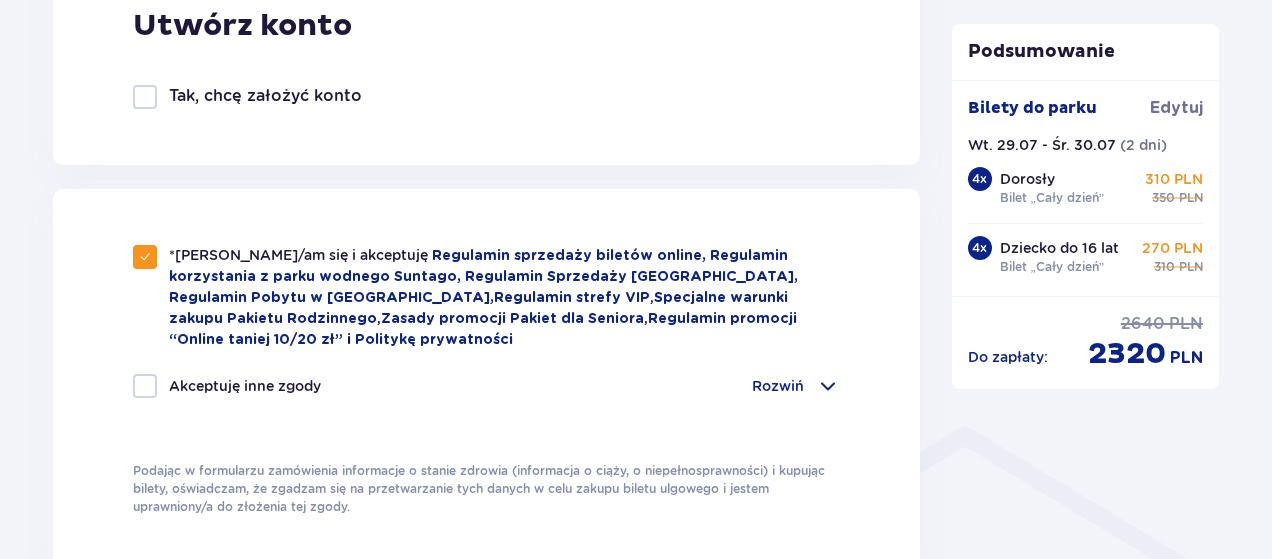click on "Zamówienie i płatność Dane kontaktowe Imię * Przemyslaw Nazwisko * Mosek Adres e-mail * pmosek@gmail.com Potwierdź adres e-mail * pmosek@gmail.com Numer telefonu * 0685880158 Numer telefonu, wraz z kodem kraju, np. 48 ​123 ​456 ​789 Chcę fakturę na firmę Jeśli nie prowadzisz działalności gospodarczej lub innej spółki, automatycznie wystawimy Ci fakturę imienną. Dodaj adres do faktury imiennej Utwórz konto Tak, chcę założyć konto *Zapoznałem/am się i akceptuję   Regulamin sprzedaży biletów online,   Regulamin korzystania z parku wodnego Suntago,   Regulamin Sprzedaży Suntago Village,   Regulamin Pobytu w Suntago Village ,  Regulamin strefy VIP ,  Specjalne warunki zakupu Pakietu Rodzinnego ,  Zasady promocji Pakiet dla Seniora ,  Regulamin promocji “Online taniej 10/20 zł”   i   Politykę prywatności Akceptuję inne zgody Rozwiń Mam kod rabatowy Zastosuj Mam voucher kwotowy Zastosuj Przecenione produkty Bilety do parku Wt. 29.07.25 - Śr. 30.07.25 4 x Dorosły 310 PLN" at bounding box center (486, 227) 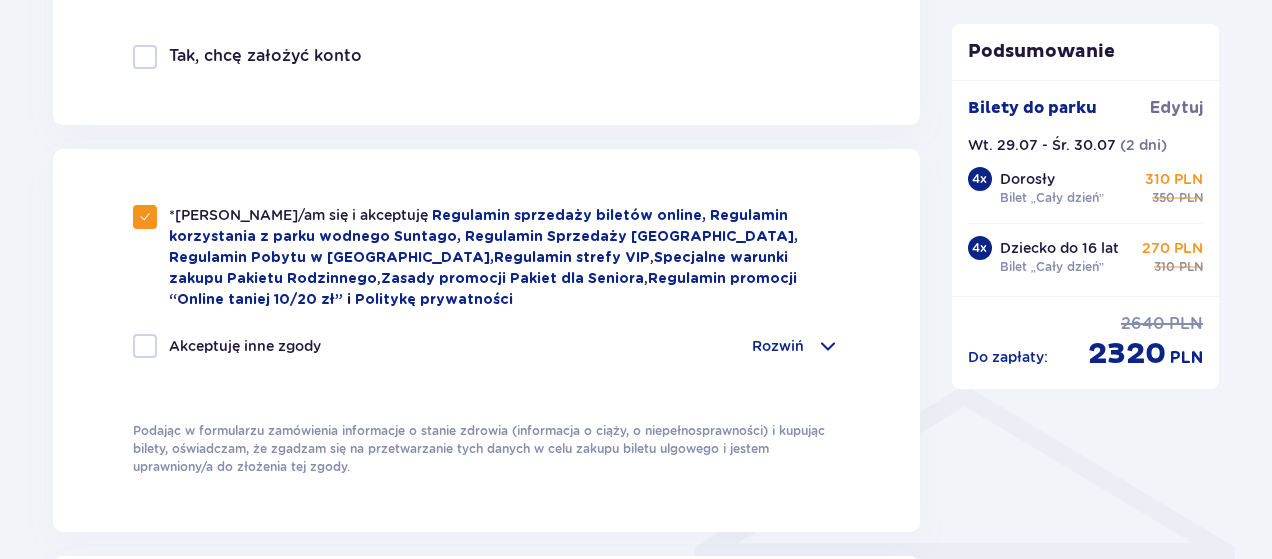 click on "Rozwiń" at bounding box center [778, 346] 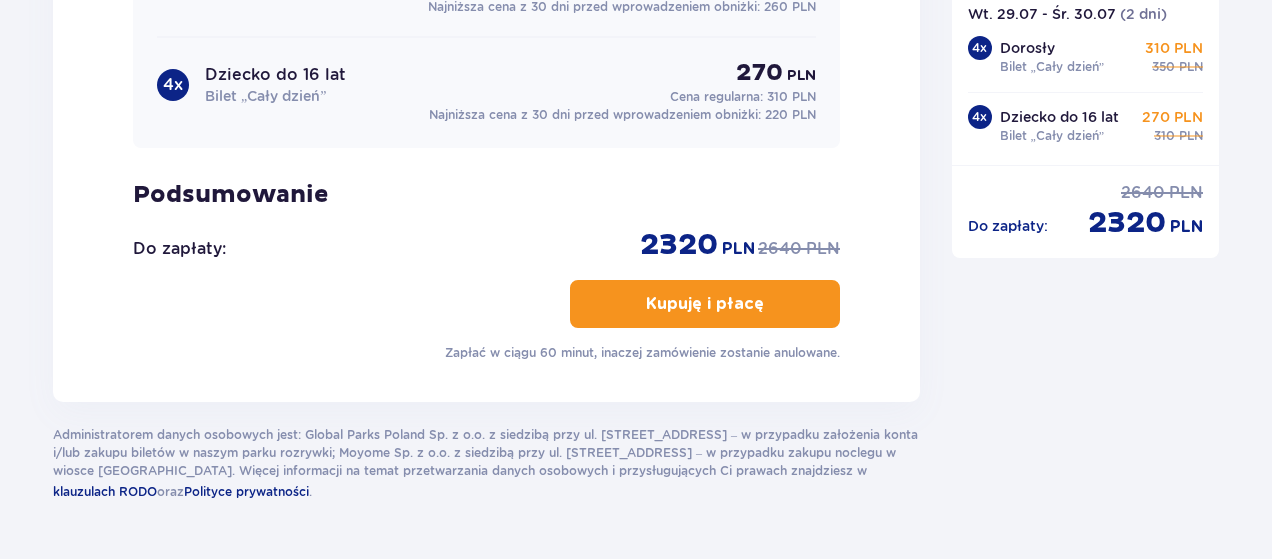scroll, scrollTop: 2679, scrollLeft: 0, axis: vertical 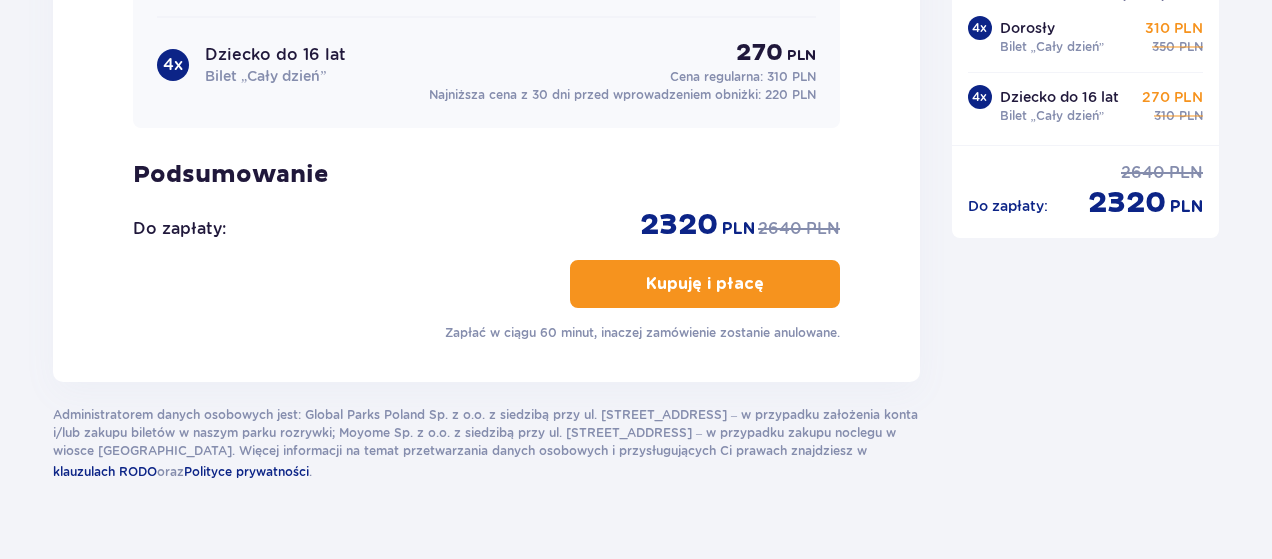 click on "Kupuję i płacę" at bounding box center [705, 284] 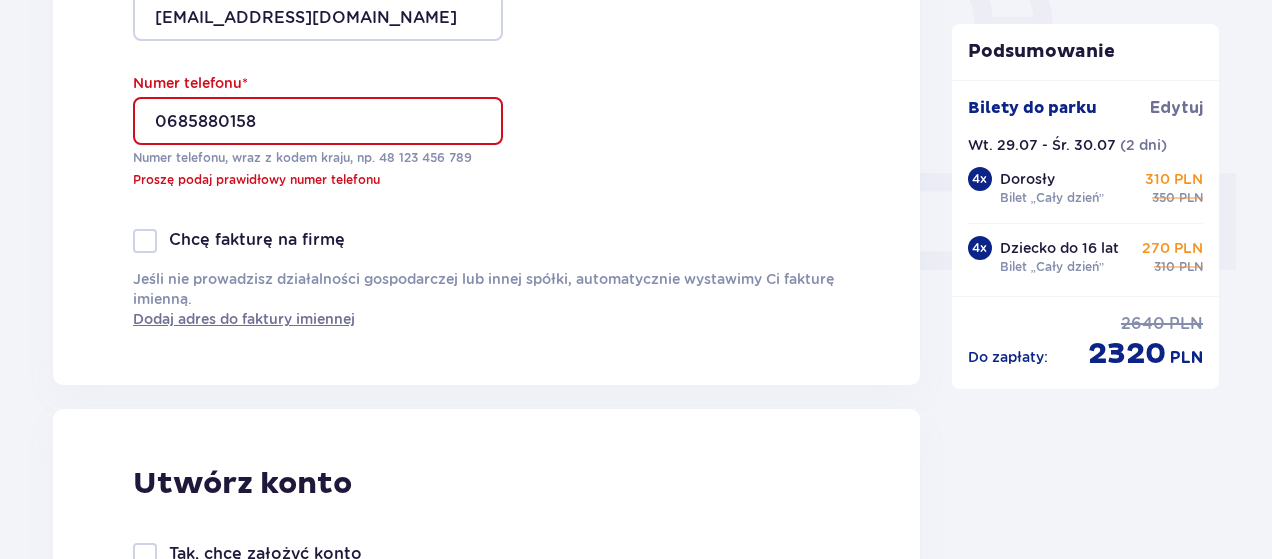 scroll, scrollTop: 760, scrollLeft: 0, axis: vertical 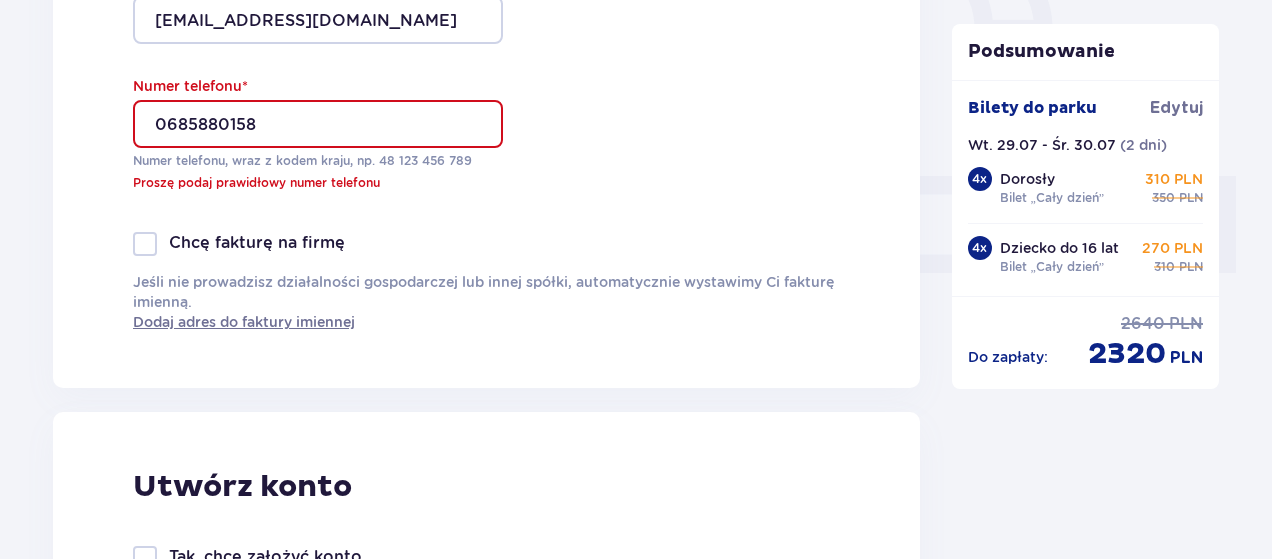click on "0685880158" at bounding box center [318, 124] 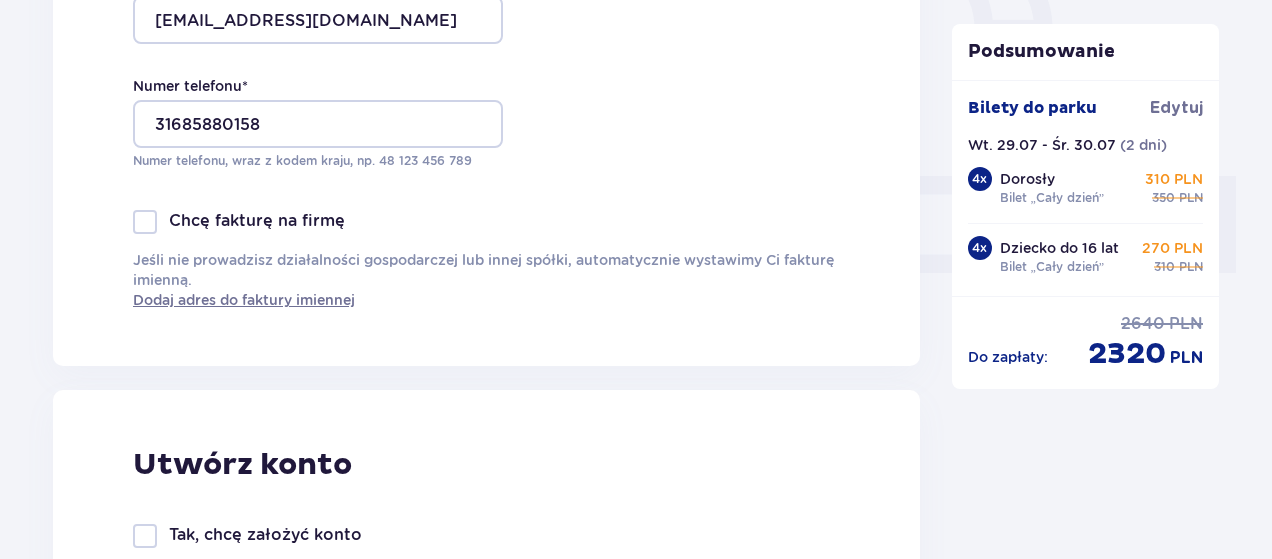 click on "Dane kontaktowe Imię * Przemyslaw Nazwisko * Mosek Adres e-mail * pmosek@gmail.com Potwierdź adres e-mail * pmosek@gmail.com Numer telefonu * 31685880158 Numer telefonu, wraz z kodem kraju, np. 48 ​123 ​456 ​789 Chcę fakturę na firmę Jeśli nie prowadzisz działalności gospodarczej lub innej spółki, automatycznie wystawimy Ci fakturę imienną. Dodaj adres do faktury imiennej" at bounding box center [486, -54] 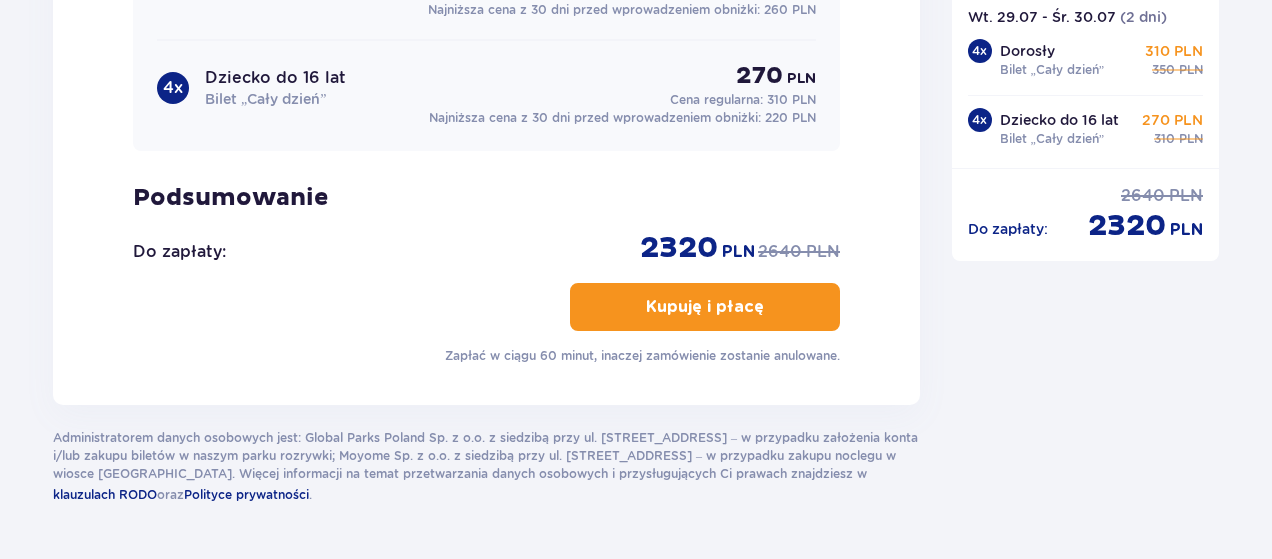 scroll, scrollTop: 2716, scrollLeft: 0, axis: vertical 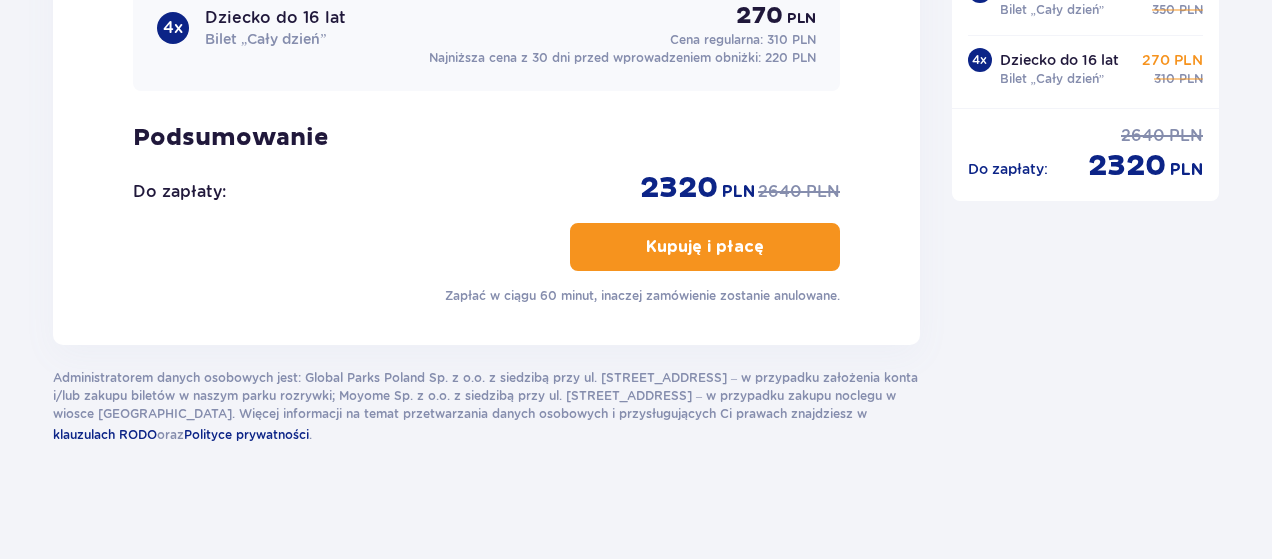 click on "Kupuję i płacę" at bounding box center (705, 247) 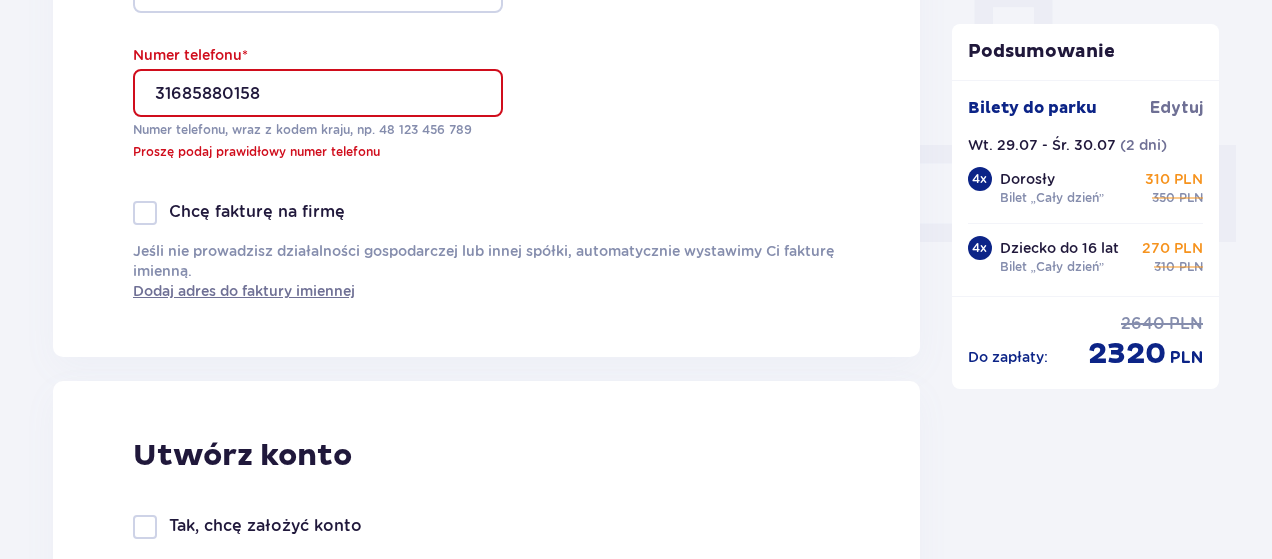 scroll, scrollTop: 760, scrollLeft: 0, axis: vertical 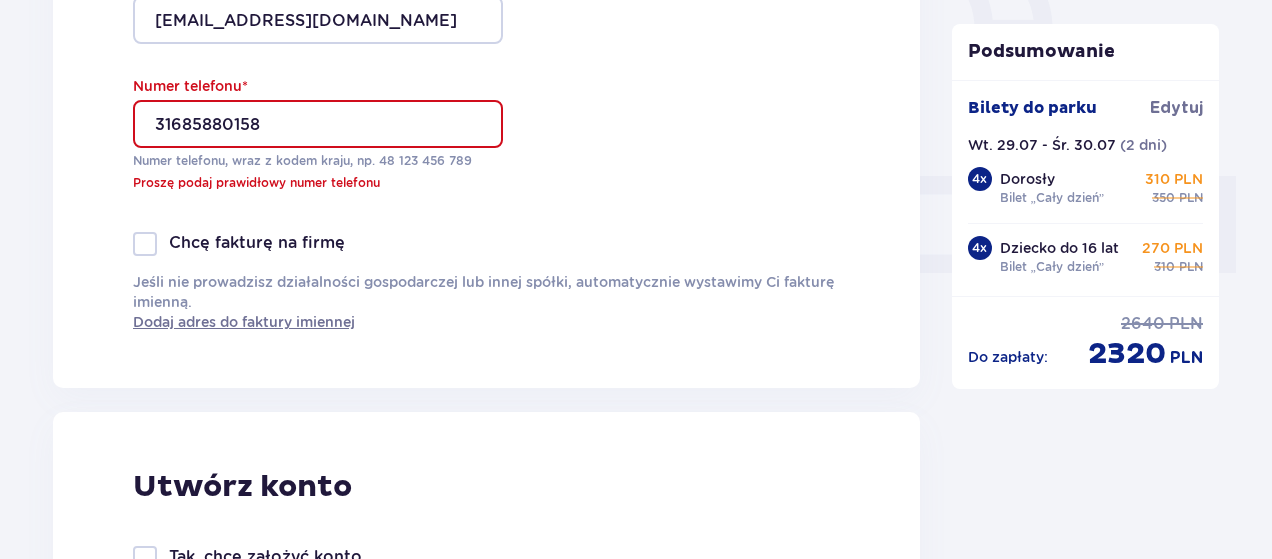 click on "31685880158" at bounding box center [318, 124] 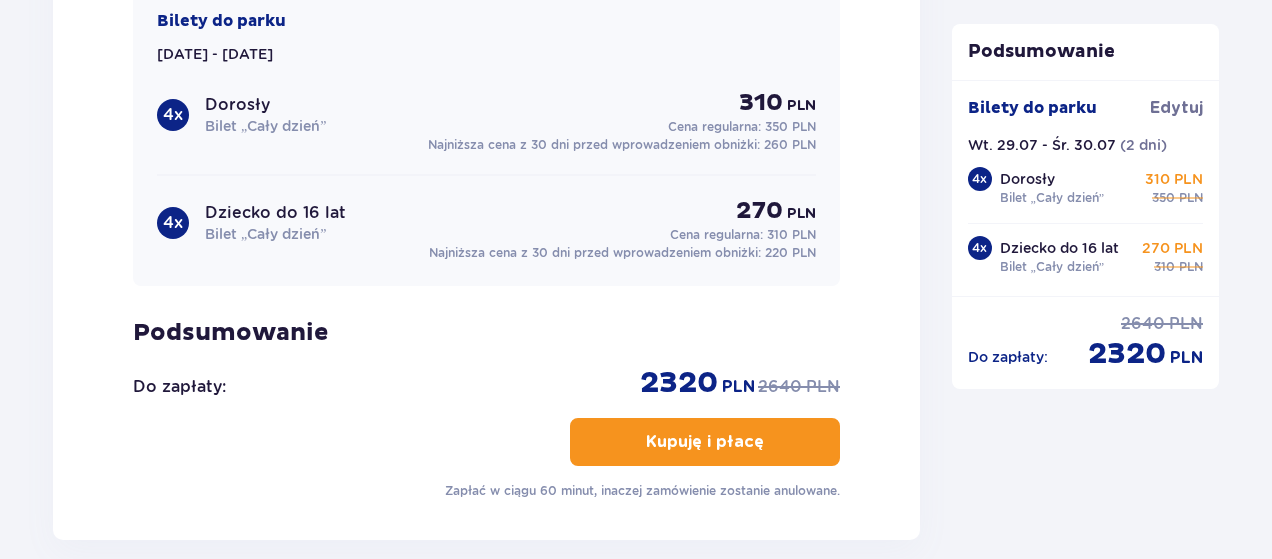 scroll, scrollTop: 2560, scrollLeft: 0, axis: vertical 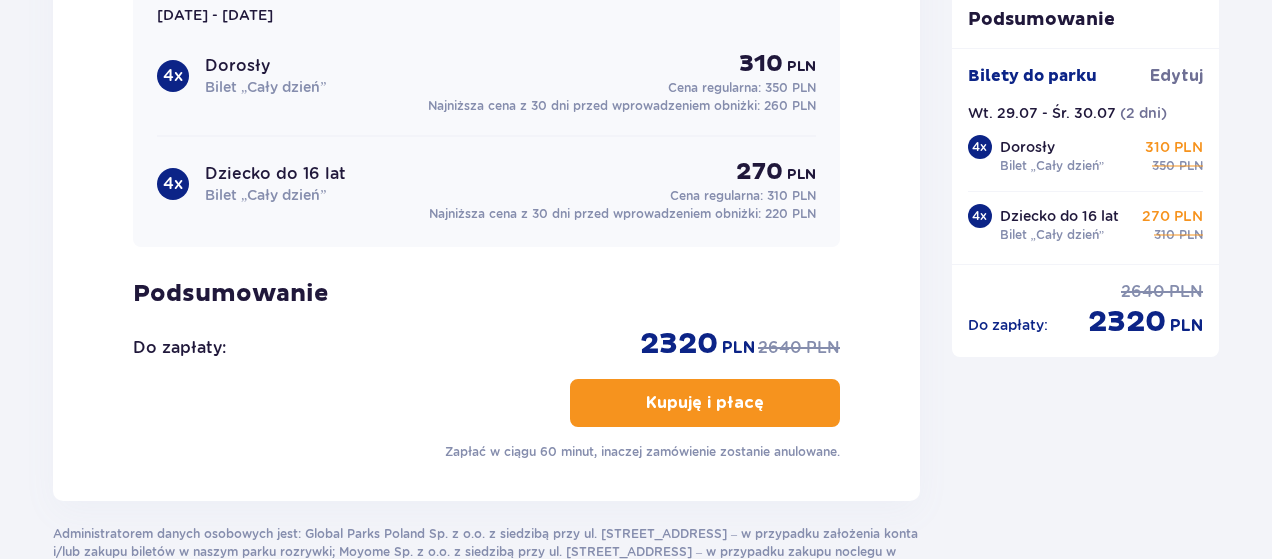 type on "+31685880158" 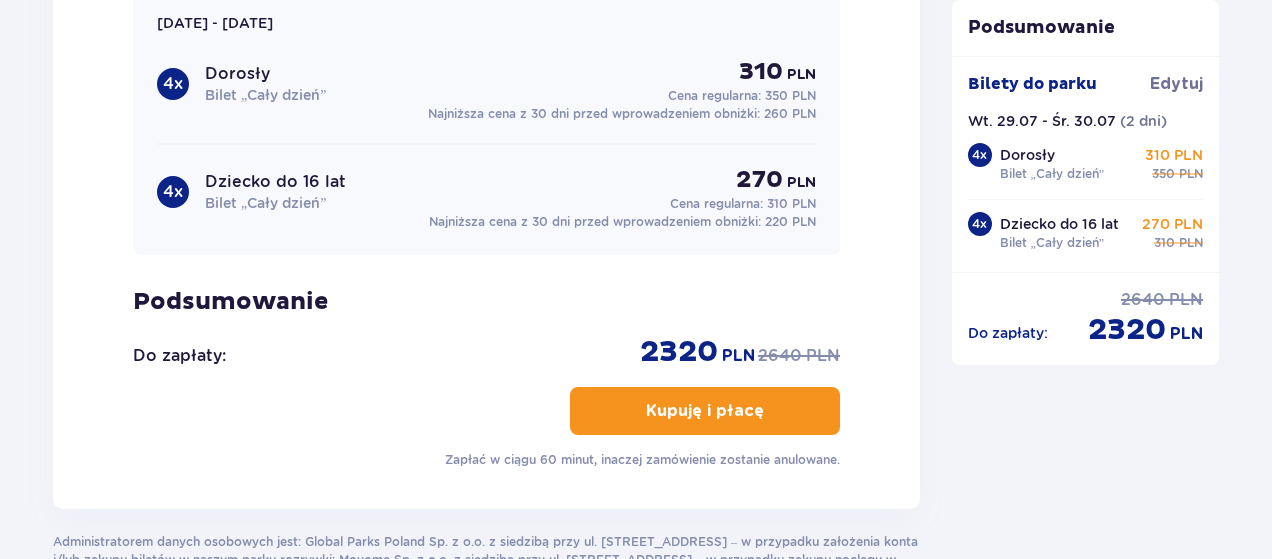 scroll, scrollTop: 2580, scrollLeft: 0, axis: vertical 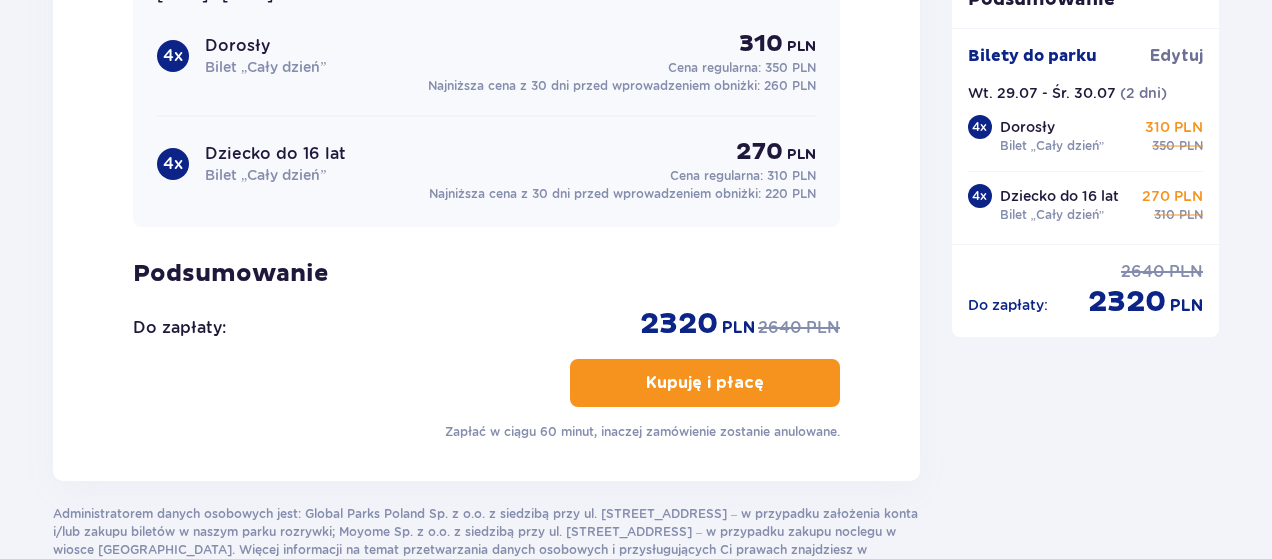click on "Kupuję i płacę" at bounding box center (705, 383) 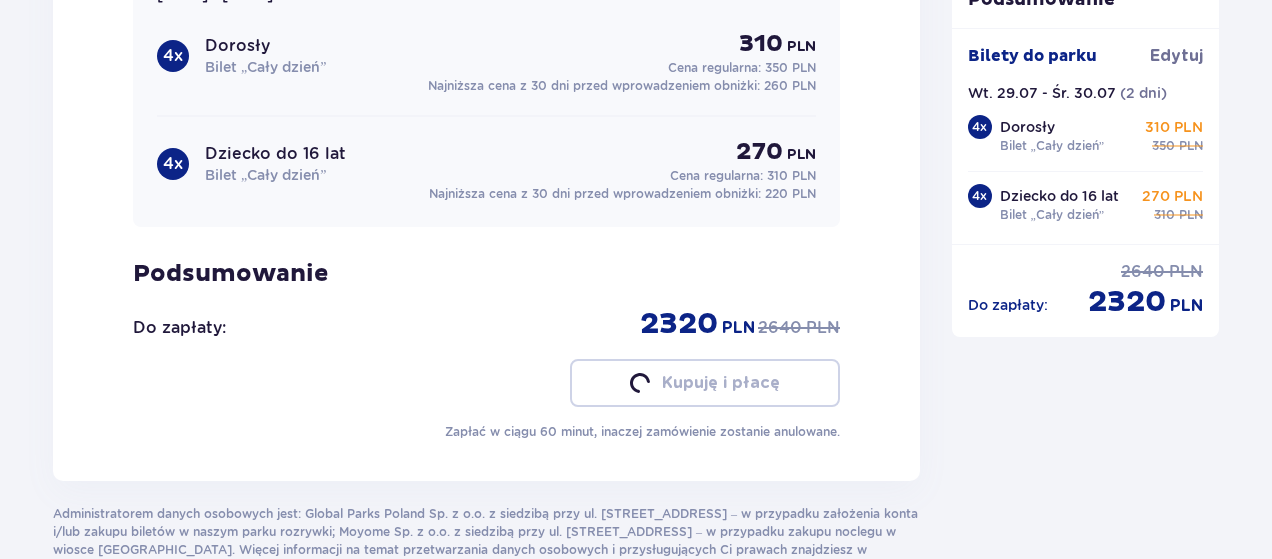 click on "Kupuję i płacę" at bounding box center (705, 383) 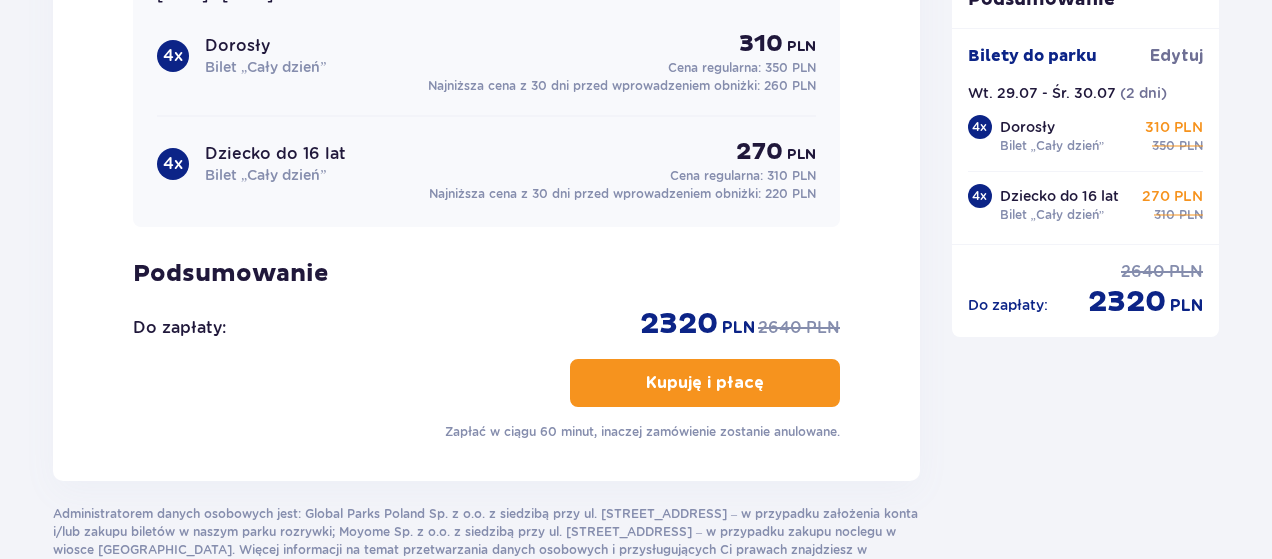 click on "Kupuję i płacę" at bounding box center [705, 383] 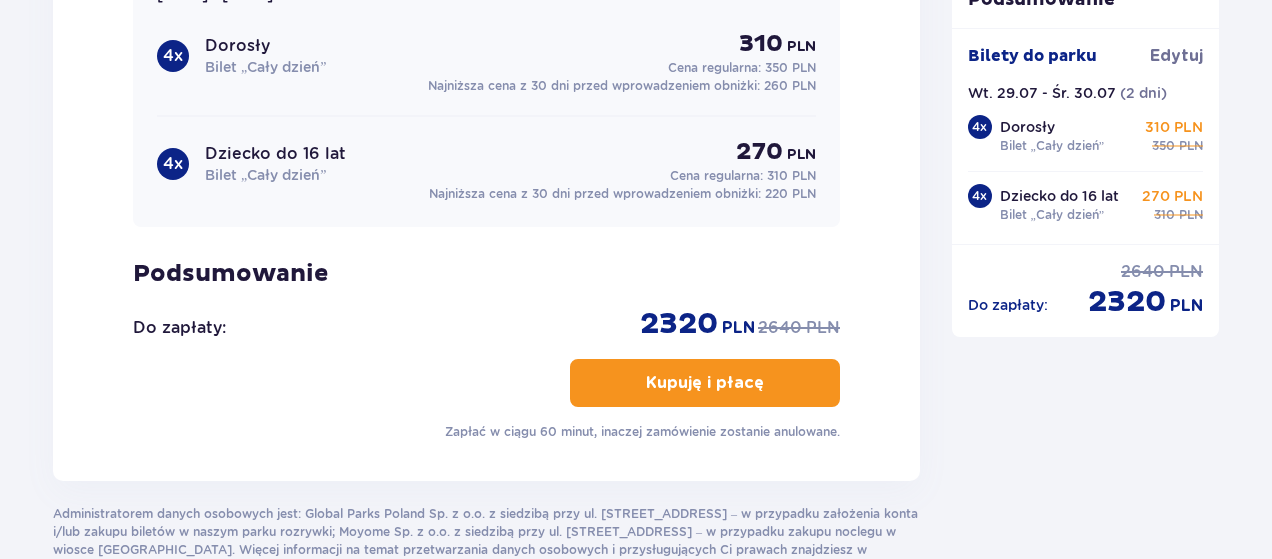 drag, startPoint x: 660, startPoint y: 379, endPoint x: 466, endPoint y: 384, distance: 194.06442 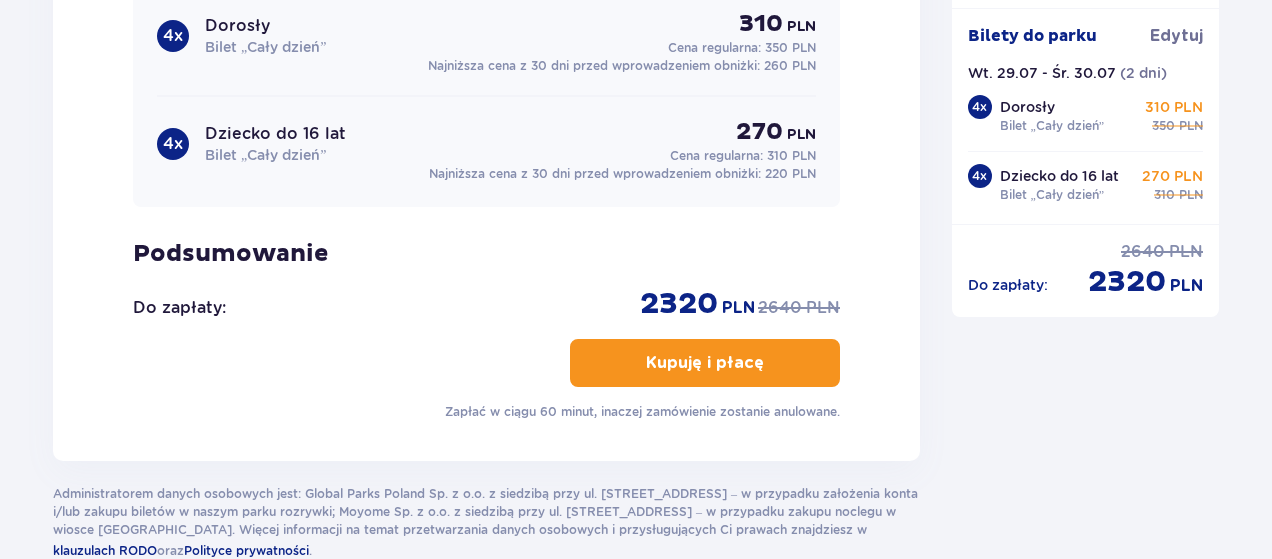 scroll, scrollTop: 2654, scrollLeft: 0, axis: vertical 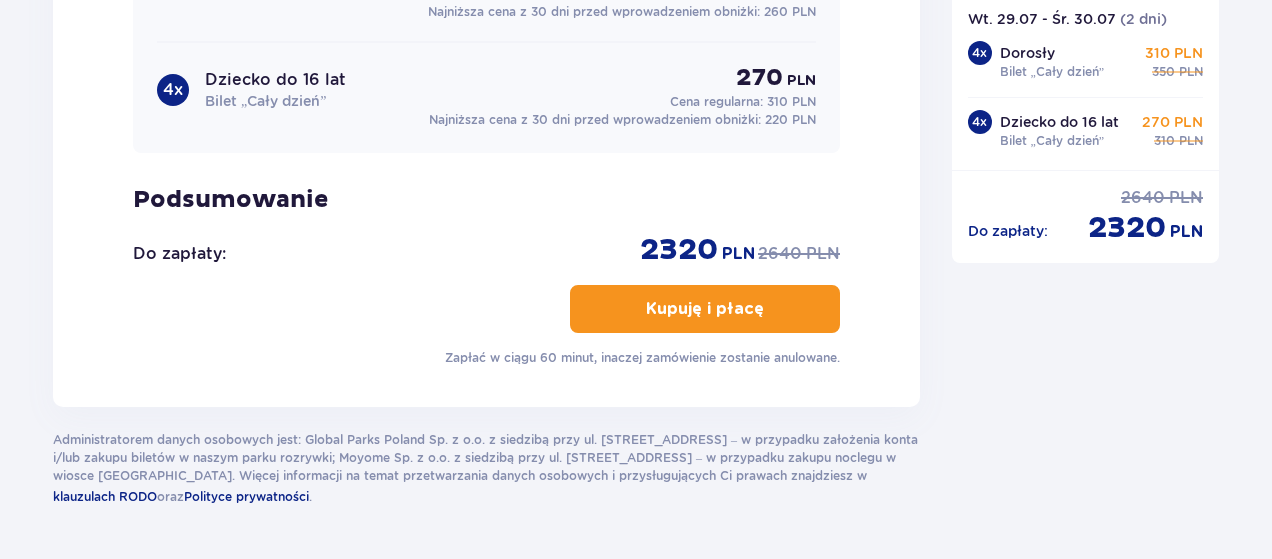 click on "Kupuję i płacę" at bounding box center [705, 309] 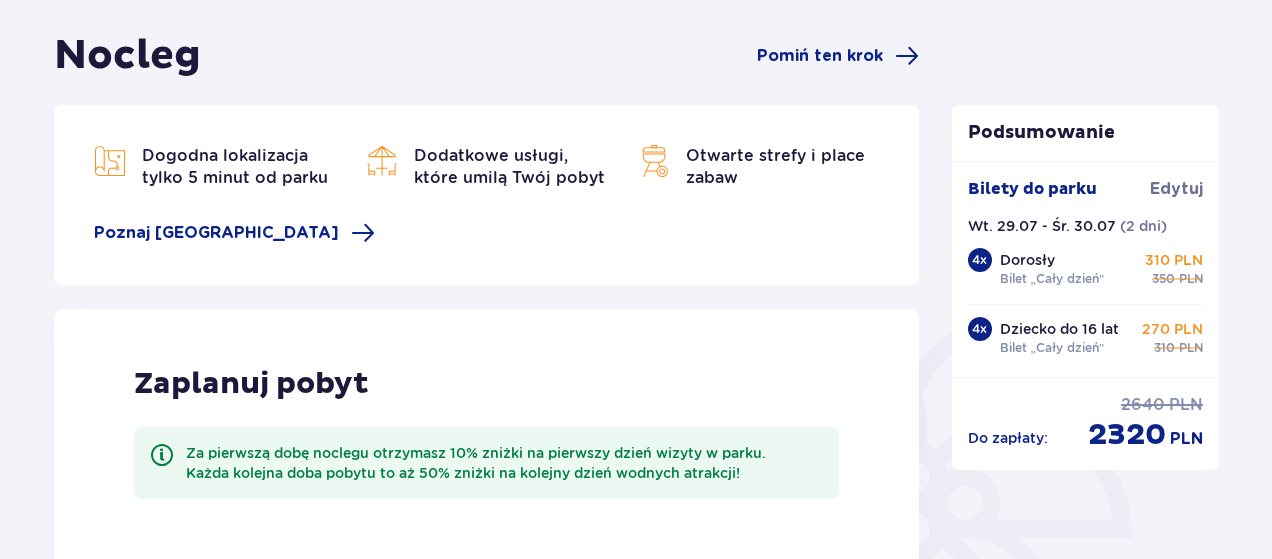 scroll, scrollTop: 40, scrollLeft: 0, axis: vertical 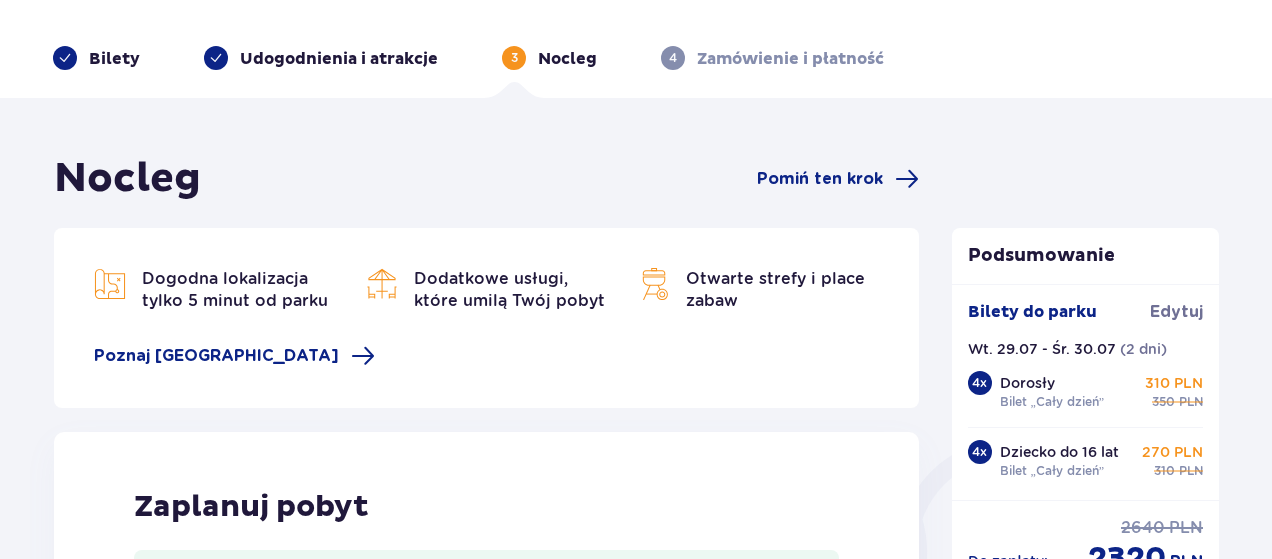 drag, startPoint x: 821, startPoint y: 190, endPoint x: 1279, endPoint y: 248, distance: 461.65787 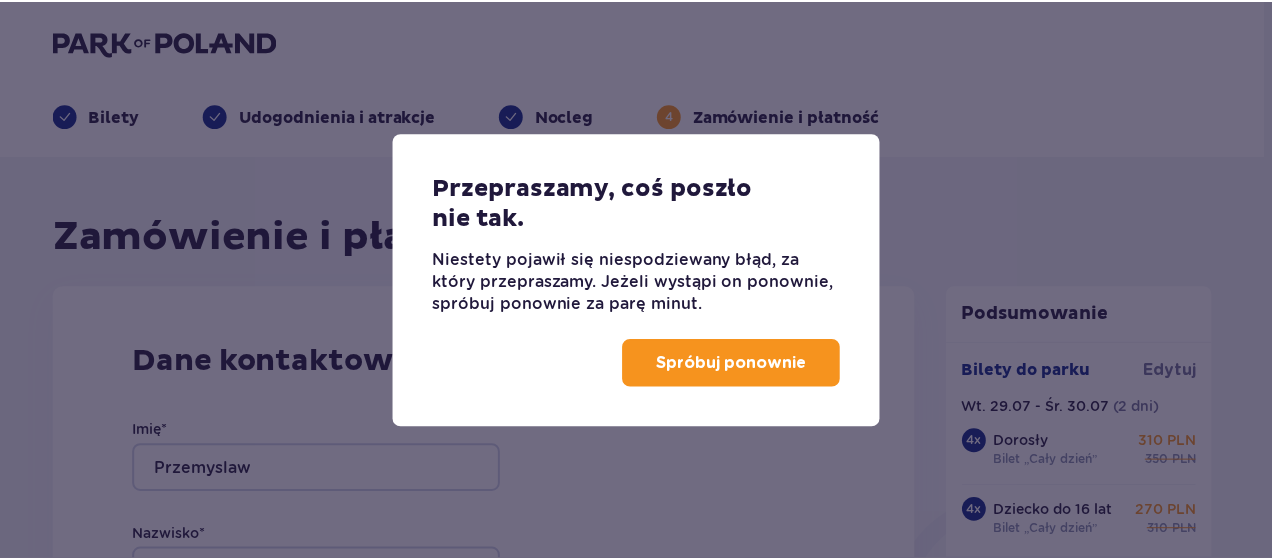 scroll, scrollTop: 0, scrollLeft: 0, axis: both 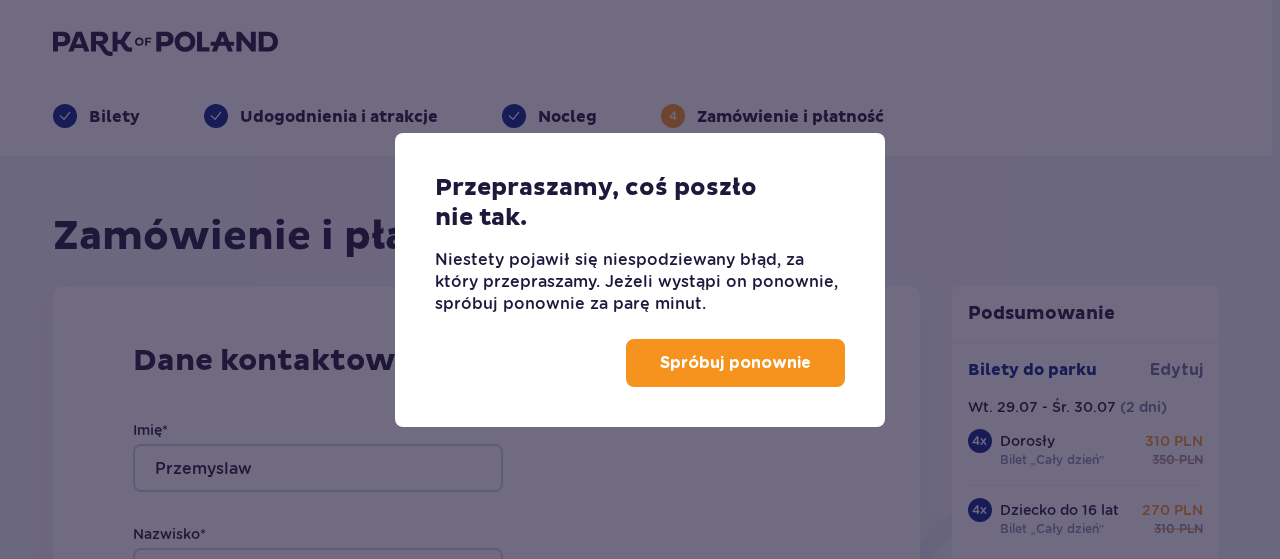 click on "Spróbuj ponownie" at bounding box center (735, 363) 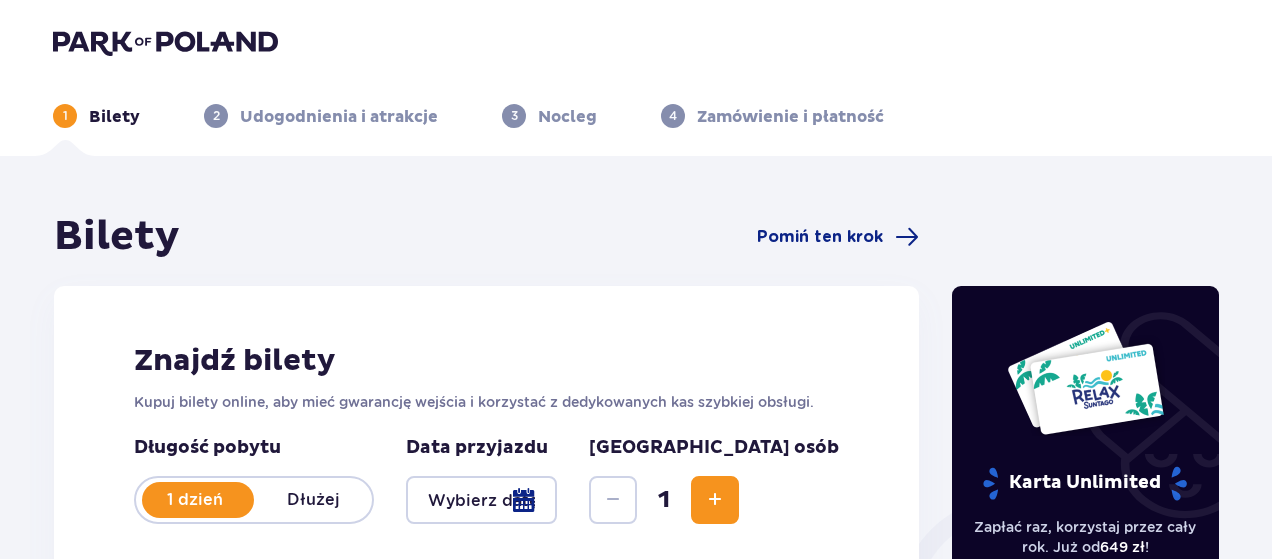 scroll, scrollTop: 0, scrollLeft: 0, axis: both 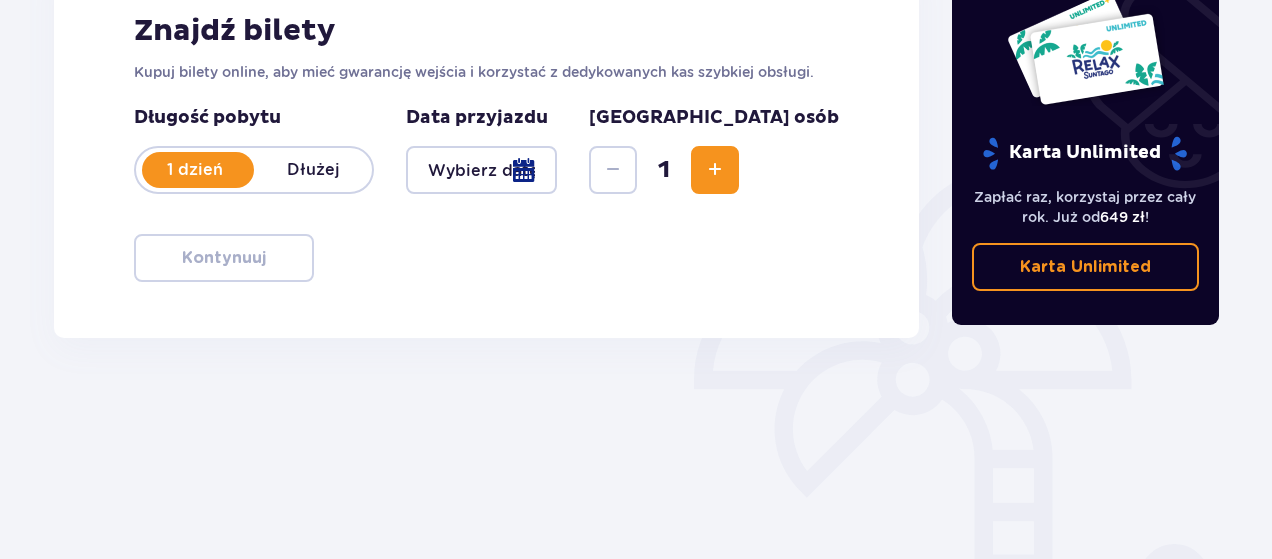 drag, startPoint x: 1279, startPoint y: 67, endPoint x: 1279, endPoint y: 205, distance: 138 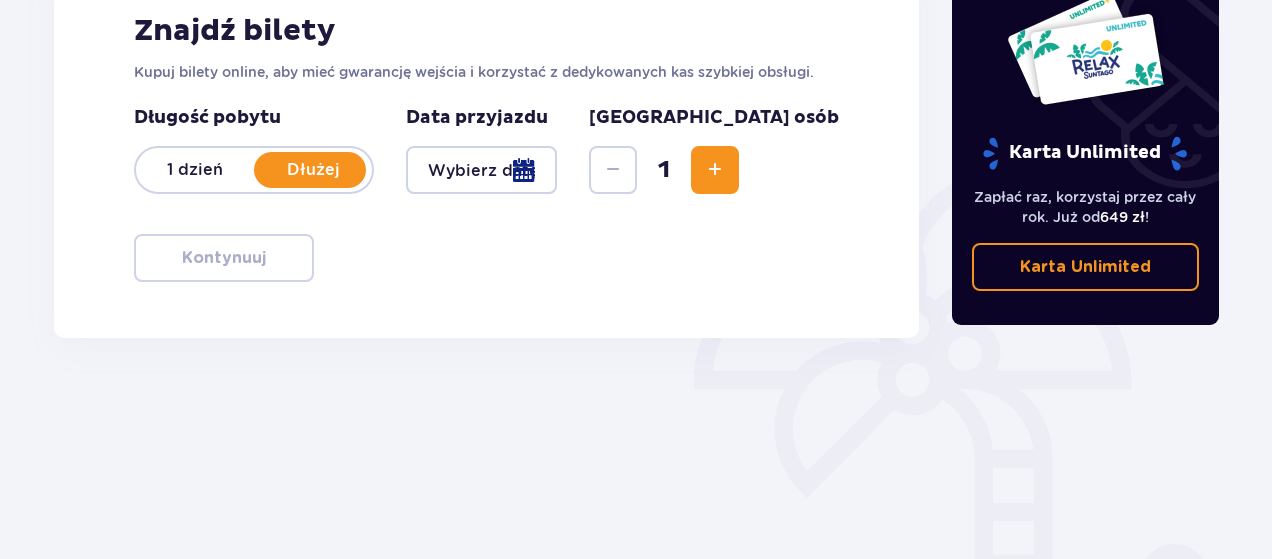 click at bounding box center [481, 170] 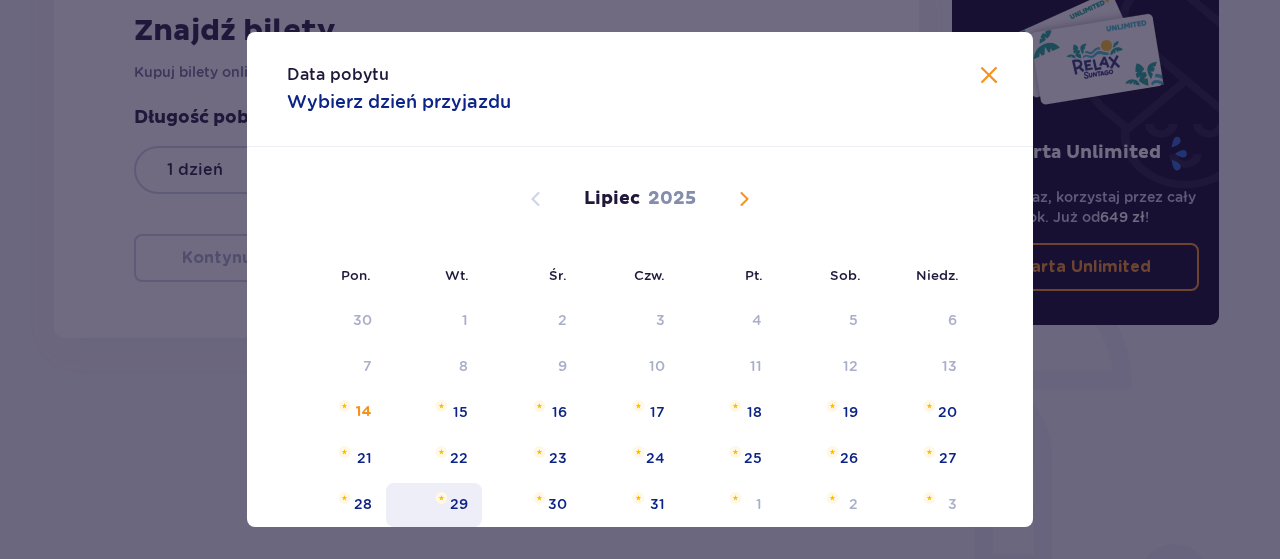click on "29" at bounding box center (459, 504) 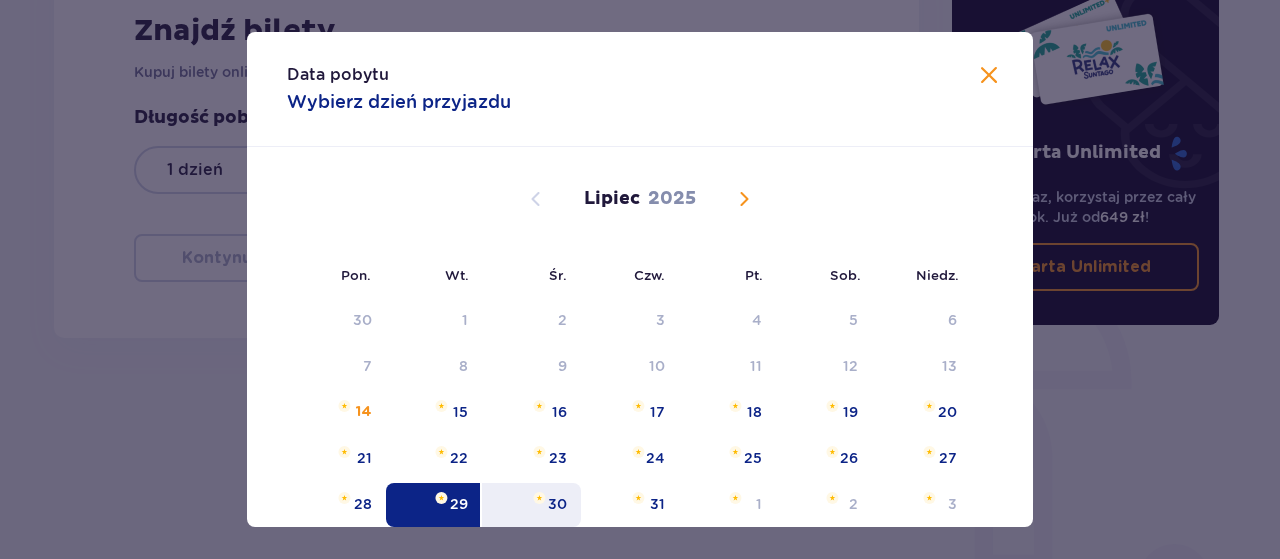 click on "30" at bounding box center (557, 504) 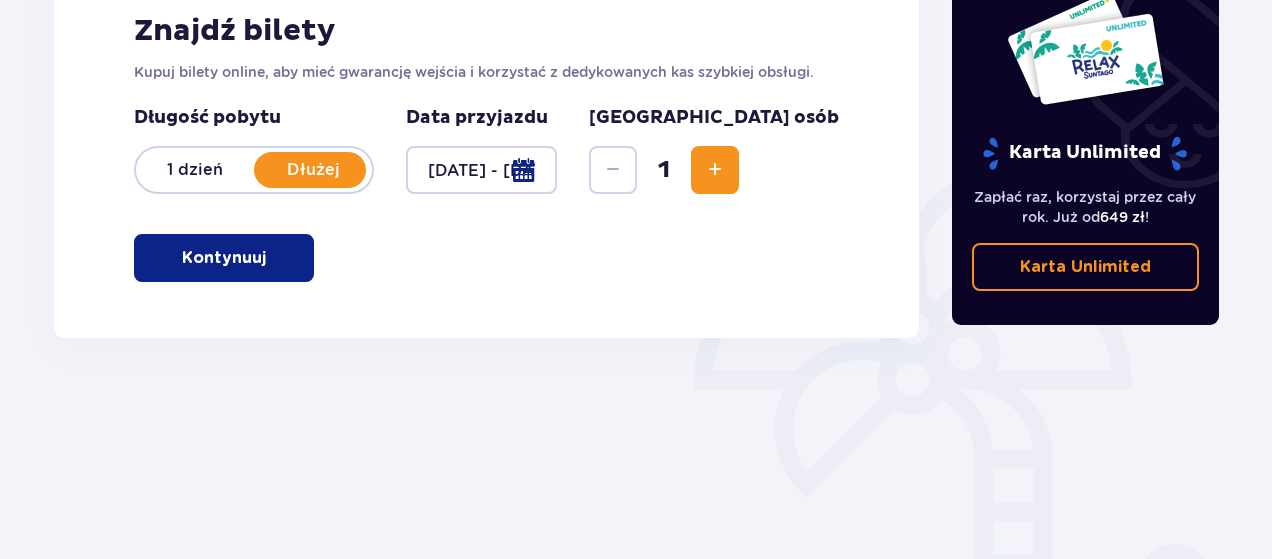 click at bounding box center [715, 170] 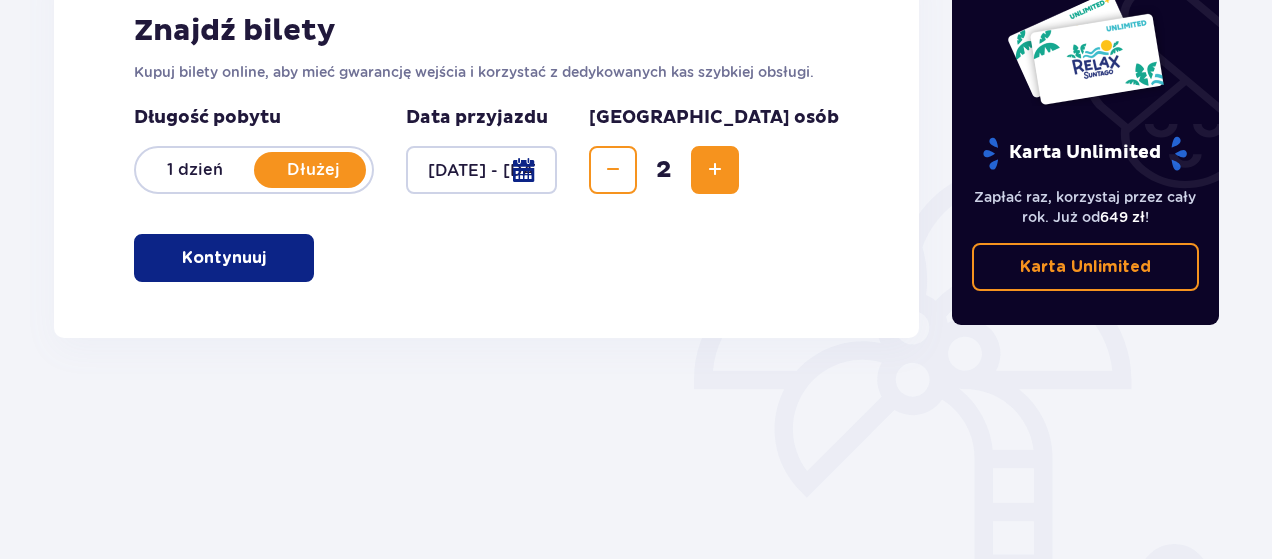 click at bounding box center [715, 170] 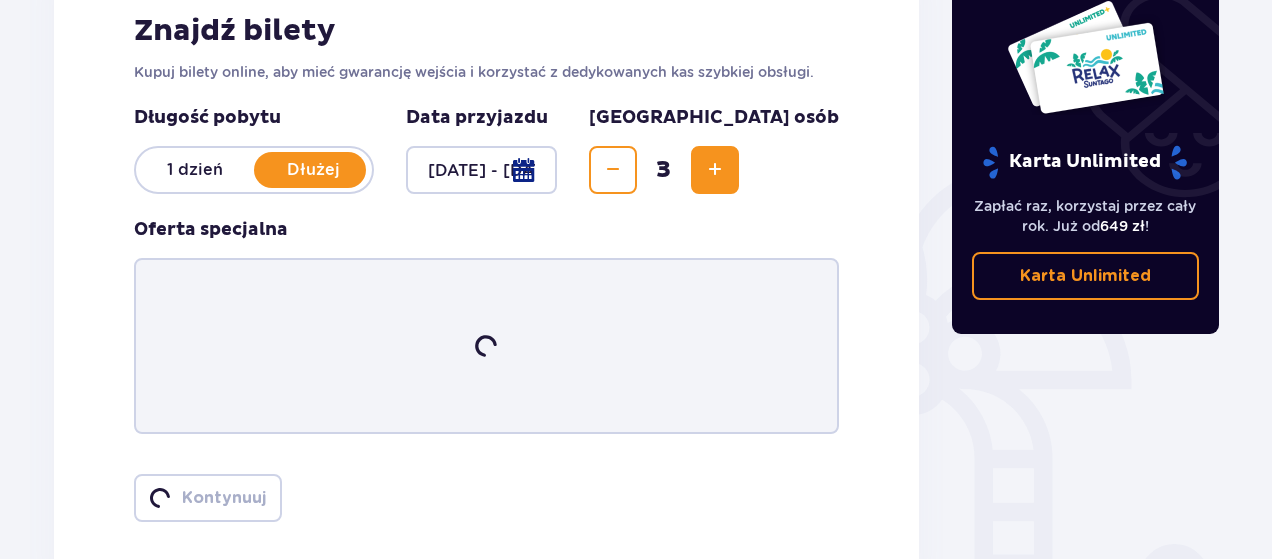 click at bounding box center [715, 170] 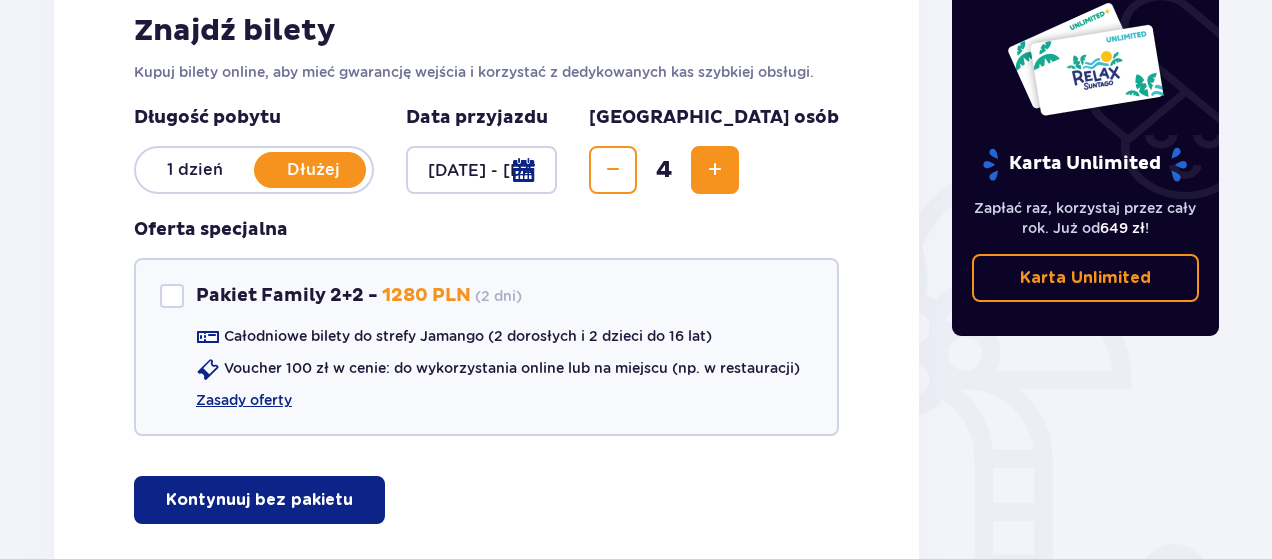 click at bounding box center [715, 170] 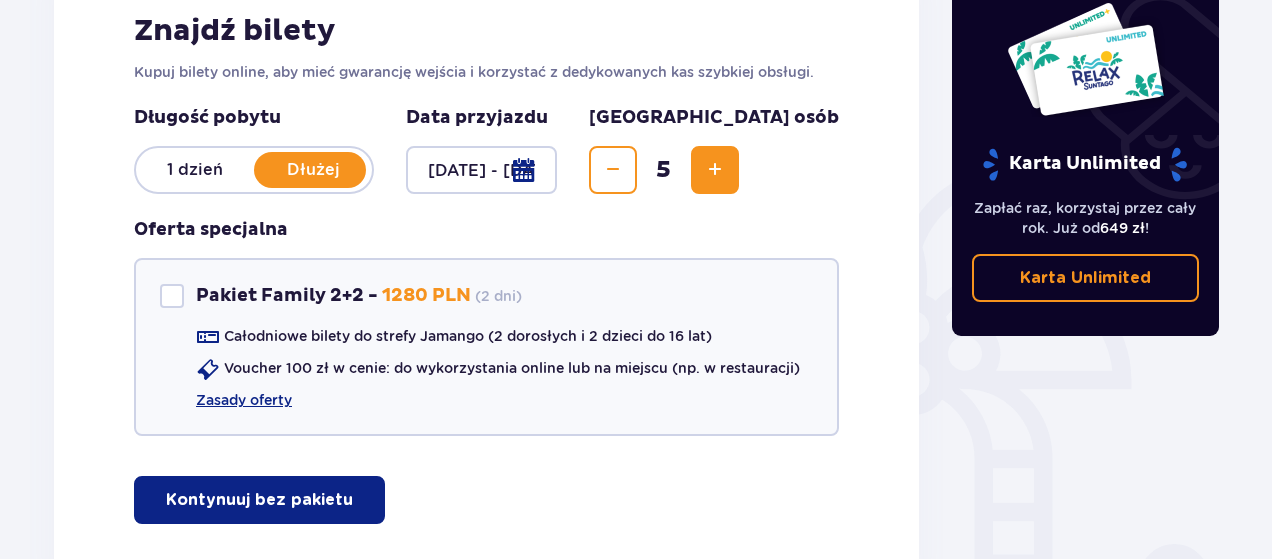 click at bounding box center [715, 170] 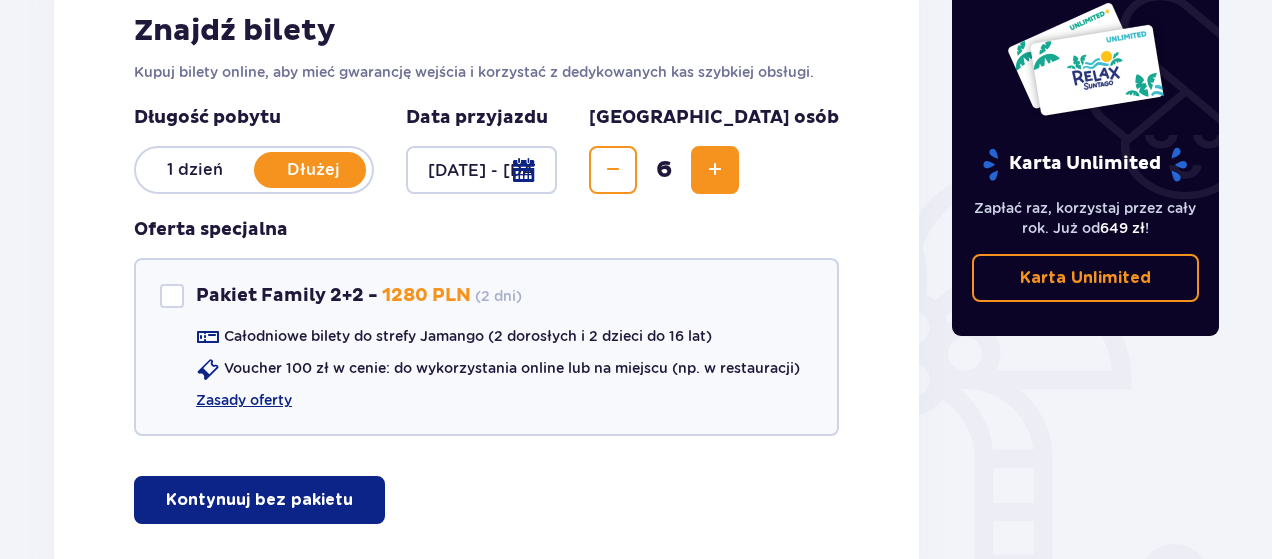 click at bounding box center (715, 170) 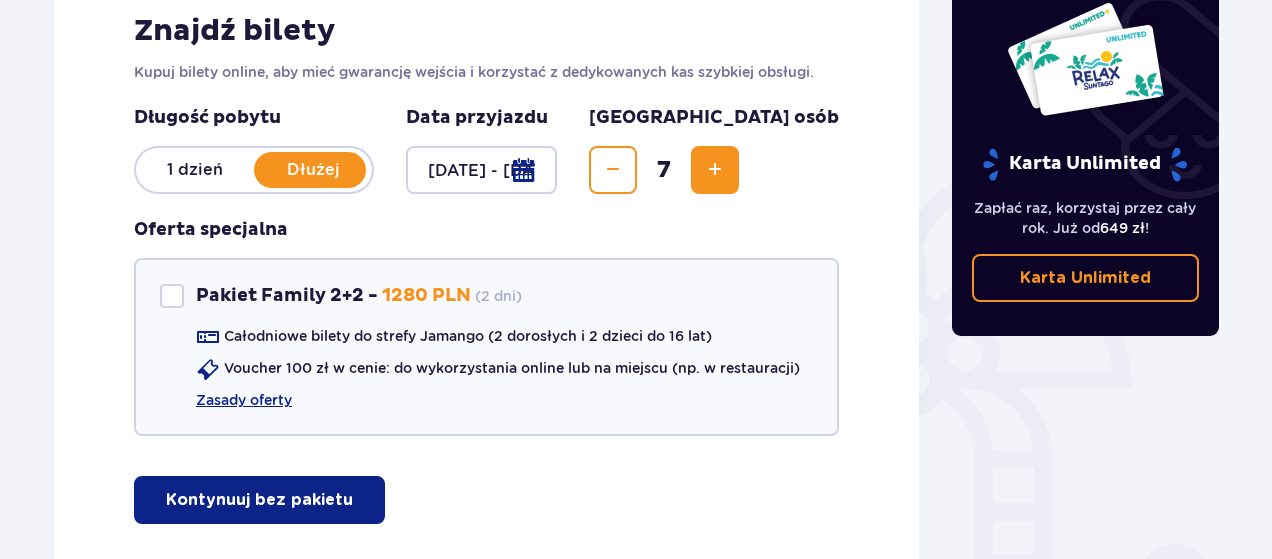 click at bounding box center [715, 170] 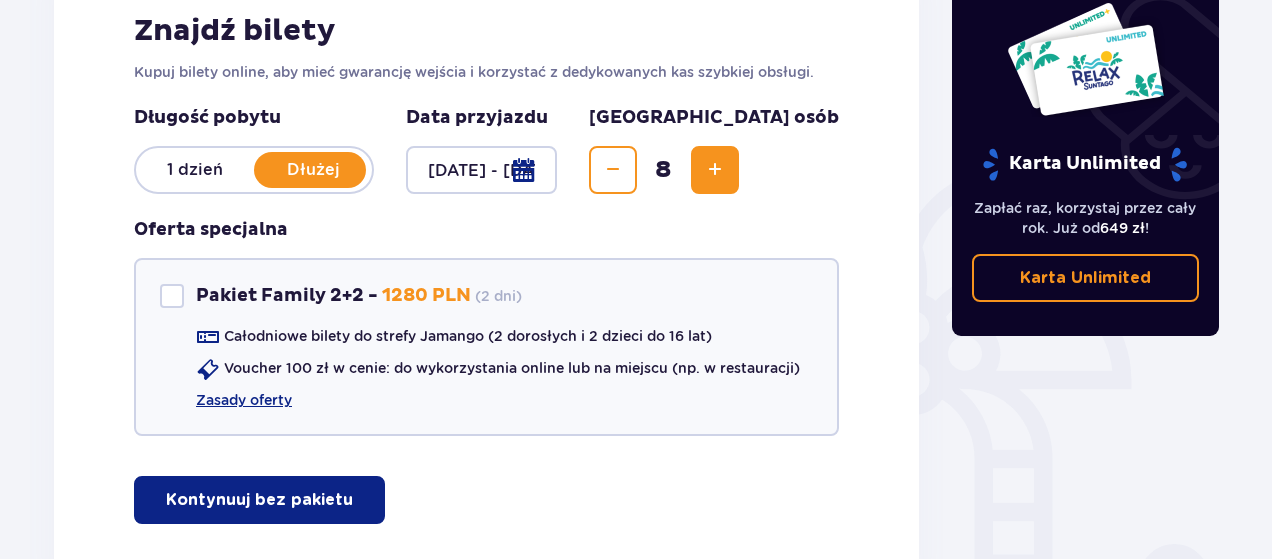 click on "Kontynuuj bez pakietu" at bounding box center (259, 500) 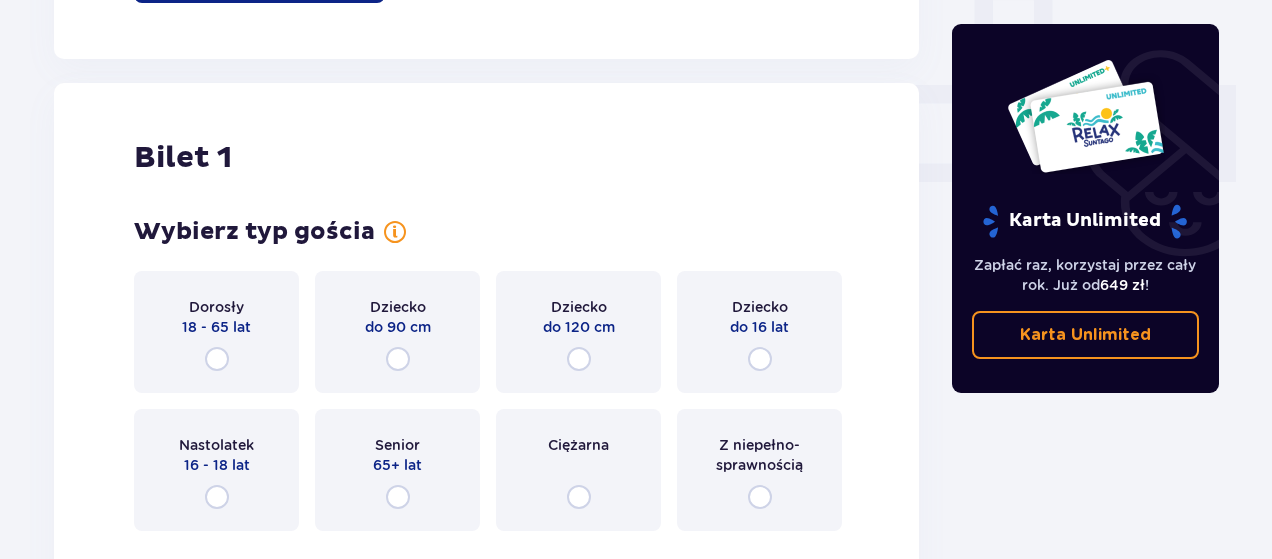 scroll, scrollTop: 910, scrollLeft: 0, axis: vertical 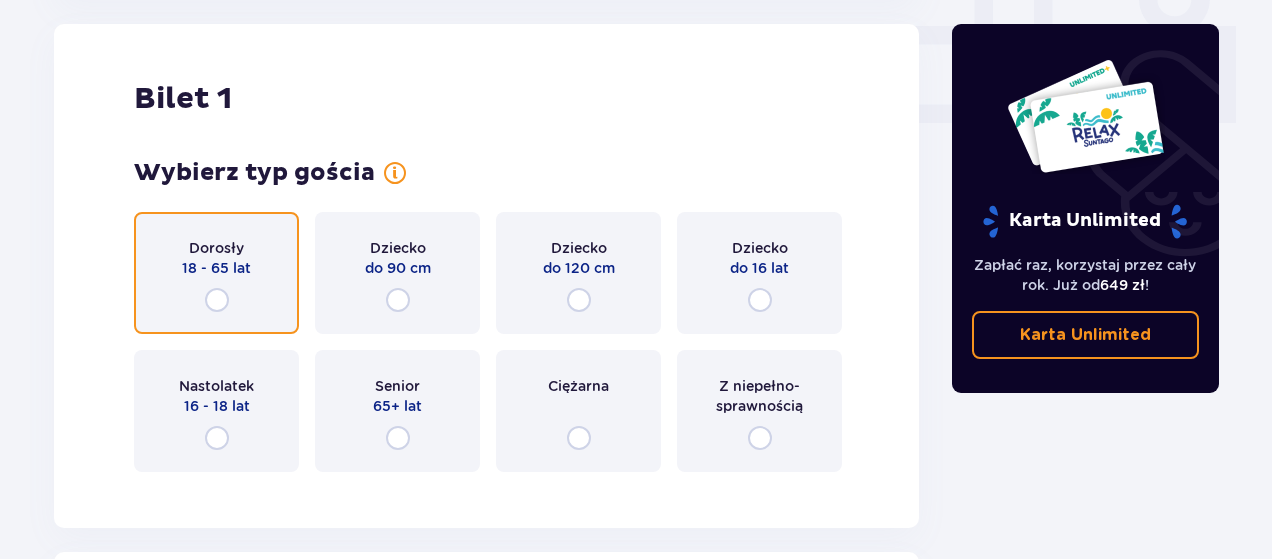 click on "Dorosły 18 - 65 lat" at bounding box center (216, 273) 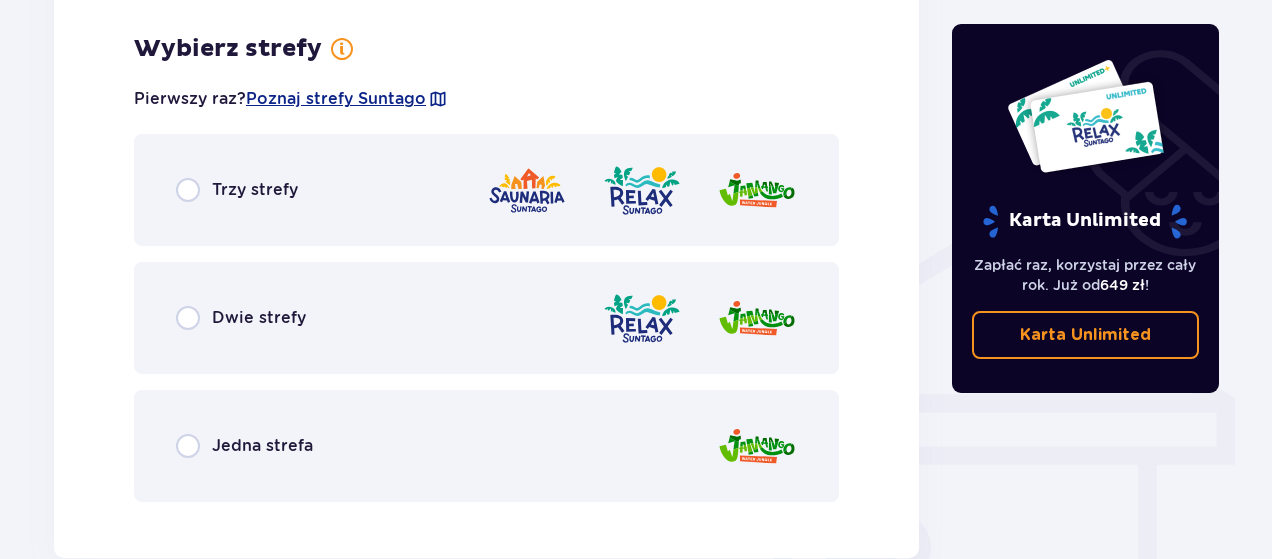 scroll, scrollTop: 1398, scrollLeft: 0, axis: vertical 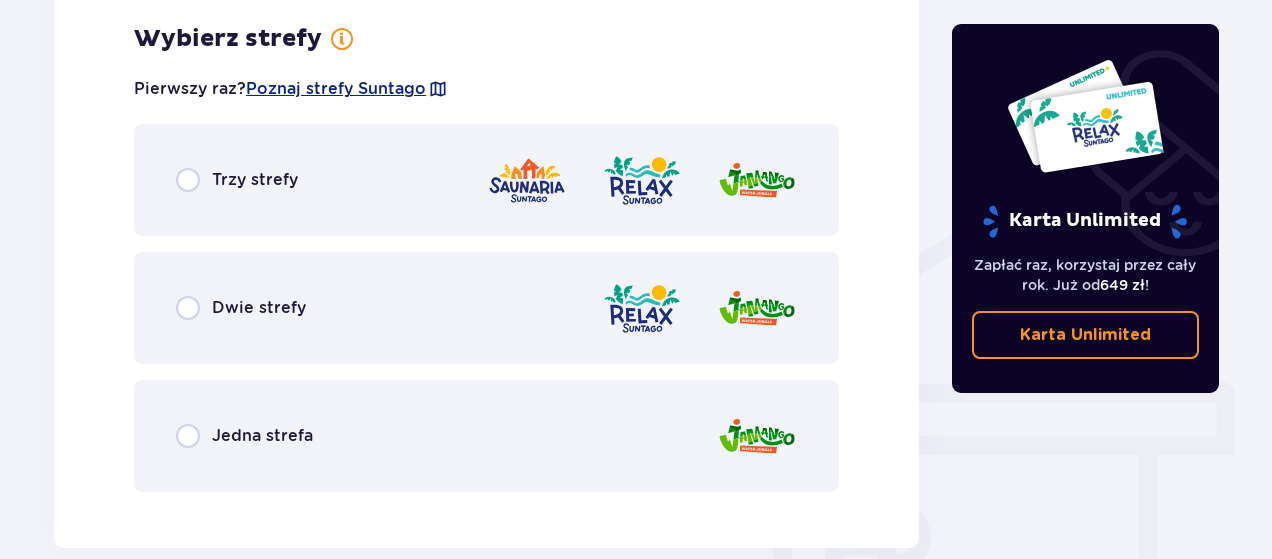 click on "Jedna strefa" at bounding box center [486, 436] 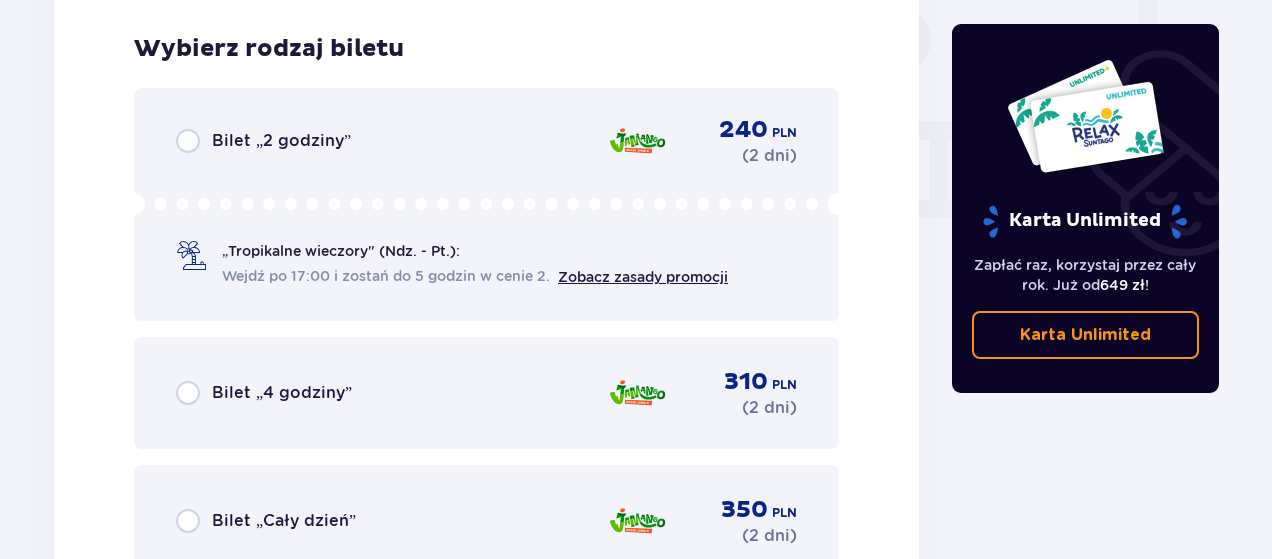 scroll, scrollTop: 1906, scrollLeft: 0, axis: vertical 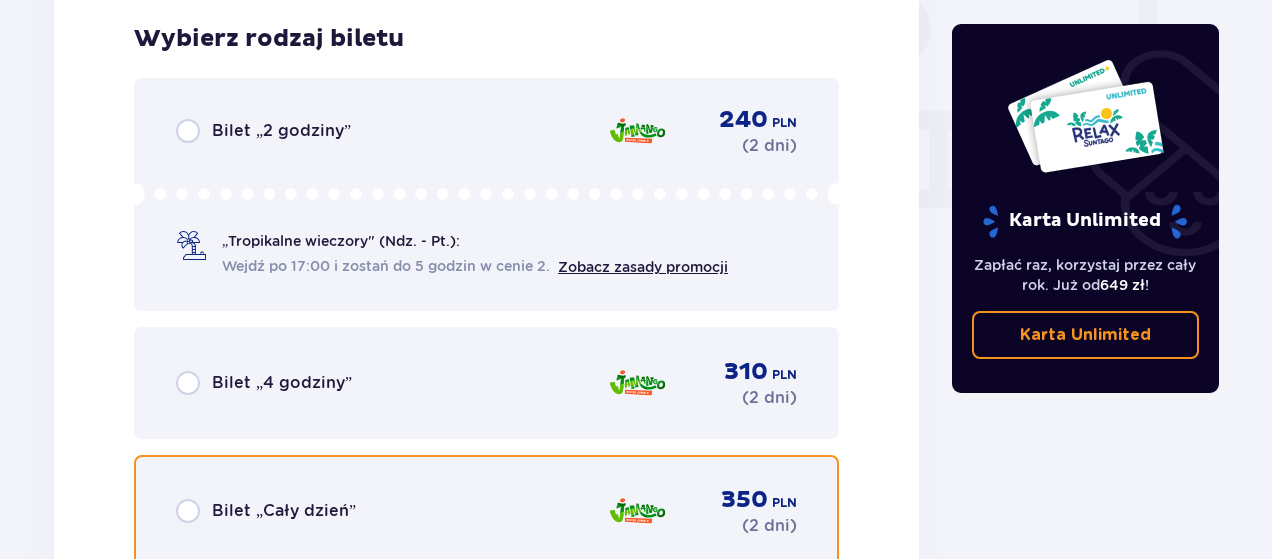 click at bounding box center [188, 511] 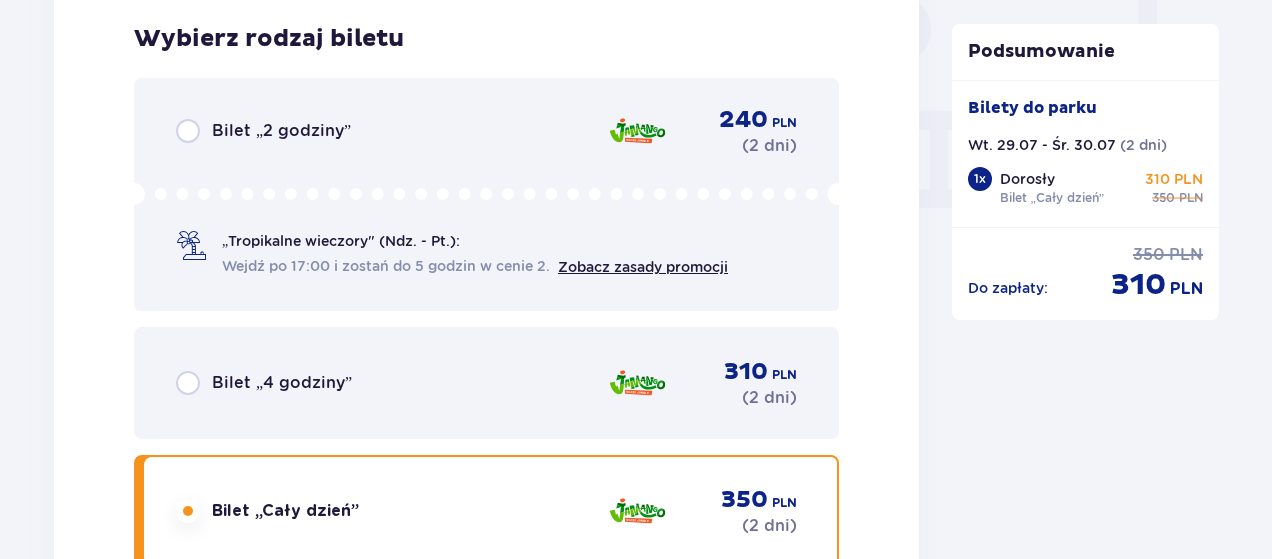 scroll, scrollTop: 2529, scrollLeft: 0, axis: vertical 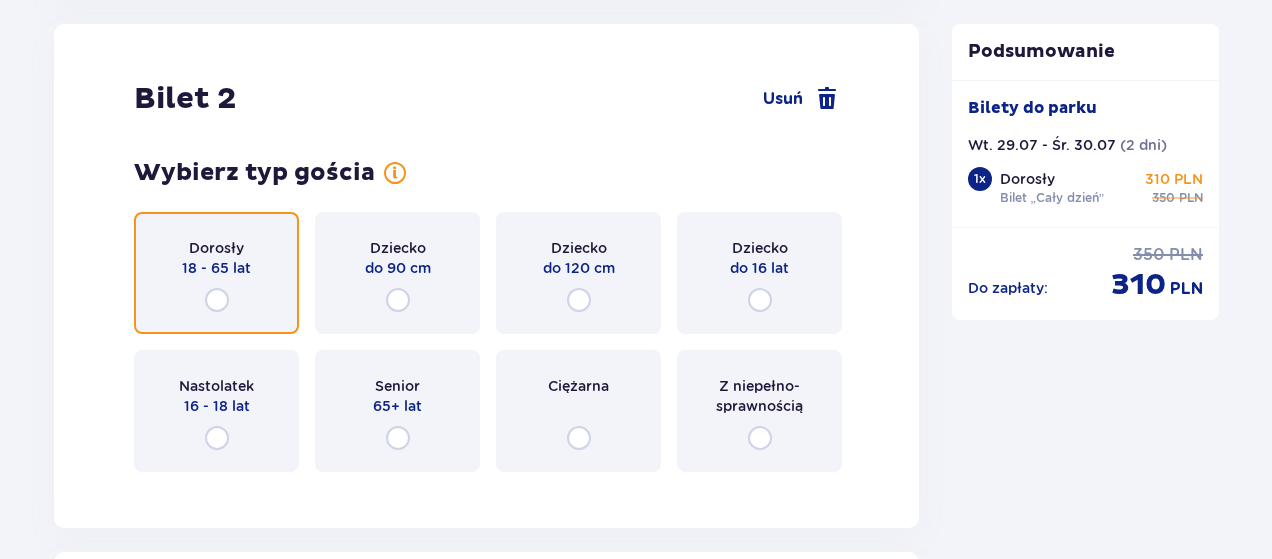 click at bounding box center (217, 300) 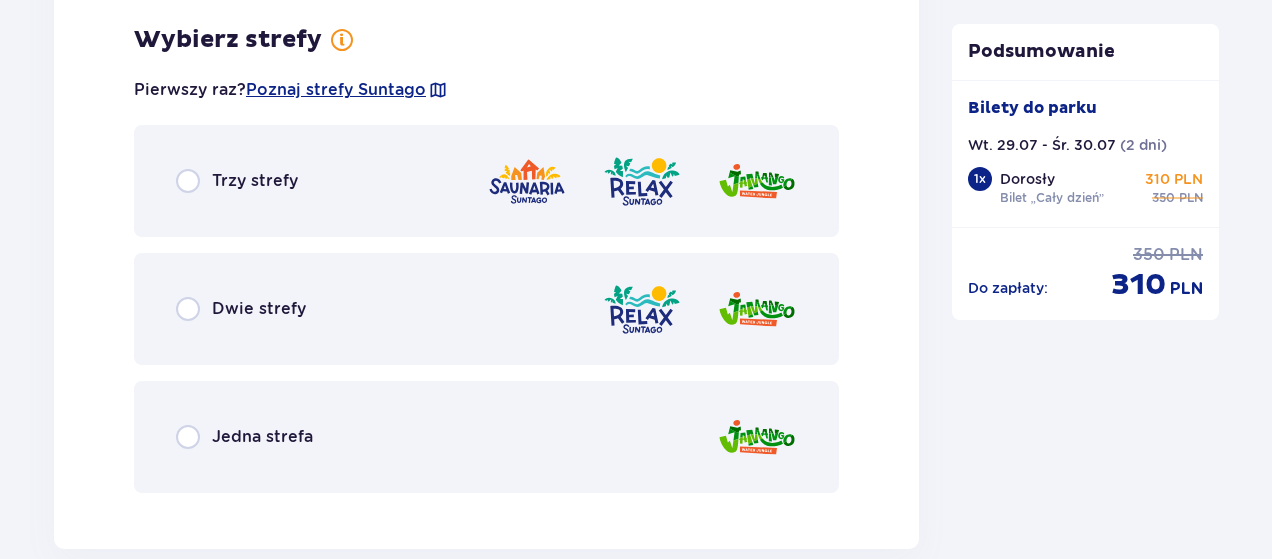 scroll, scrollTop: 3017, scrollLeft: 0, axis: vertical 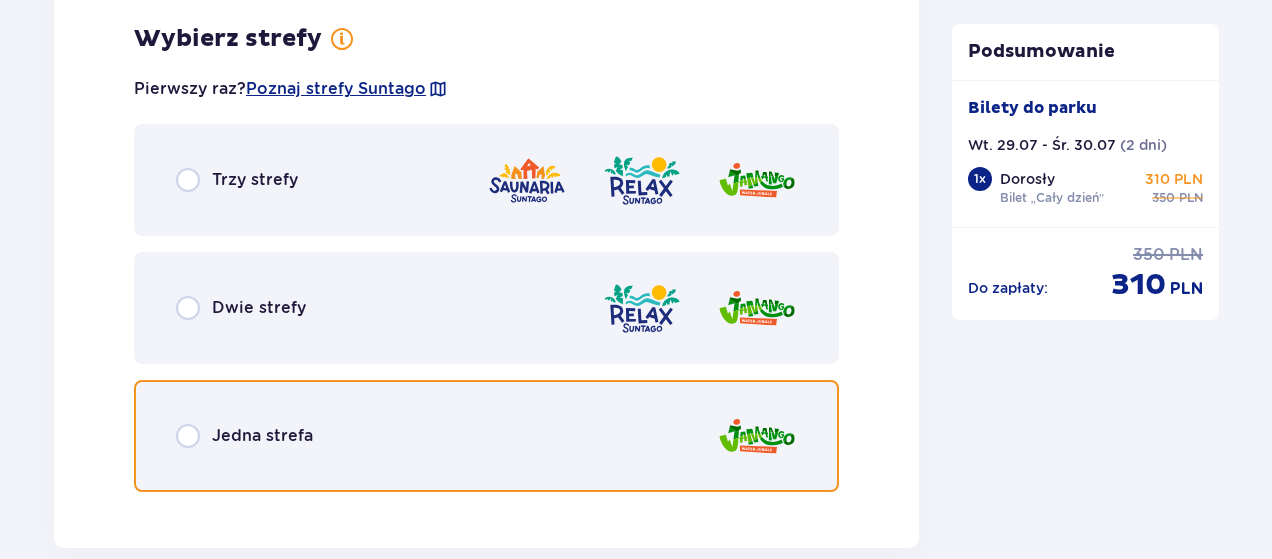 click at bounding box center (188, 436) 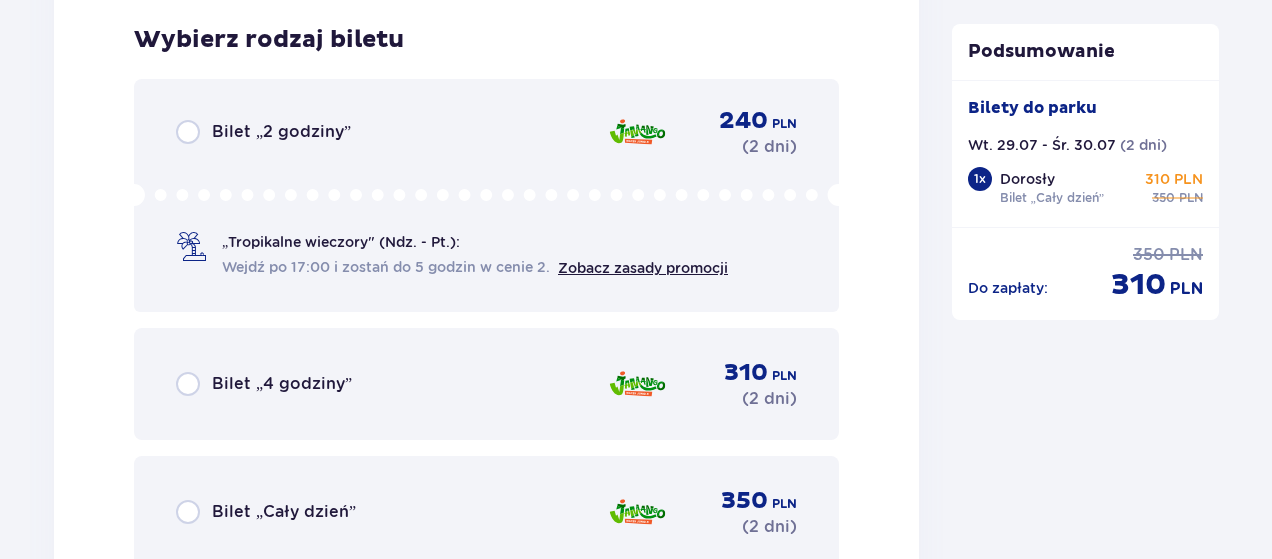 scroll, scrollTop: 3525, scrollLeft: 0, axis: vertical 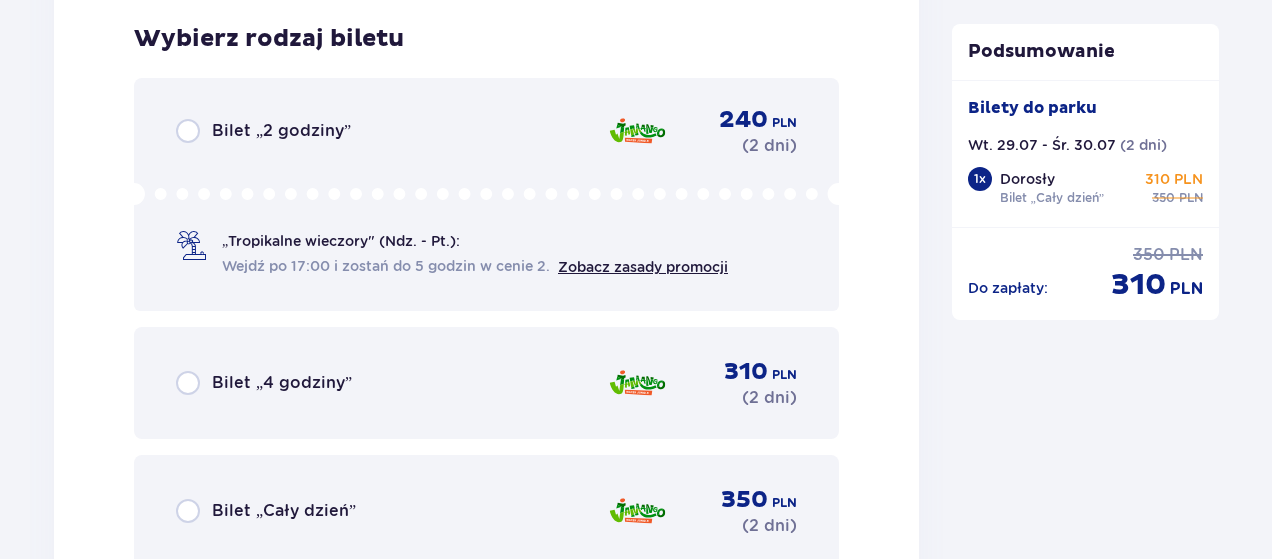 click on "Bilet „Cały dzień” 350 PLN ( 2 dni )" at bounding box center [486, 511] 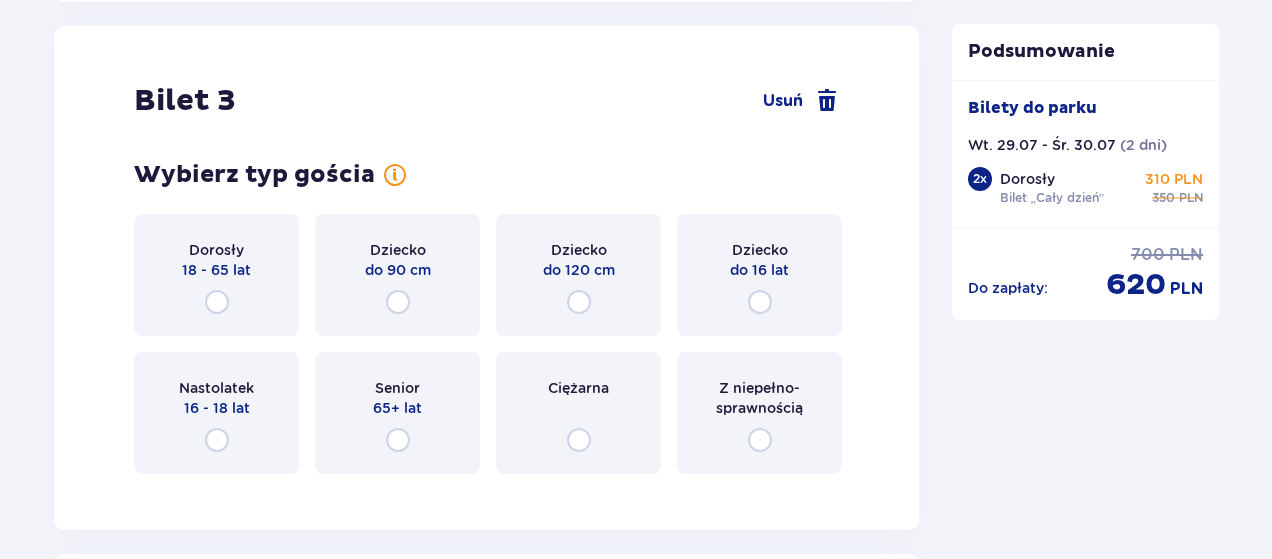 scroll, scrollTop: 4148, scrollLeft: 0, axis: vertical 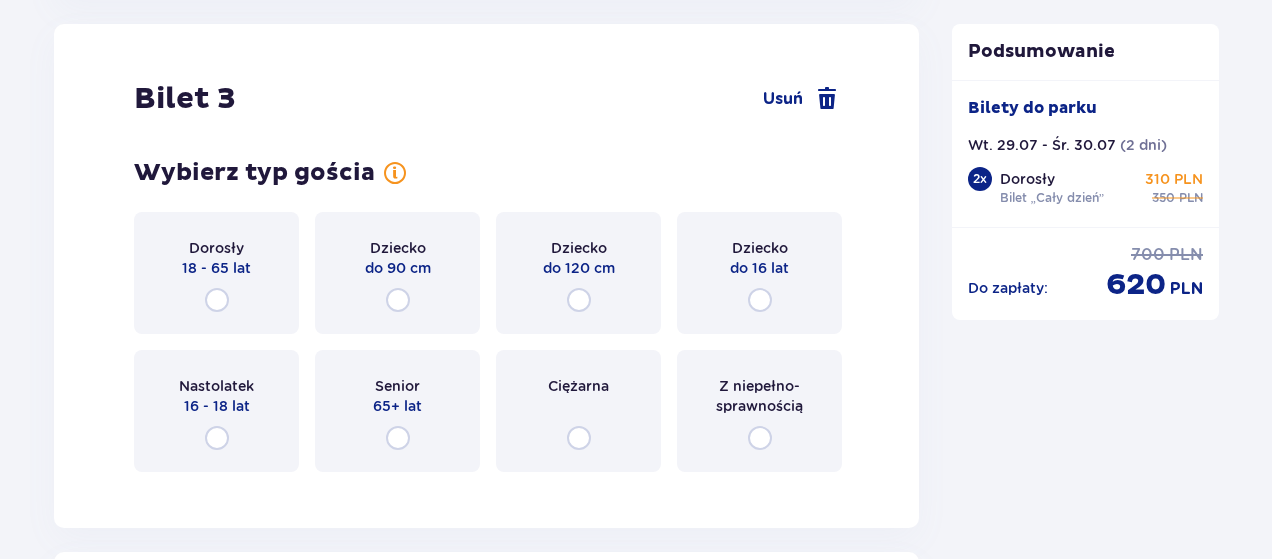 click on "Bilet   3 Usuń Wybierz typ gościa Dorosły 18 - 65 lat Dziecko do 90 cm Dziecko do 120 cm Dziecko do 16 lat Nastolatek 16 - 18 lat Senior 65+ lat Ciężarna Z niepełno­sprawnością" at bounding box center (486, 276) 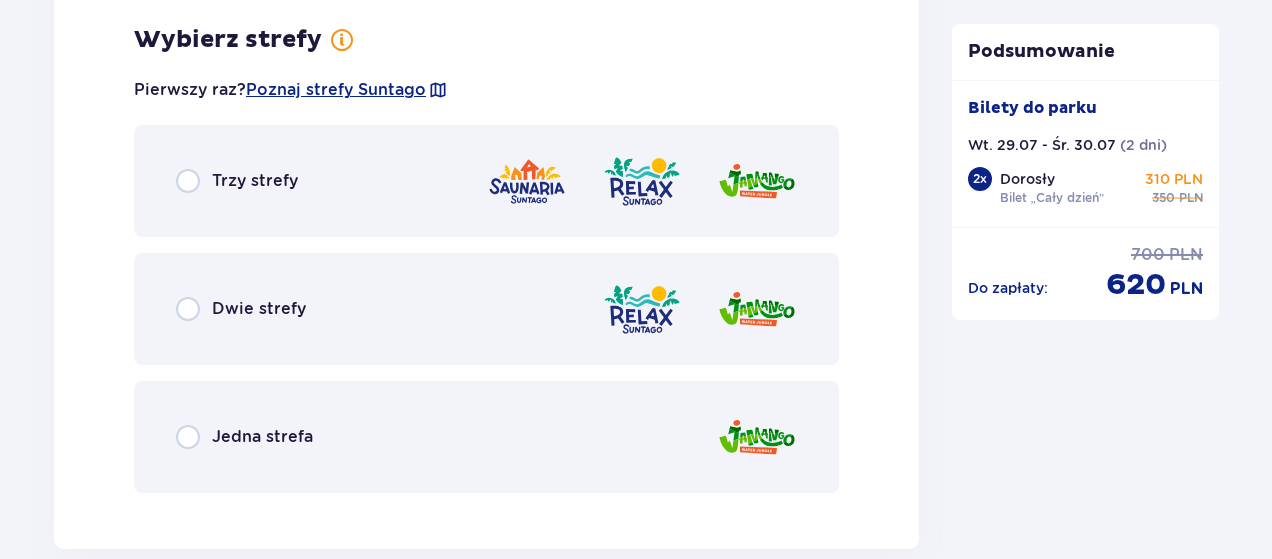 scroll, scrollTop: 4636, scrollLeft: 0, axis: vertical 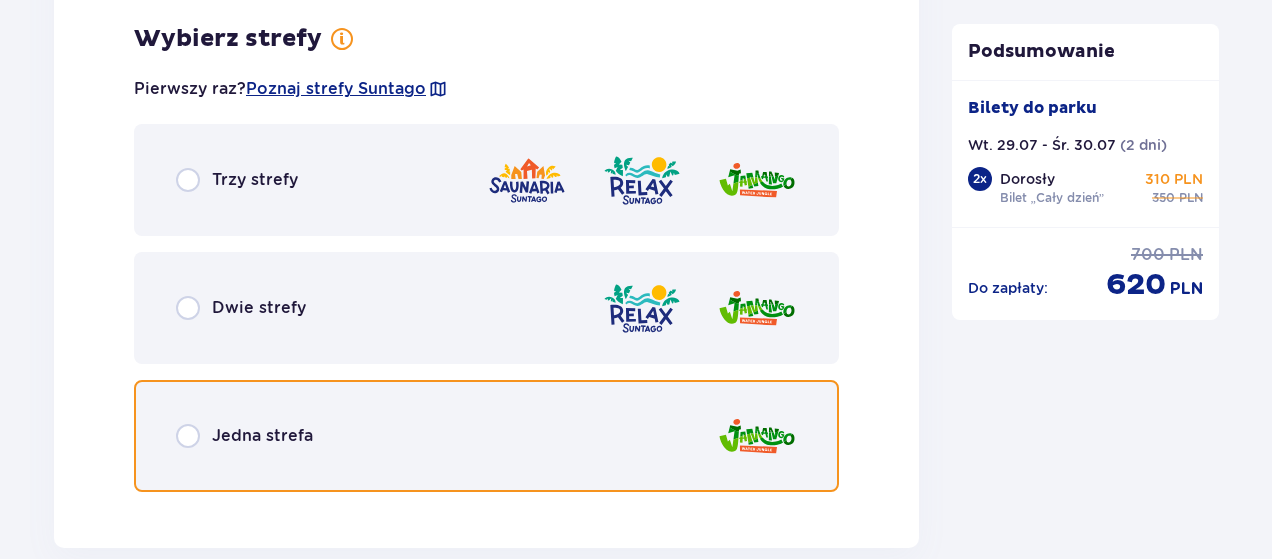 click at bounding box center [188, 436] 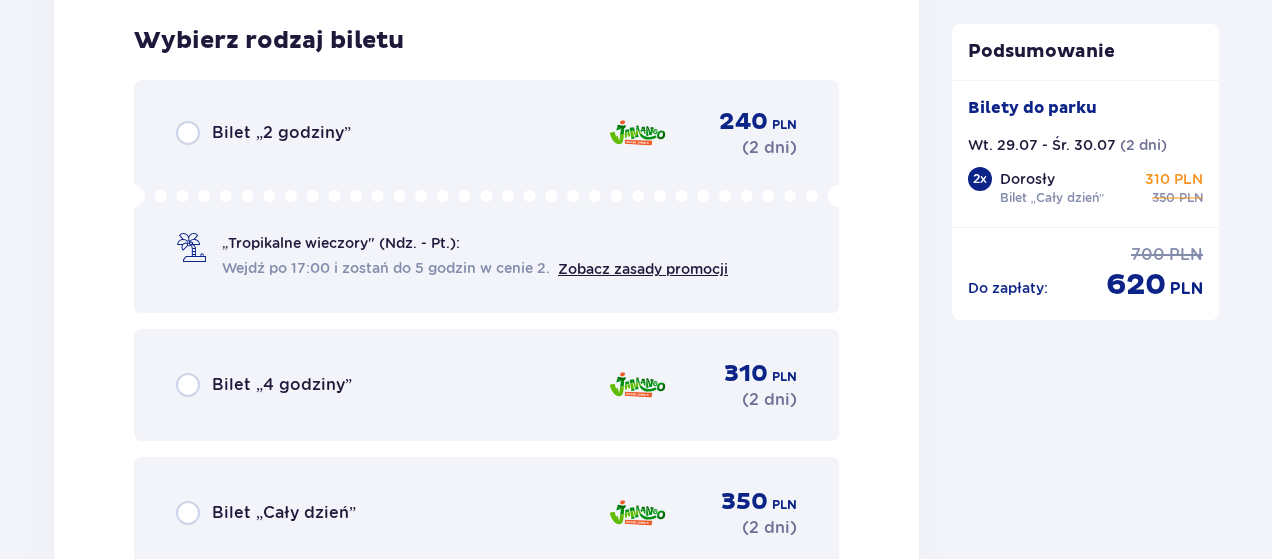 scroll, scrollTop: 5144, scrollLeft: 0, axis: vertical 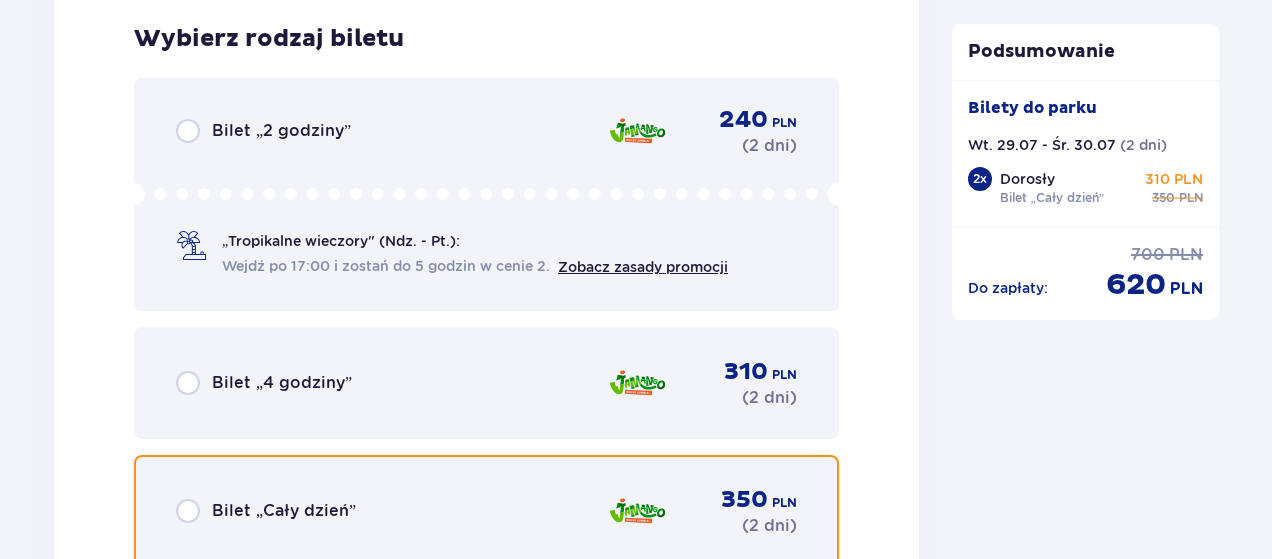 click at bounding box center [188, 511] 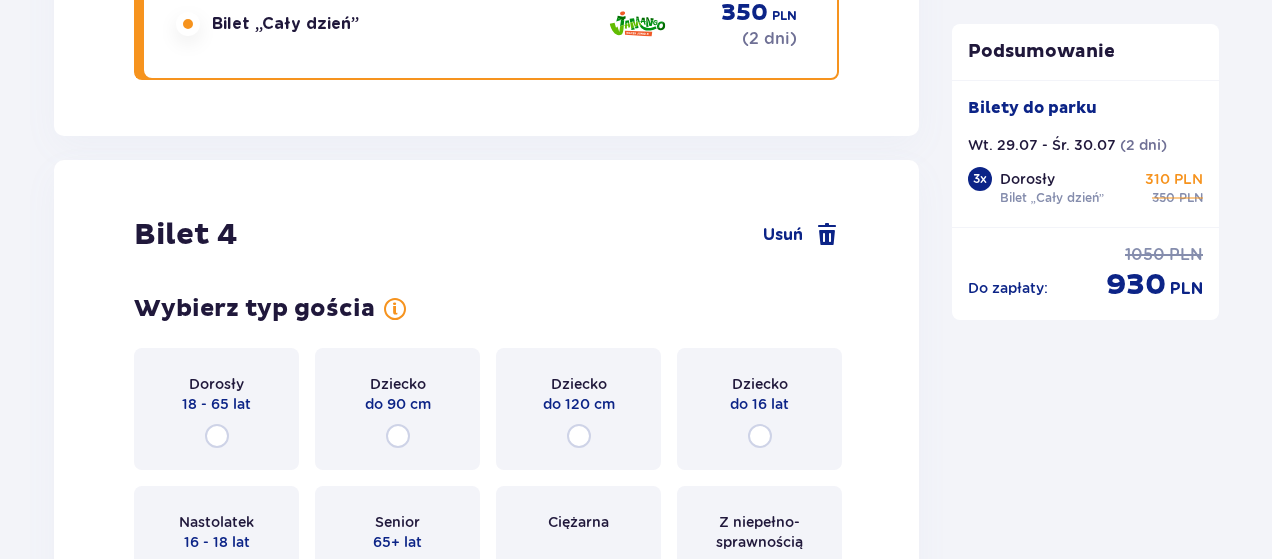 scroll, scrollTop: 5767, scrollLeft: 0, axis: vertical 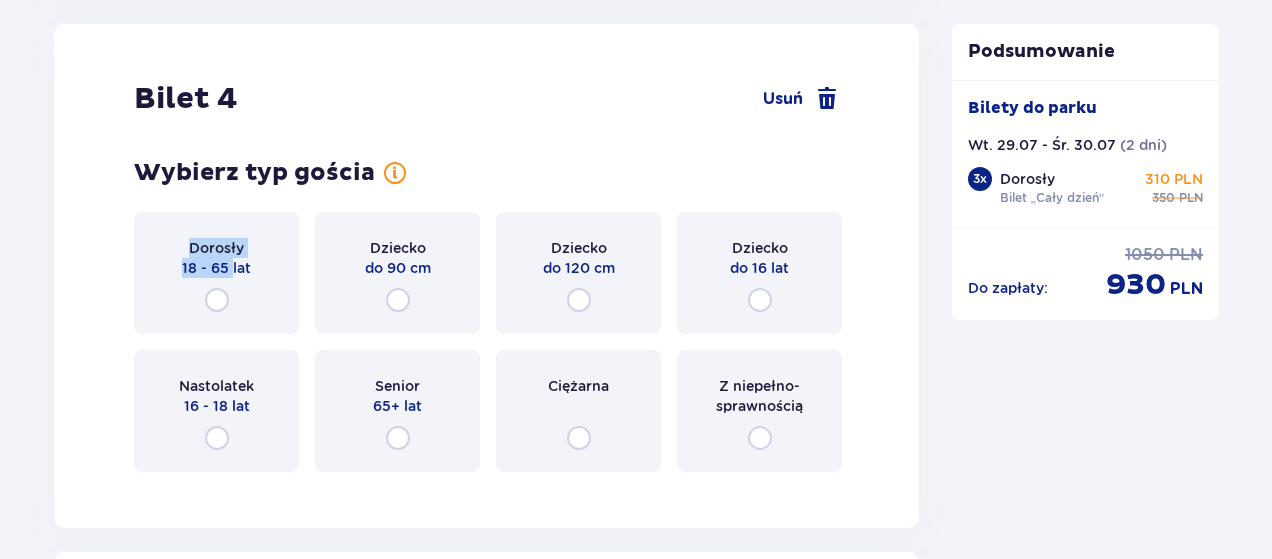 click on "Dorosły 18 - 65 lat" at bounding box center (216, 273) 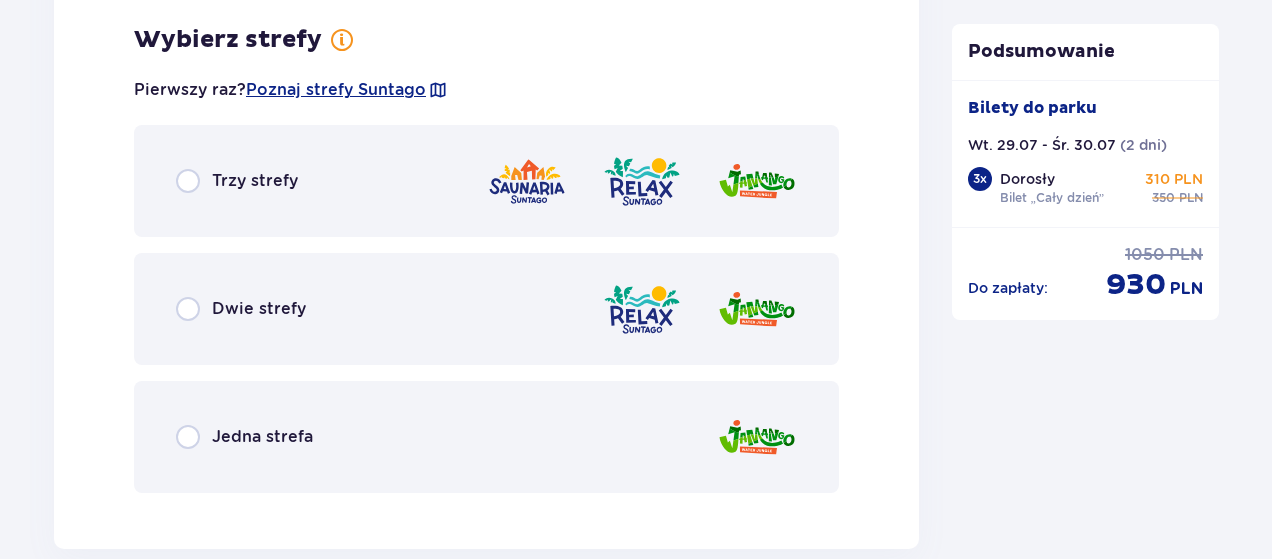 scroll, scrollTop: 6255, scrollLeft: 0, axis: vertical 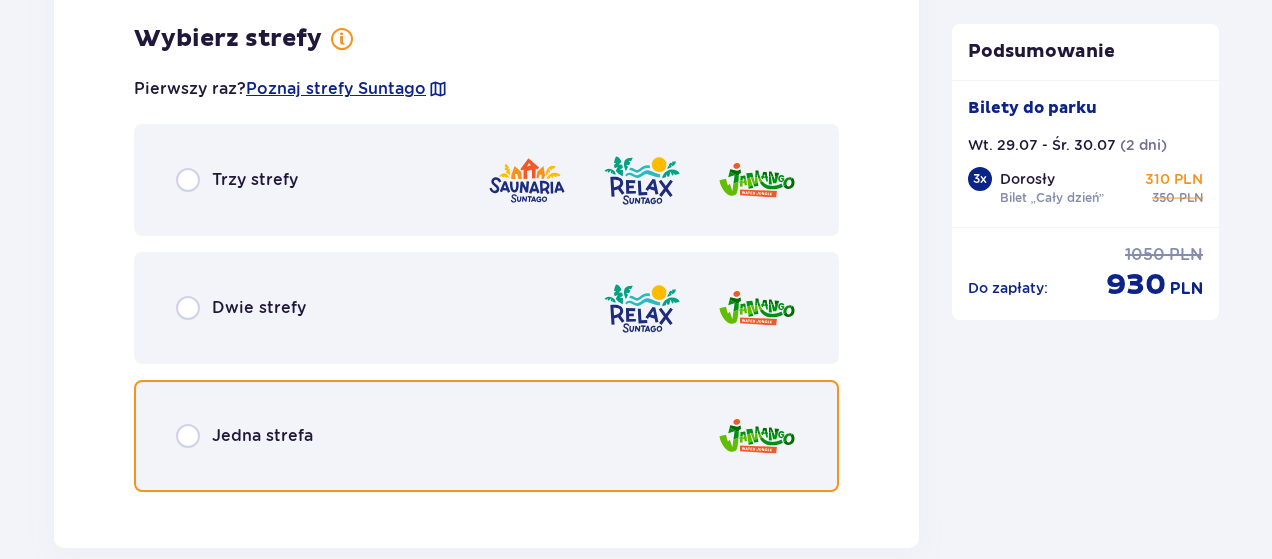 click at bounding box center [188, 436] 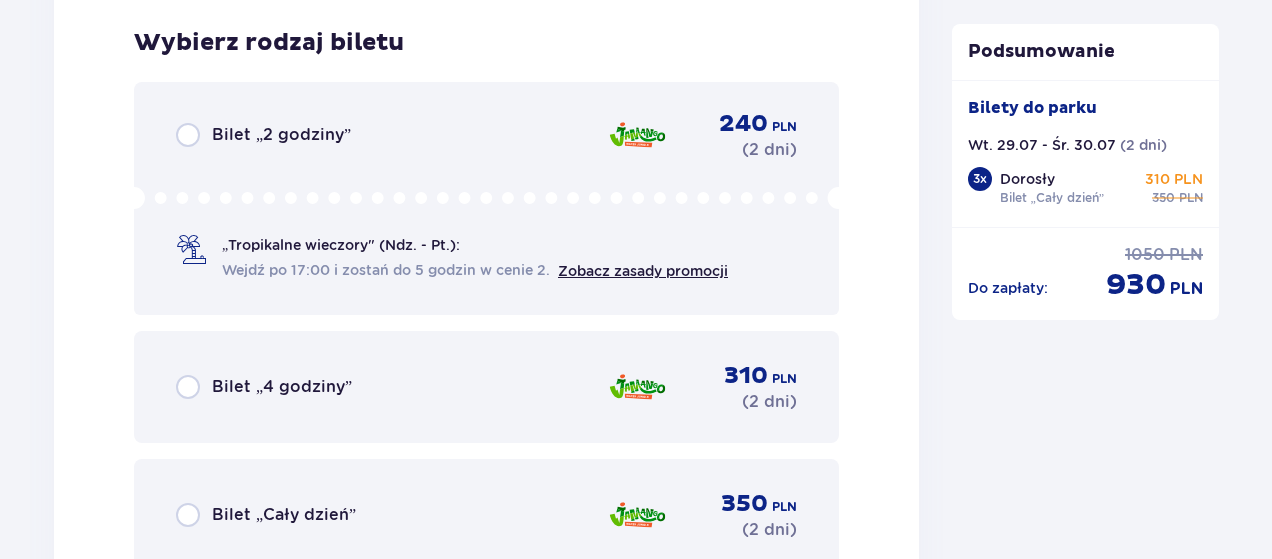 scroll, scrollTop: 6763, scrollLeft: 0, axis: vertical 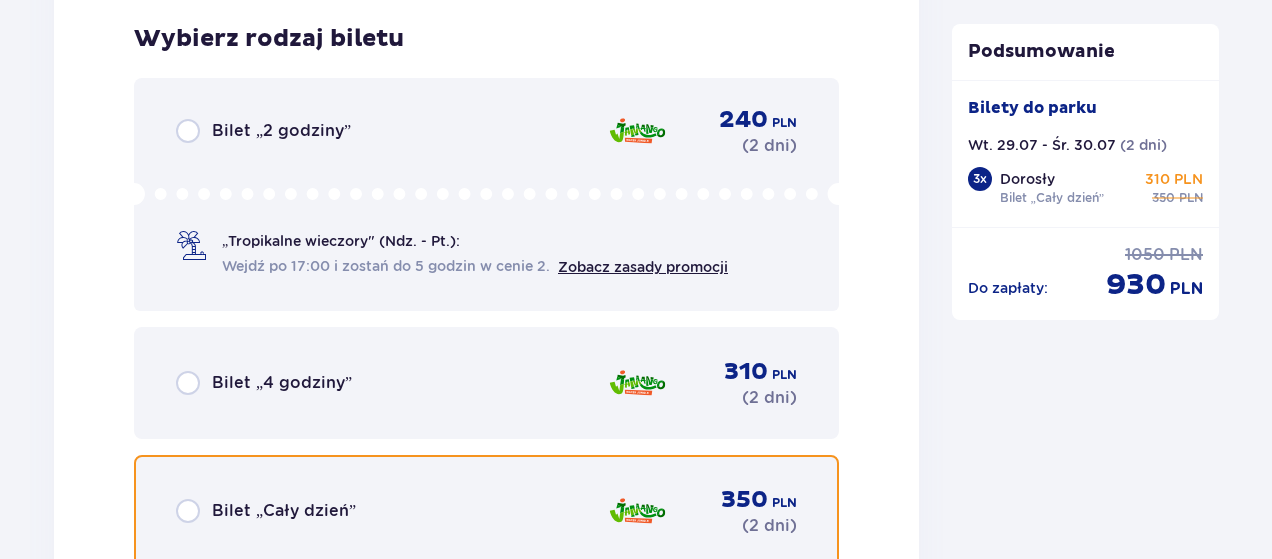 click at bounding box center [188, 511] 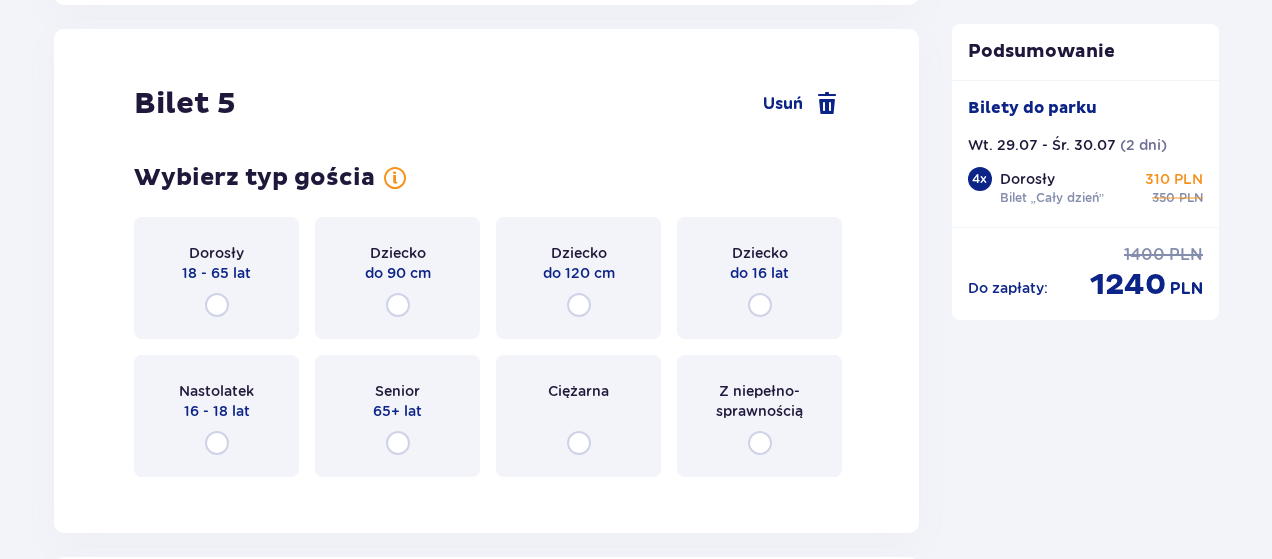 scroll, scrollTop: 7386, scrollLeft: 0, axis: vertical 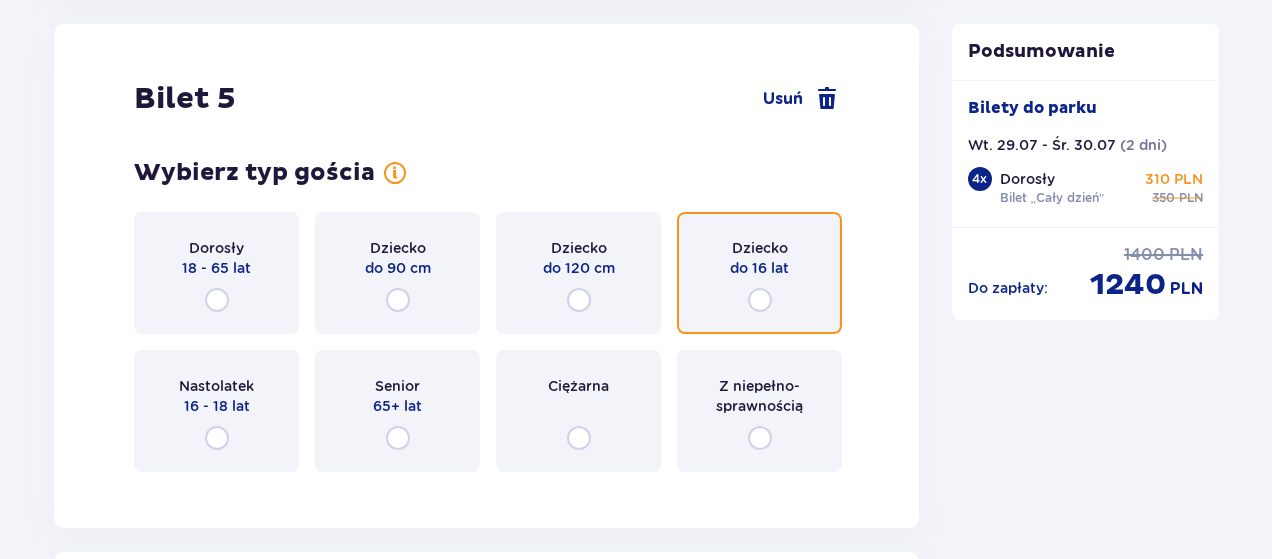 click at bounding box center (760, 300) 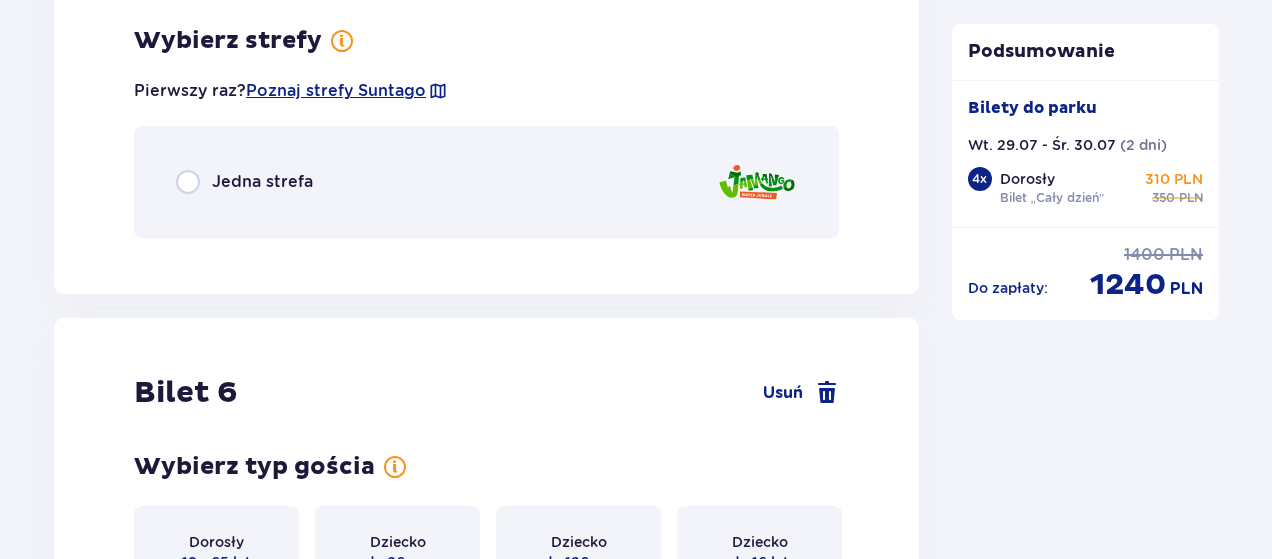 scroll, scrollTop: 7874, scrollLeft: 0, axis: vertical 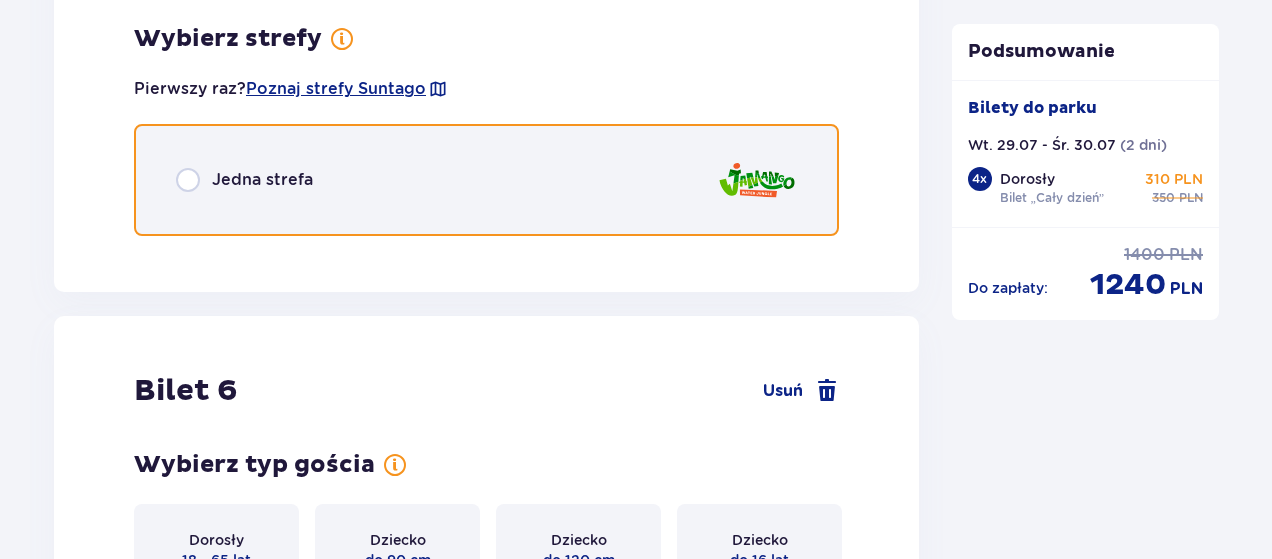 click at bounding box center [188, 180] 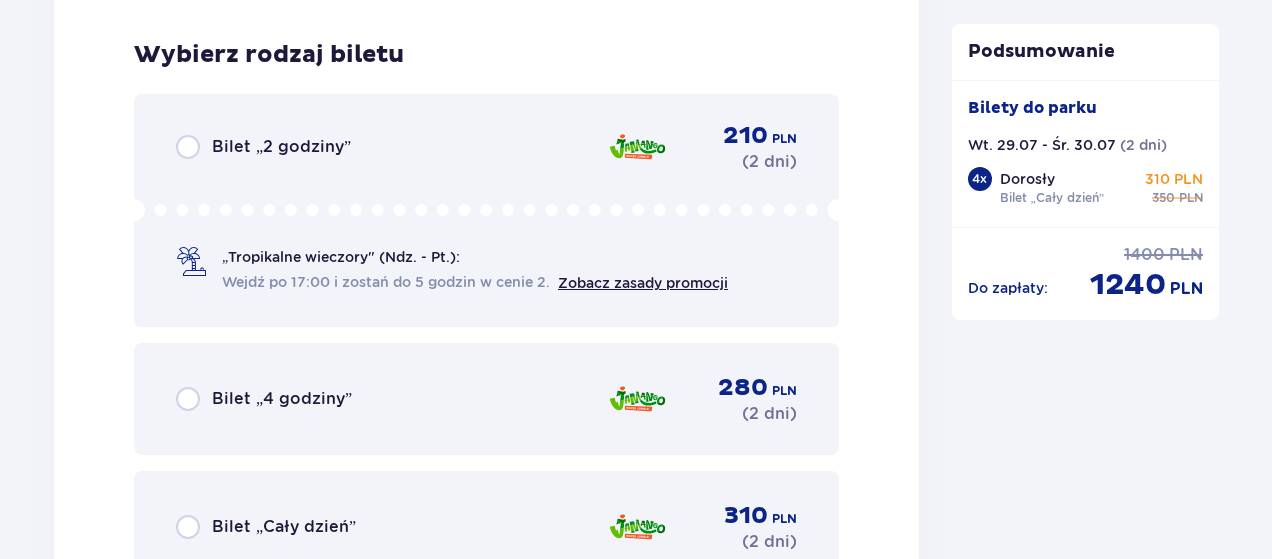 scroll, scrollTop: 8126, scrollLeft: 0, axis: vertical 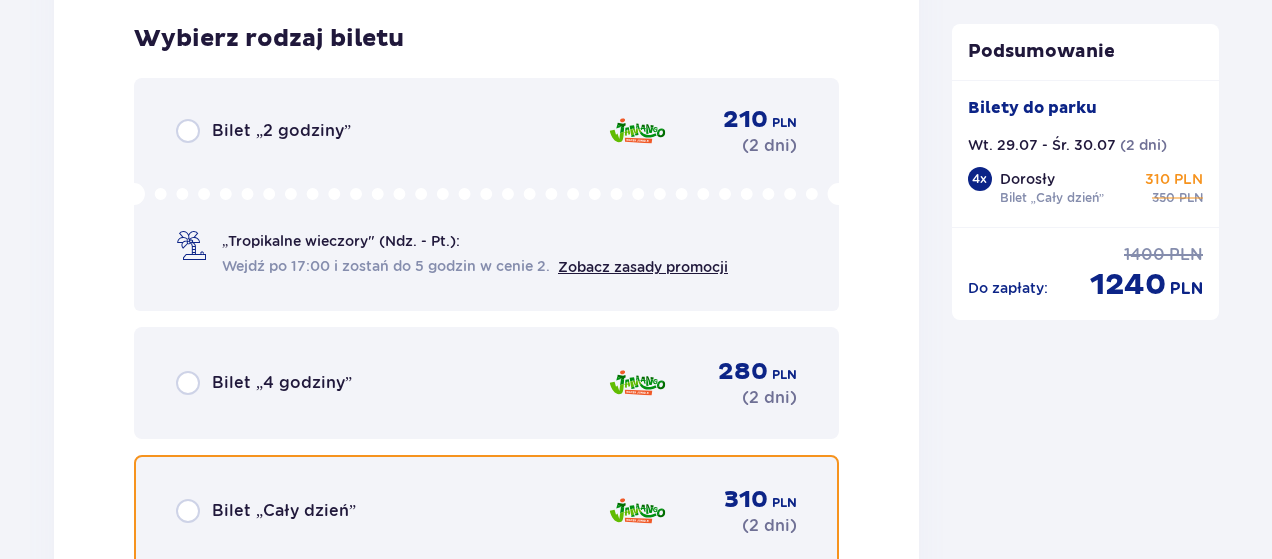 click at bounding box center (188, 511) 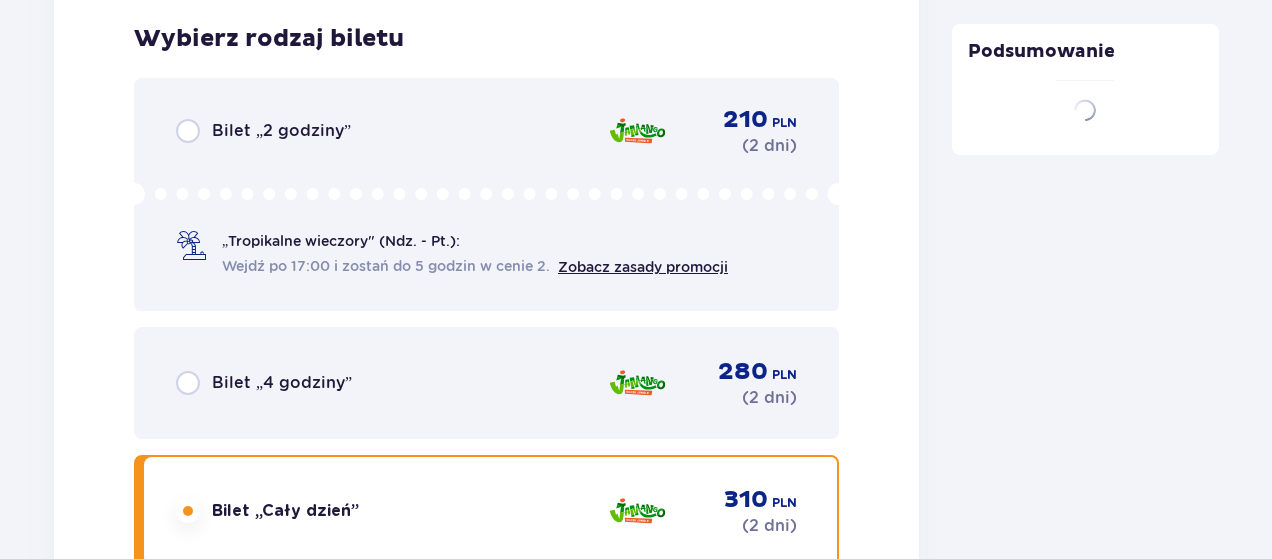 scroll, scrollTop: 8726, scrollLeft: 0, axis: vertical 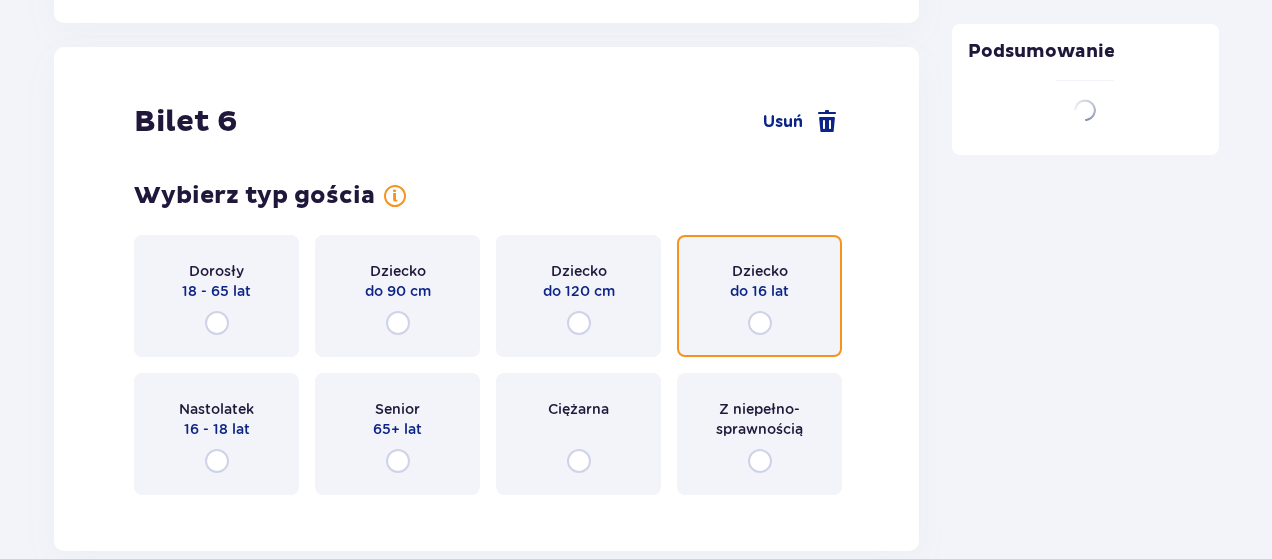 click at bounding box center (760, 323) 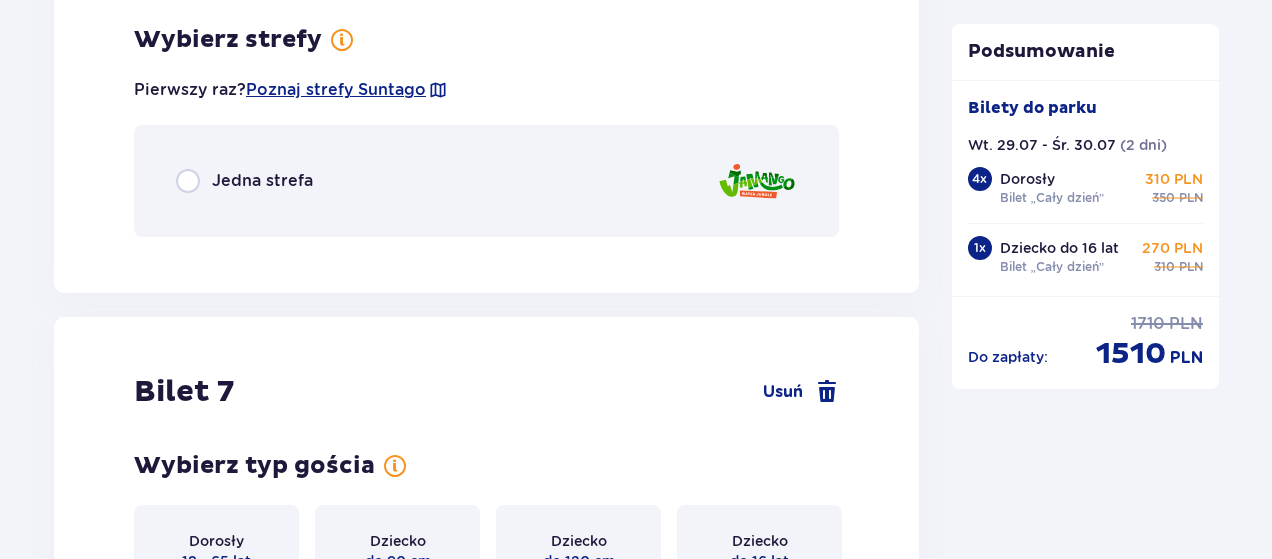 scroll, scrollTop: 9237, scrollLeft: 0, axis: vertical 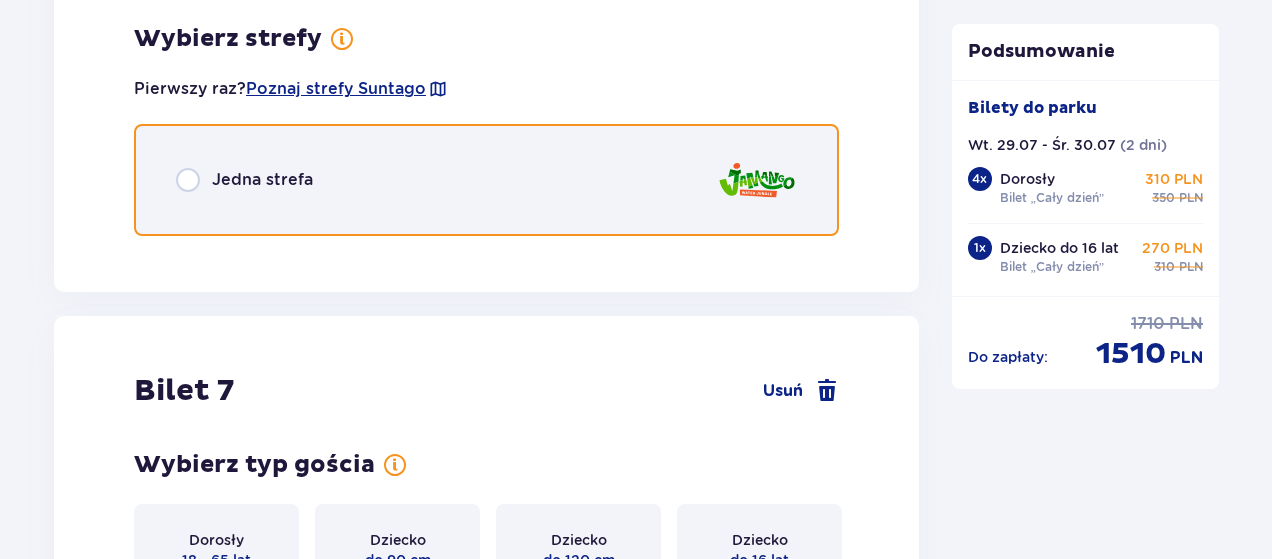 click at bounding box center (188, 180) 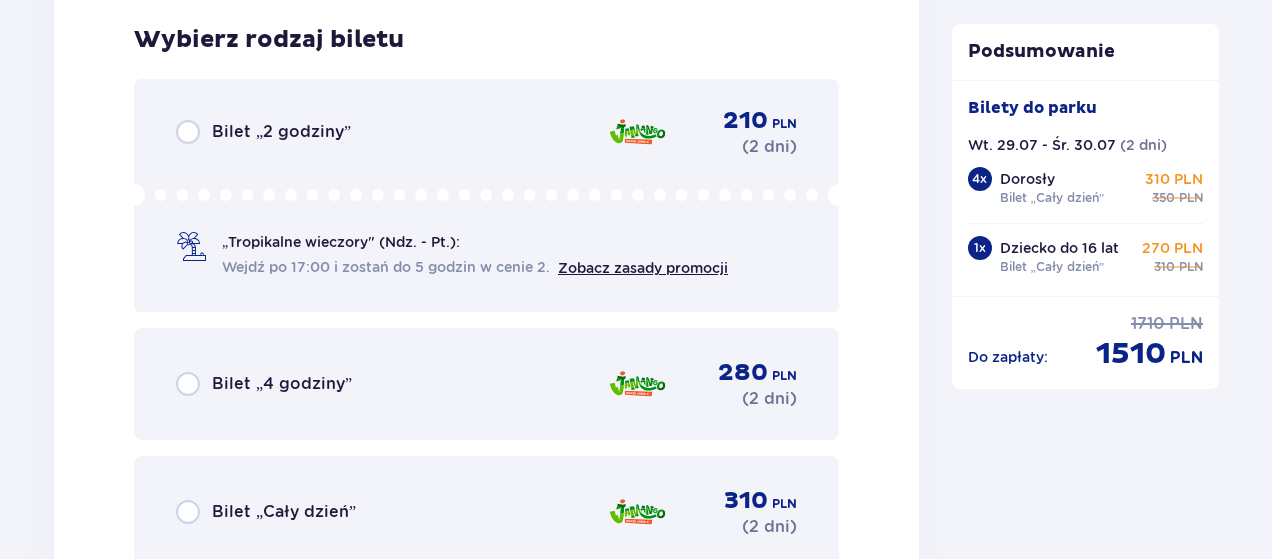 scroll, scrollTop: 9489, scrollLeft: 0, axis: vertical 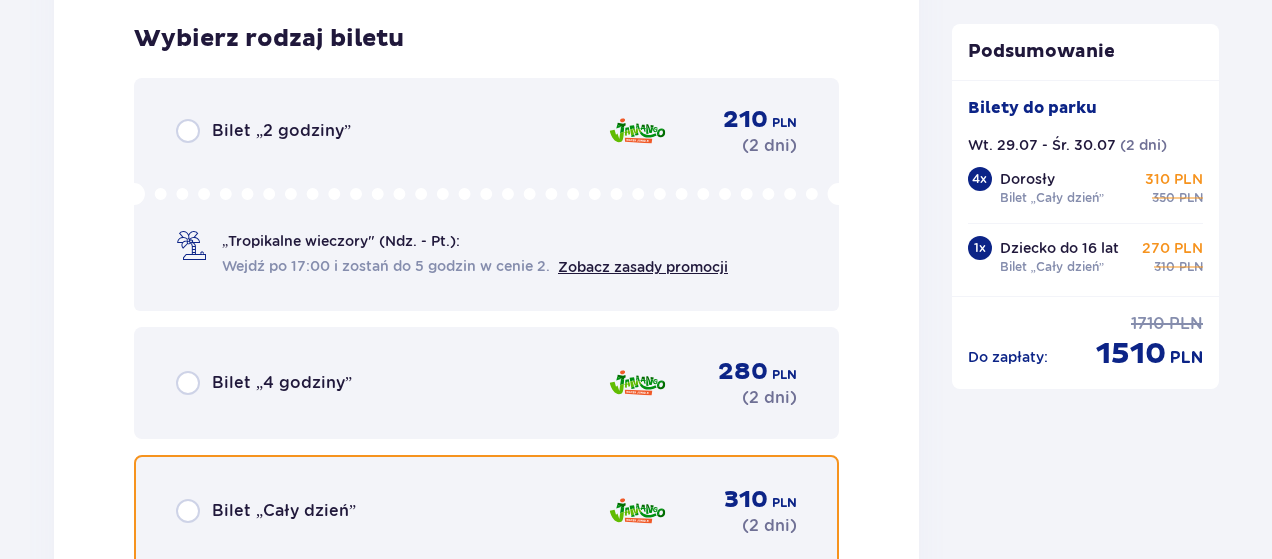 click at bounding box center (188, 511) 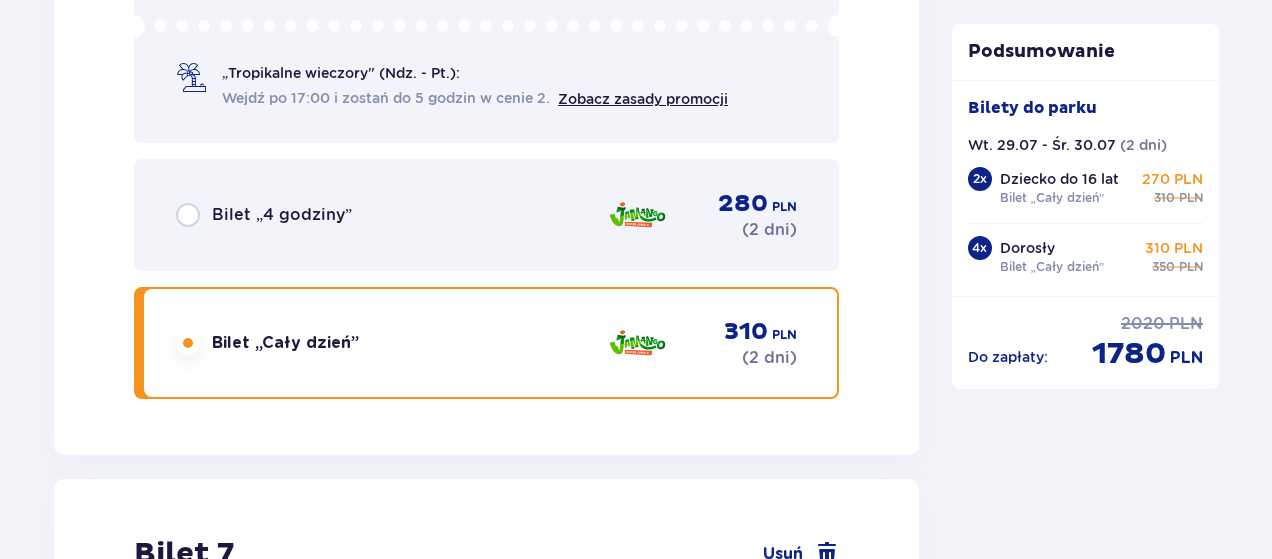 scroll, scrollTop: 10112, scrollLeft: 0, axis: vertical 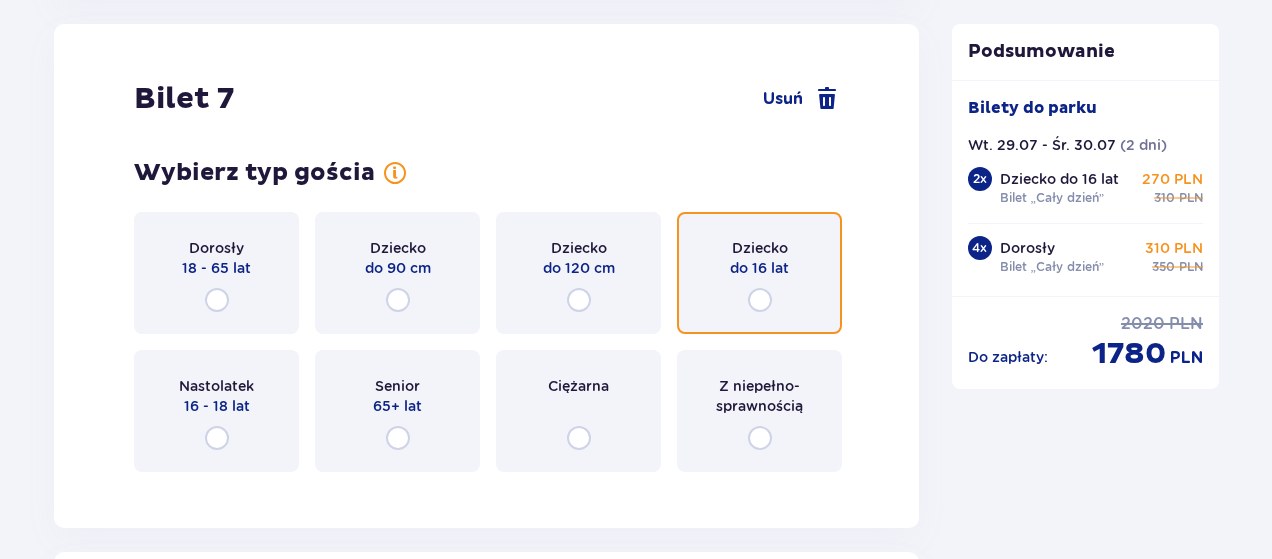 click at bounding box center [760, 300] 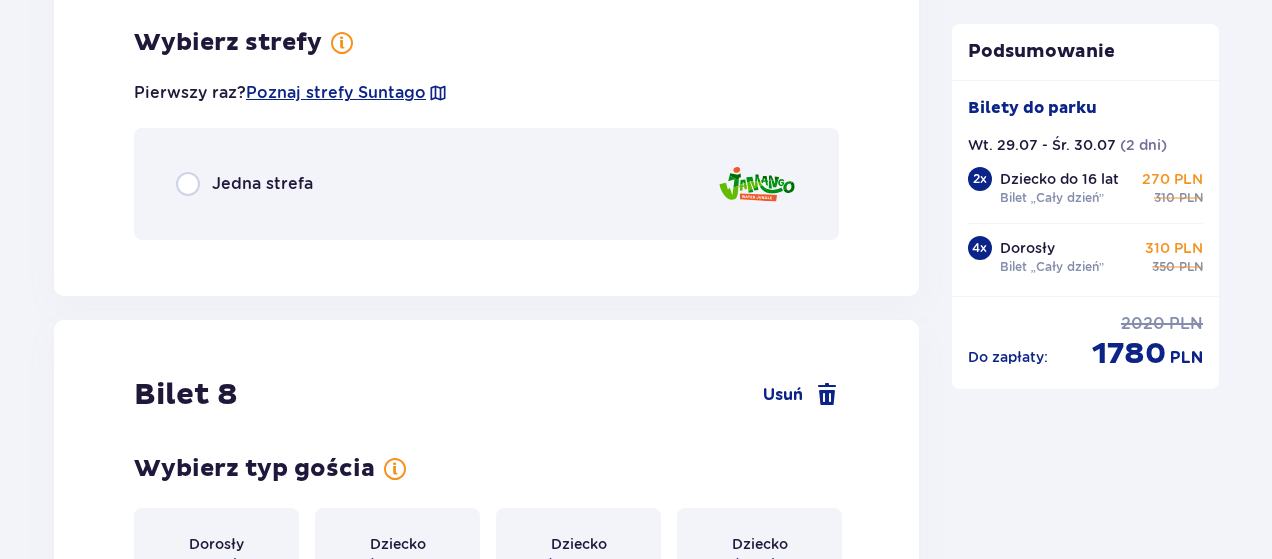 scroll, scrollTop: 10600, scrollLeft: 0, axis: vertical 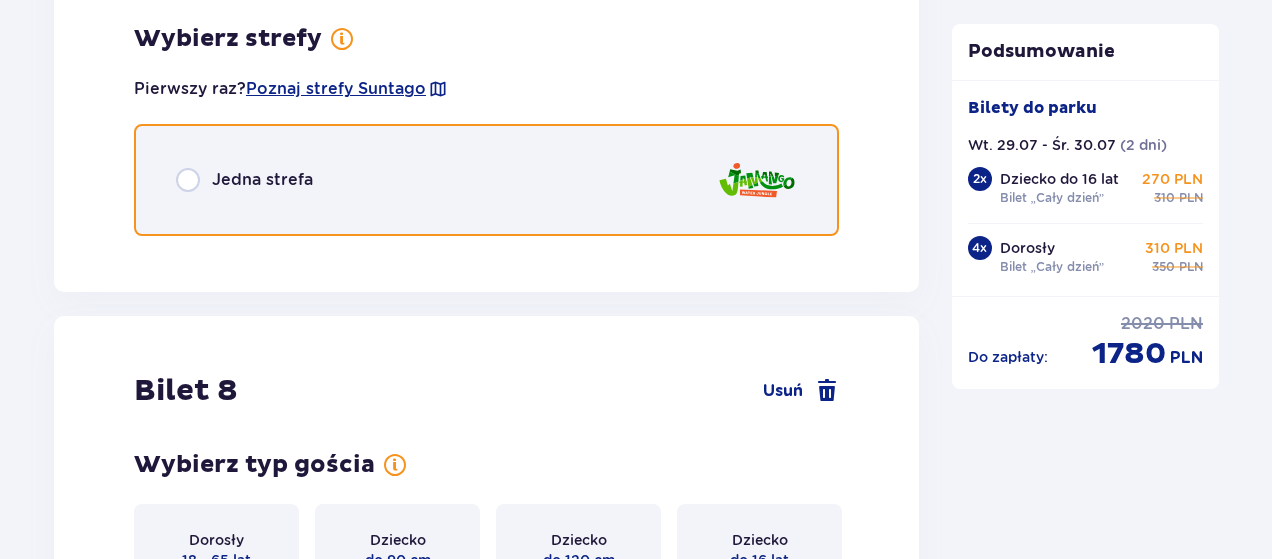 click at bounding box center (188, 180) 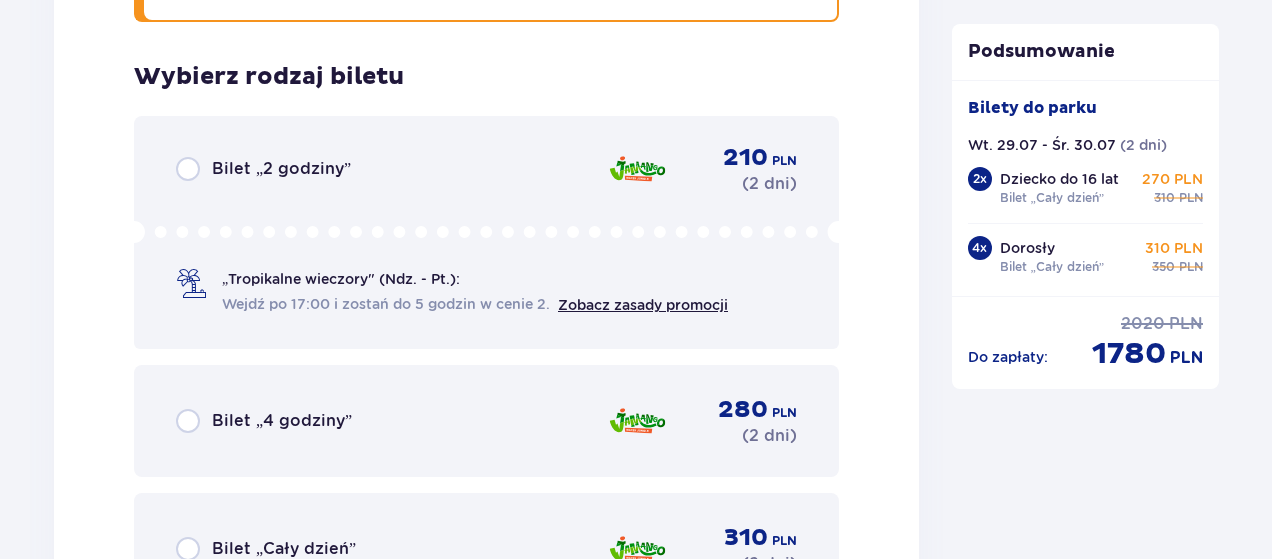 scroll, scrollTop: 10852, scrollLeft: 0, axis: vertical 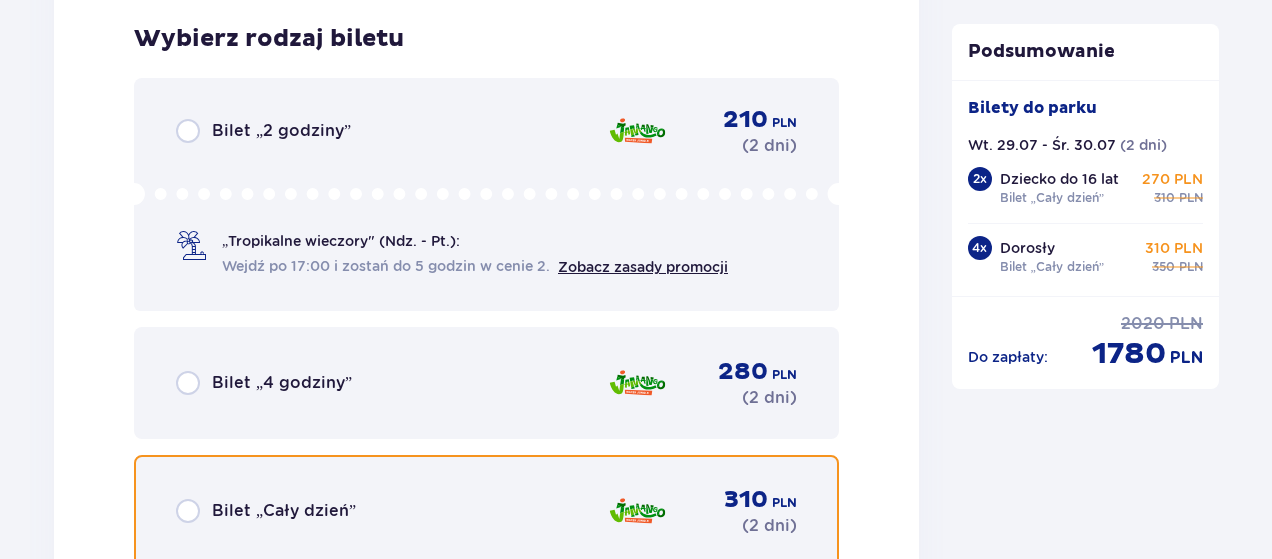click at bounding box center [188, 511] 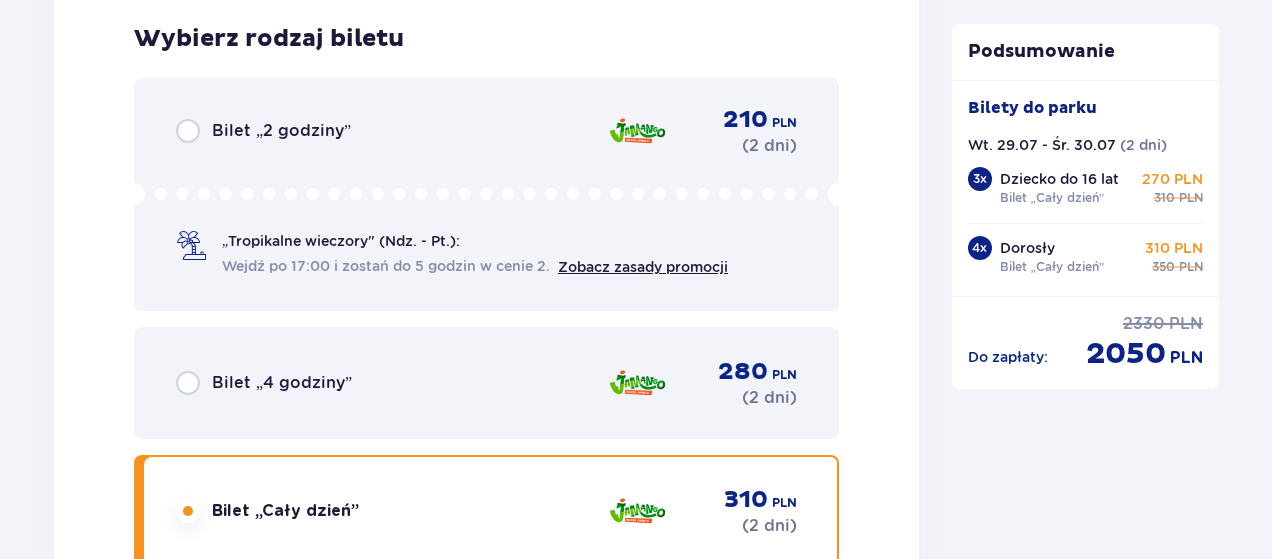 scroll, scrollTop: 11475, scrollLeft: 0, axis: vertical 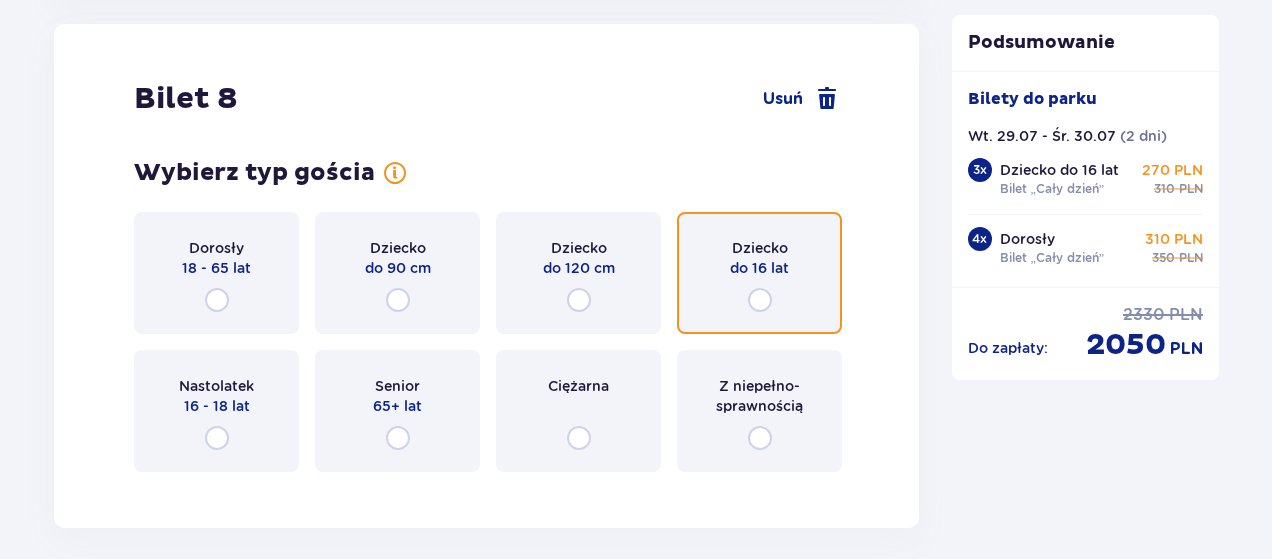 click at bounding box center [760, 300] 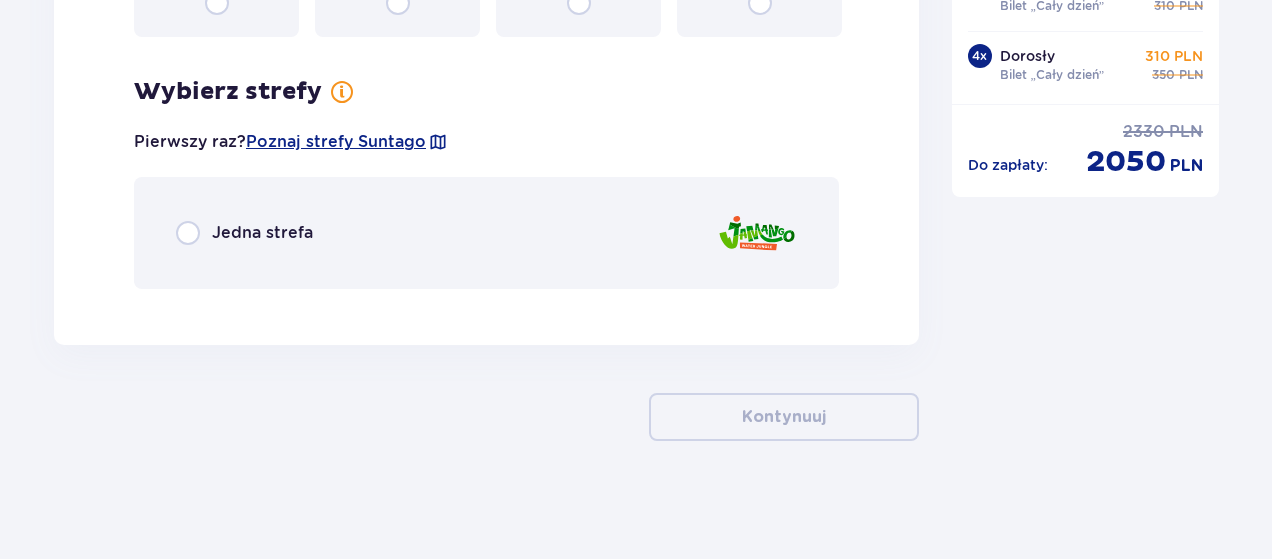 scroll, scrollTop: 11912, scrollLeft: 0, axis: vertical 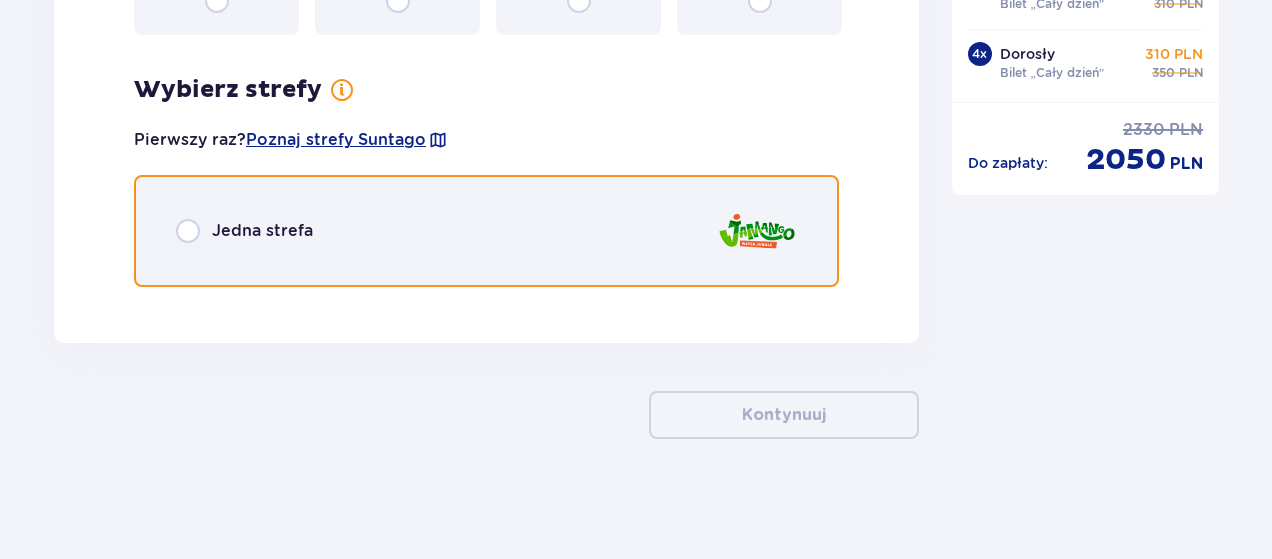 click at bounding box center [188, 231] 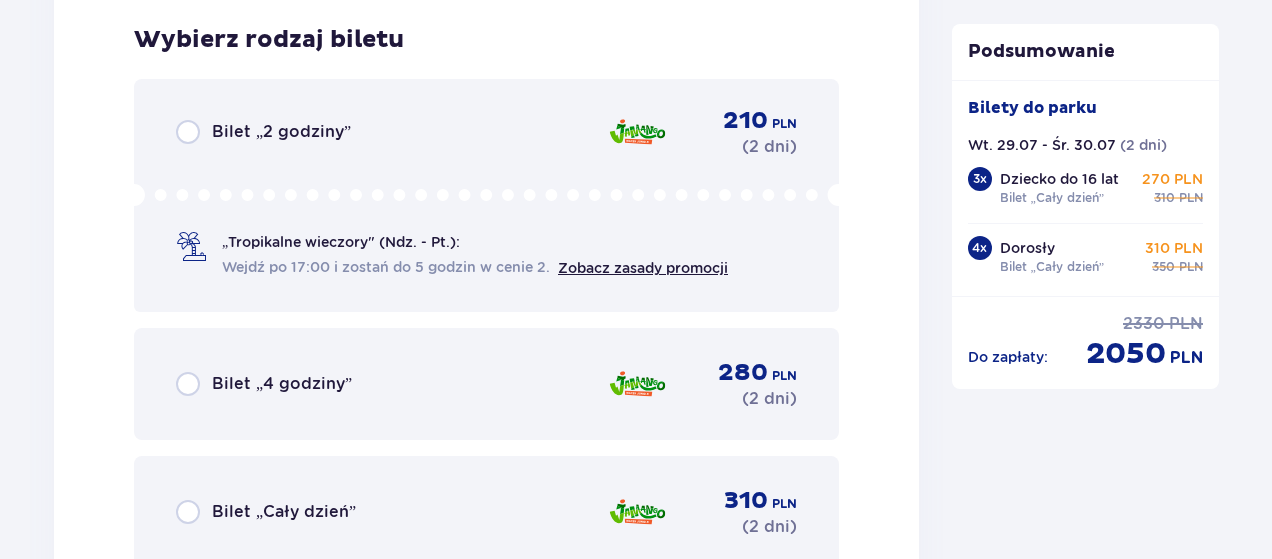 scroll, scrollTop: 12215, scrollLeft: 0, axis: vertical 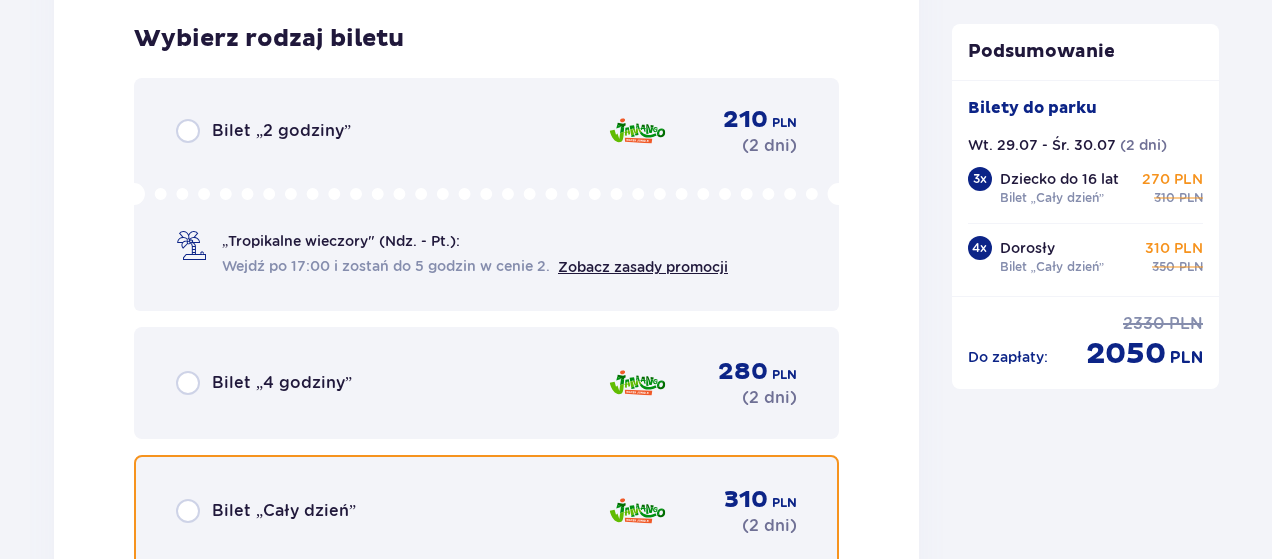 click at bounding box center [188, 511] 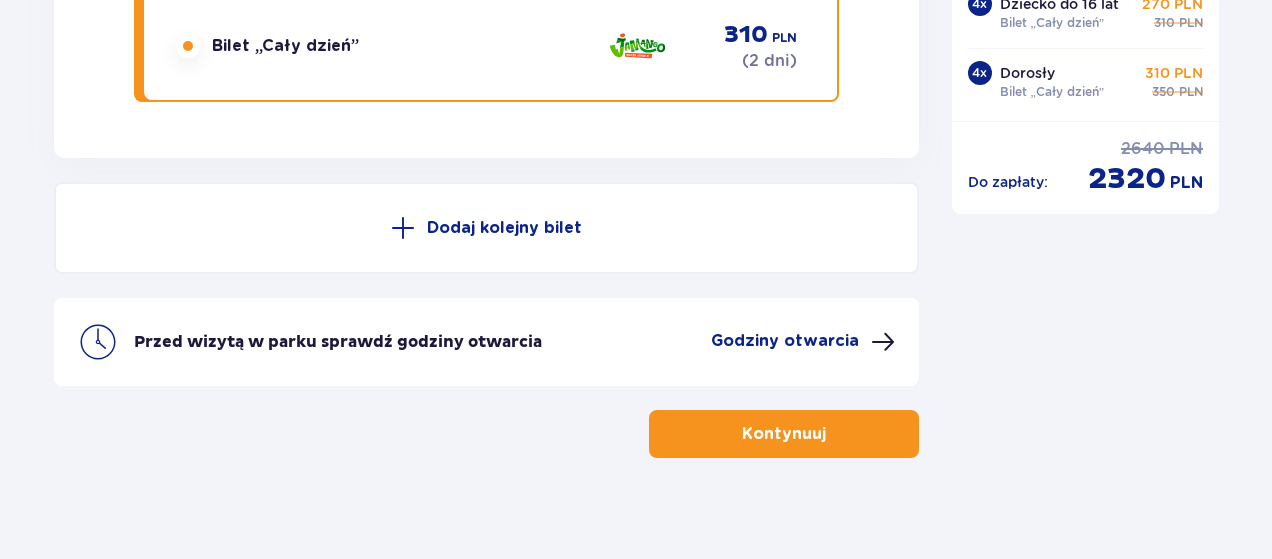 scroll, scrollTop: 12698, scrollLeft: 0, axis: vertical 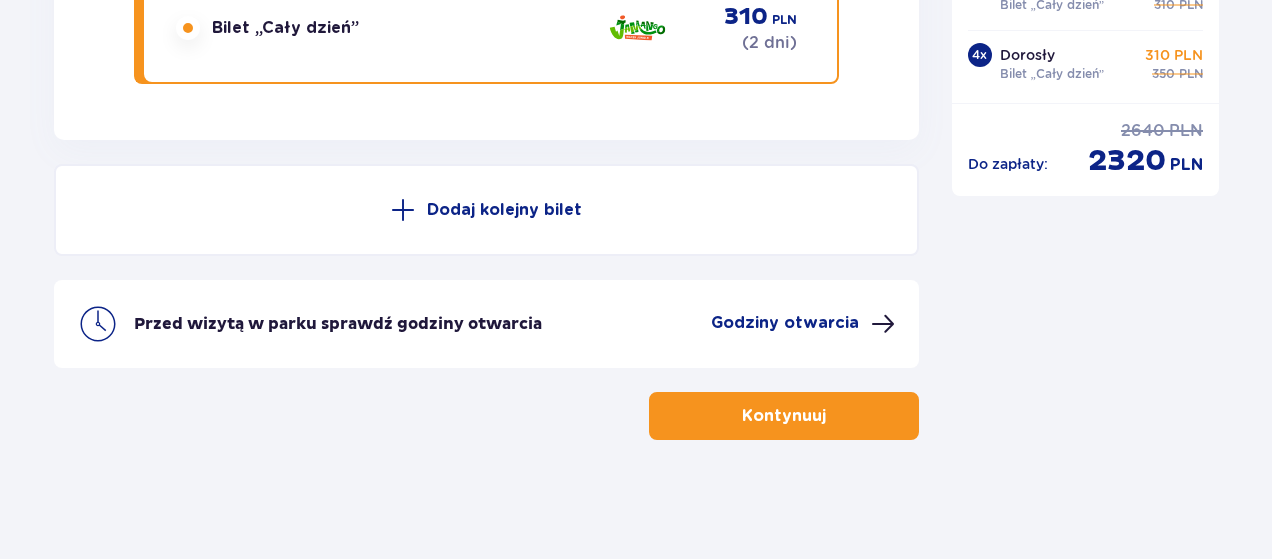 drag, startPoint x: 1268, startPoint y: 363, endPoint x: 1279, endPoint y: 363, distance: 11 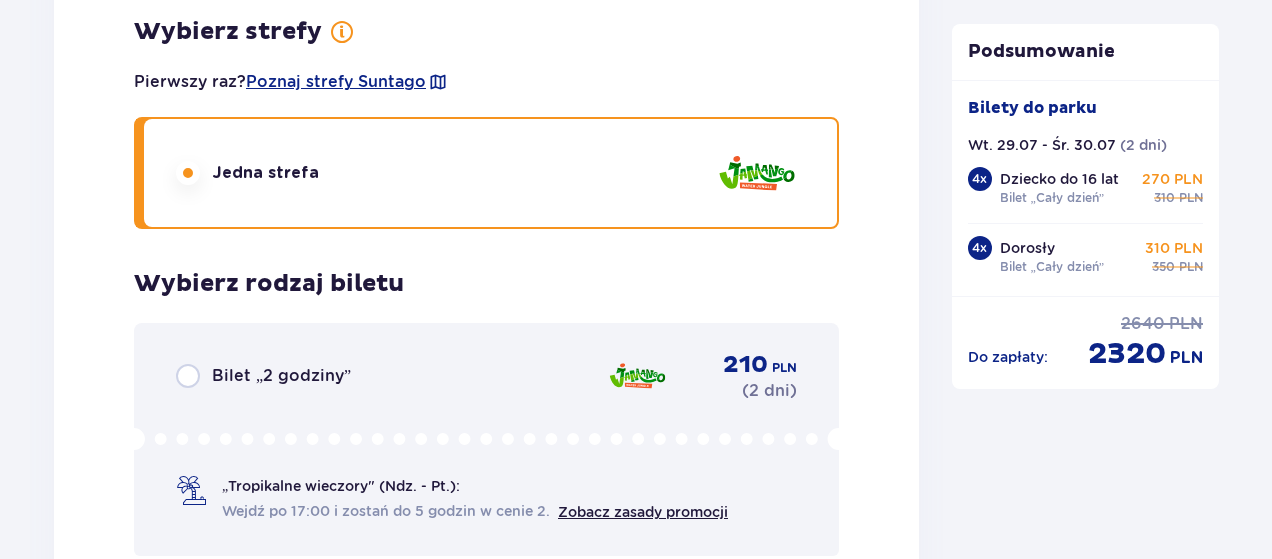 scroll, scrollTop: 10251, scrollLeft: 0, axis: vertical 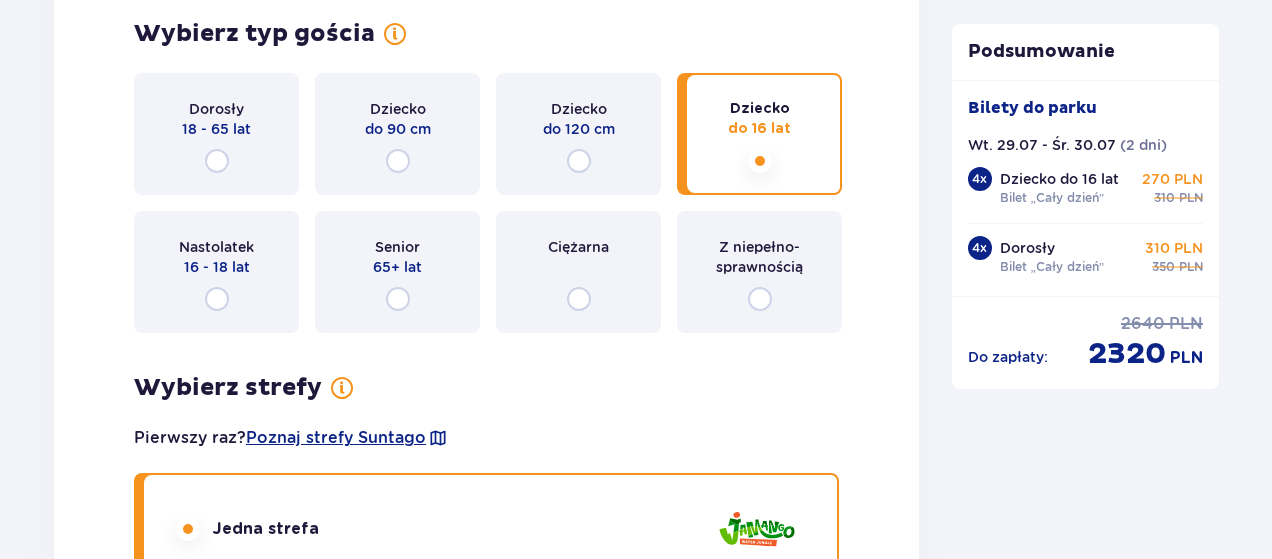 click on "Bilety Pomiń ten krok Znajdź bilety Kupuj bilety online, aby mieć gwarancję wejścia i korzystać z dedykowanych kas szybkiej obsługi. Długość pobytu 1 dzień Dłużej Data przyjazdu 29.07.25 - 30.07.25 Liczba osób 8 Oferta specjalna Pakiet Family 2+2    -  1280 PLN ( 2 dni ) Całodniowe bilety do strefy Jamango (2 dorosłych i 2 dzieci do 16 lat) Voucher 100 zł w cenie: do wykorzystania online lub na miejscu (np. w restauracji) Zasady oferty Kontynuuj bez pakietu Bilet   1 Usuń Wybierz typ gościa Dorosły 18 - 65 lat Dziecko do 90 cm Dziecko do 120 cm Dziecko do 16 lat Nastolatek 16 - 18 lat Senior 65+ lat Ciężarna Z niepełno­sprawnością Wybierz strefy Pierwszy raz?  Poznaj strefy Suntago Trzy strefy Dwie strefy Jedna strefa Wybierz rodzaj biletu Bilet „2 godziny” 240 PLN ( 2 dni ) „Tropikalne wieczory" (Ndz. - Pt.): Wejdź po 17:00 i zostań do 5 godzin w cenie 2. Zobacz zasady promocji Bilet „4 godziny” 310 PLN ( 2 dni ) Bilet „Cały dzień” 350 PLN ( 2 dni ) Bilet   2 (" at bounding box center (486, -3576) 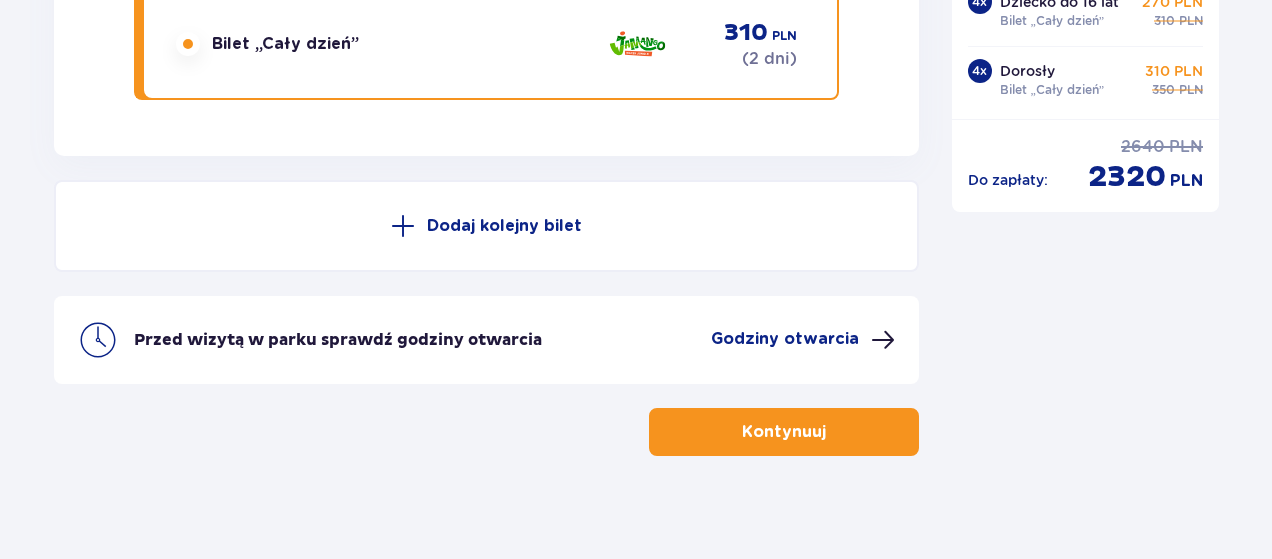 scroll, scrollTop: 12698, scrollLeft: 0, axis: vertical 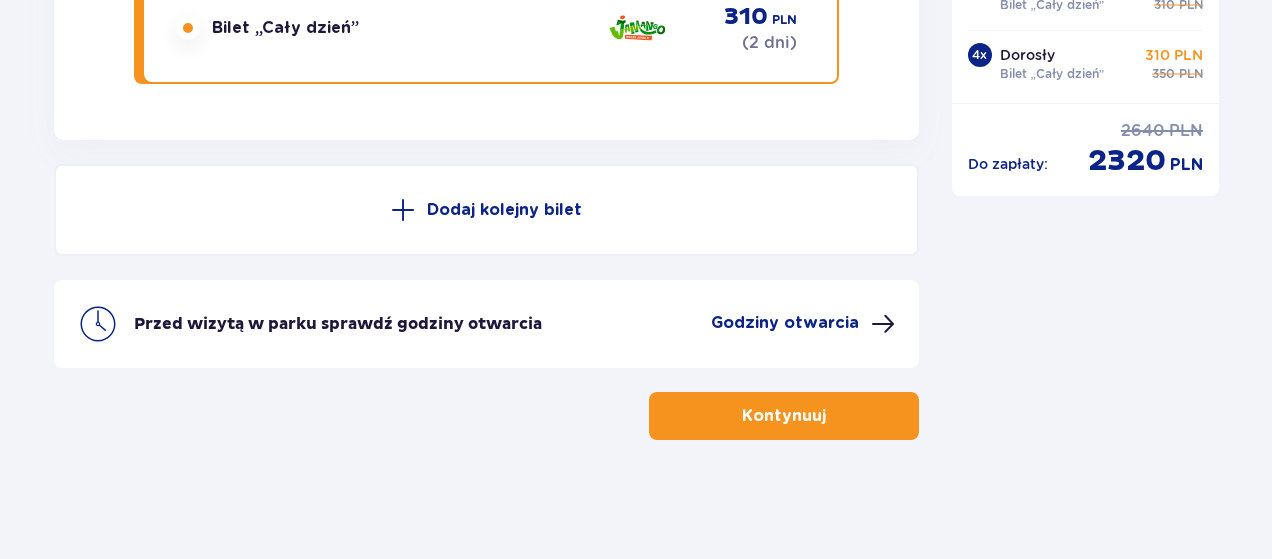 click on "Kontynuuj" at bounding box center (784, 416) 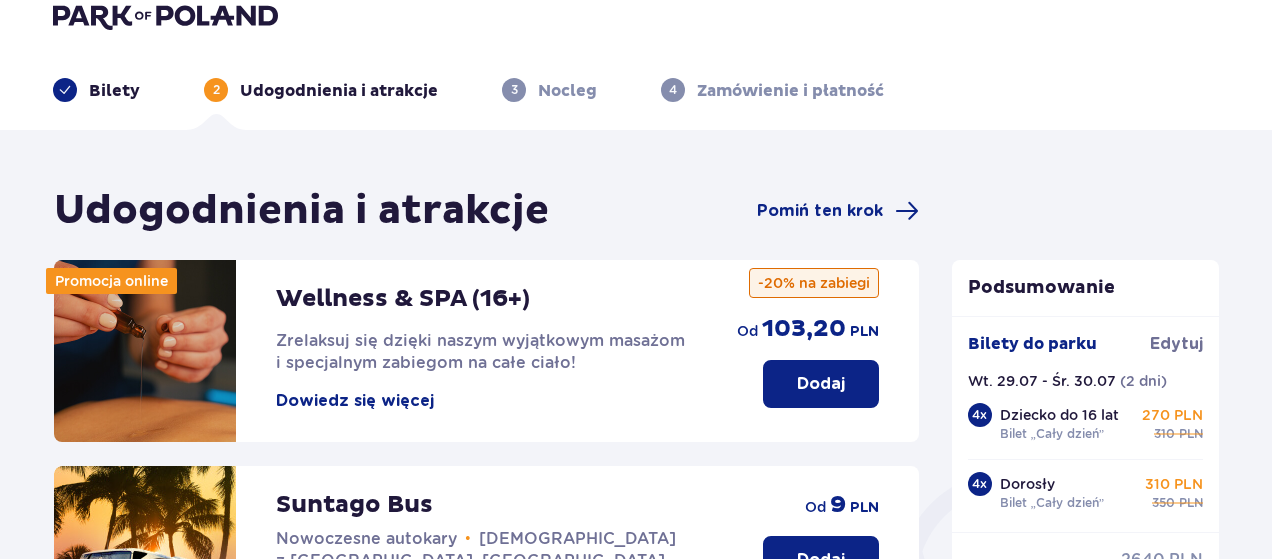 scroll, scrollTop: 40, scrollLeft: 0, axis: vertical 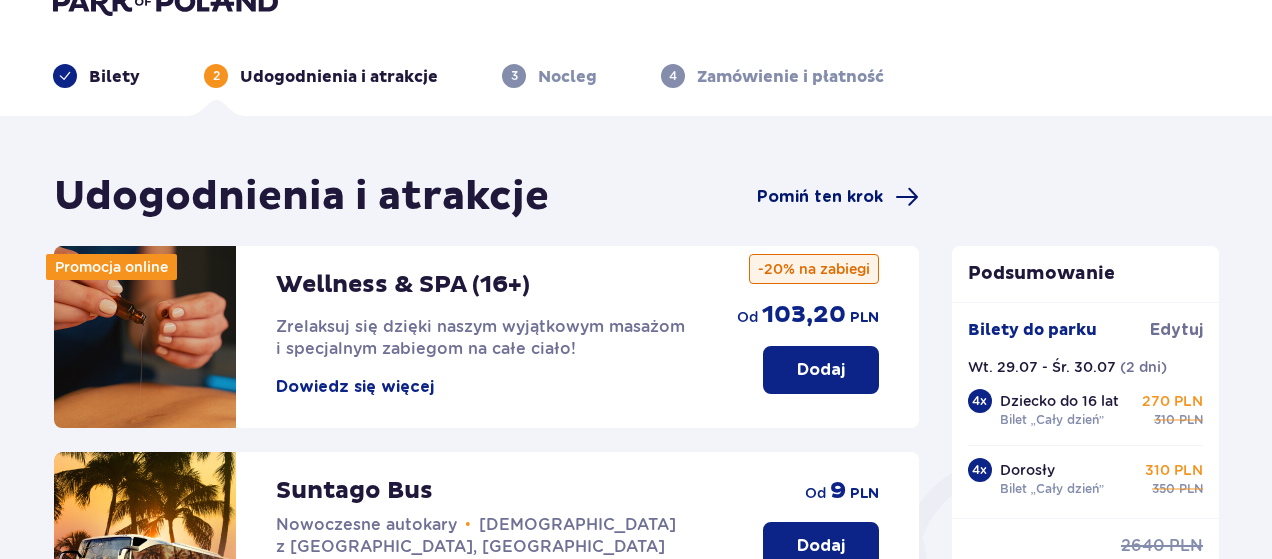 click on "Pomiń ten krok" at bounding box center (820, 197) 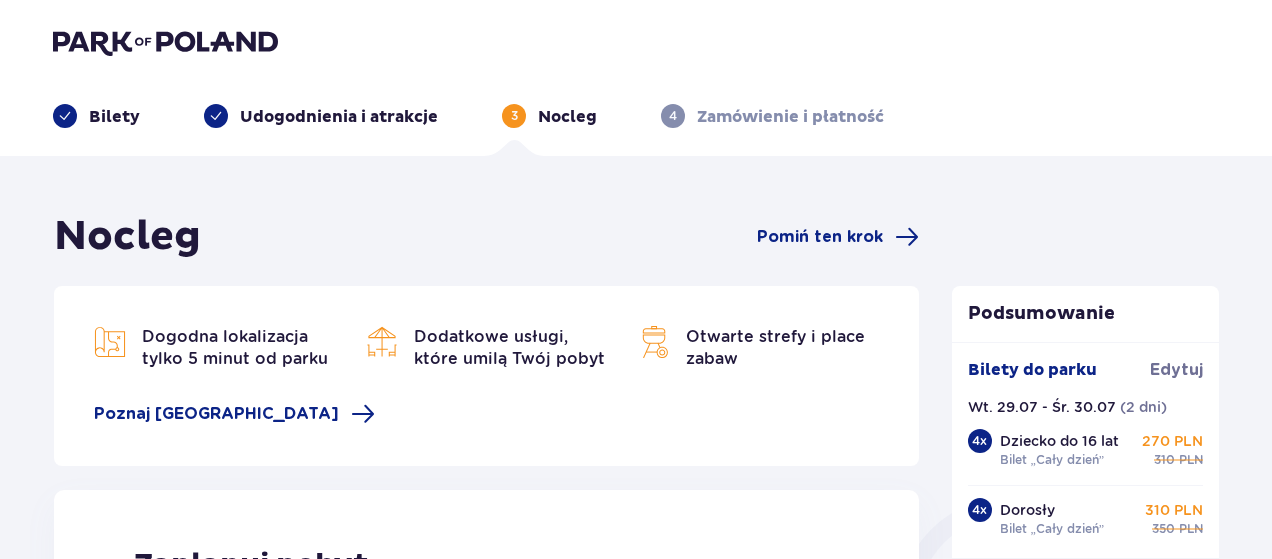 scroll, scrollTop: 0, scrollLeft: 0, axis: both 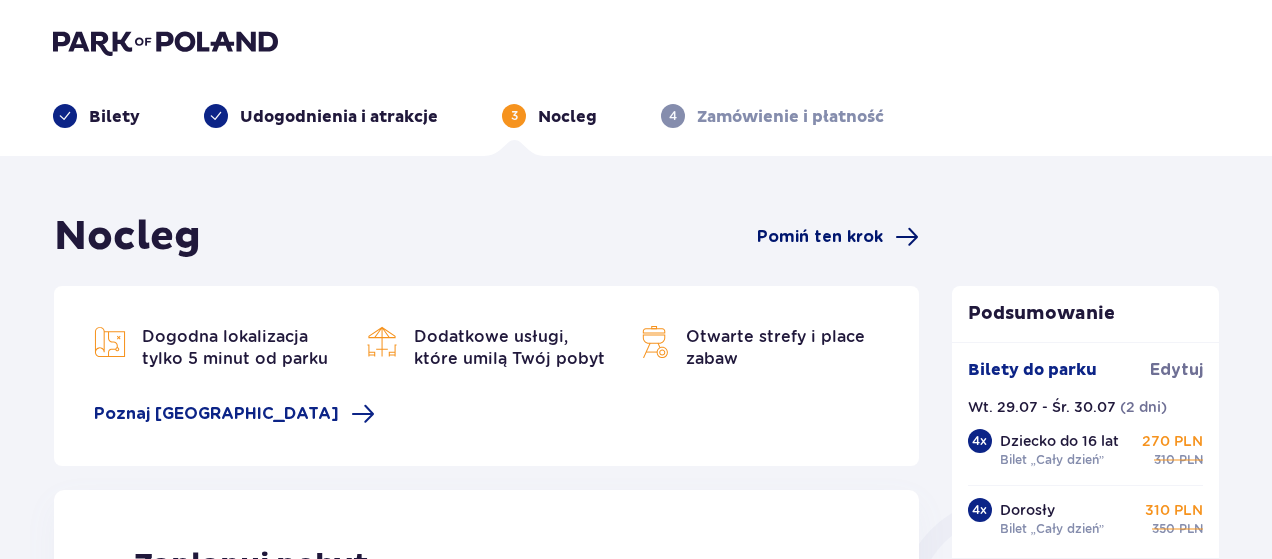 click on "Pomiń ten krok" at bounding box center (820, 237) 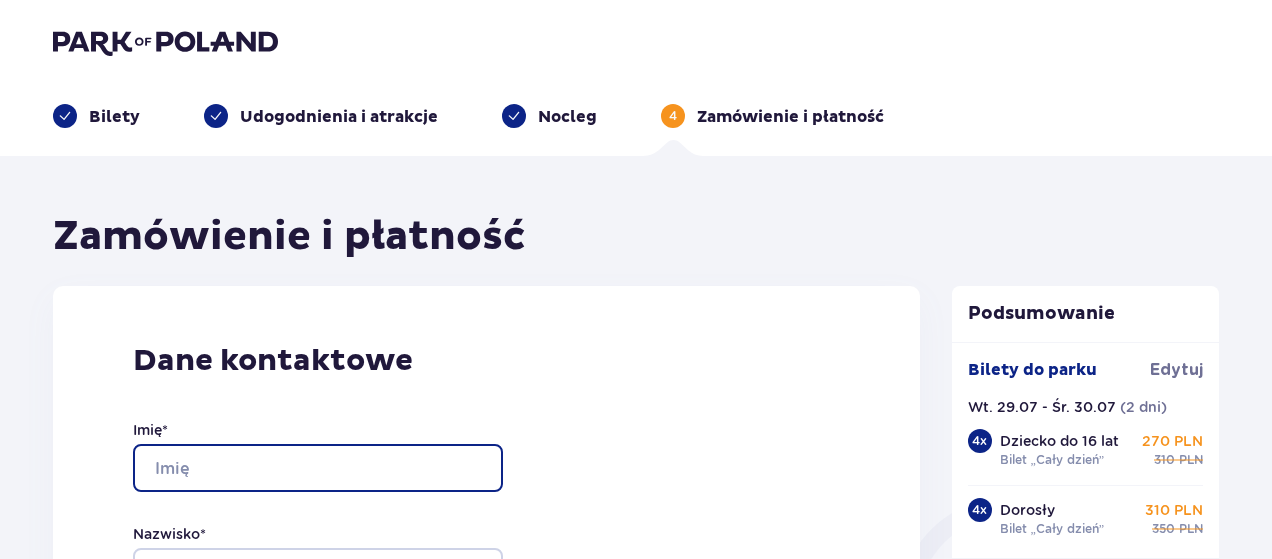 click on "Imię *" at bounding box center [318, 468] 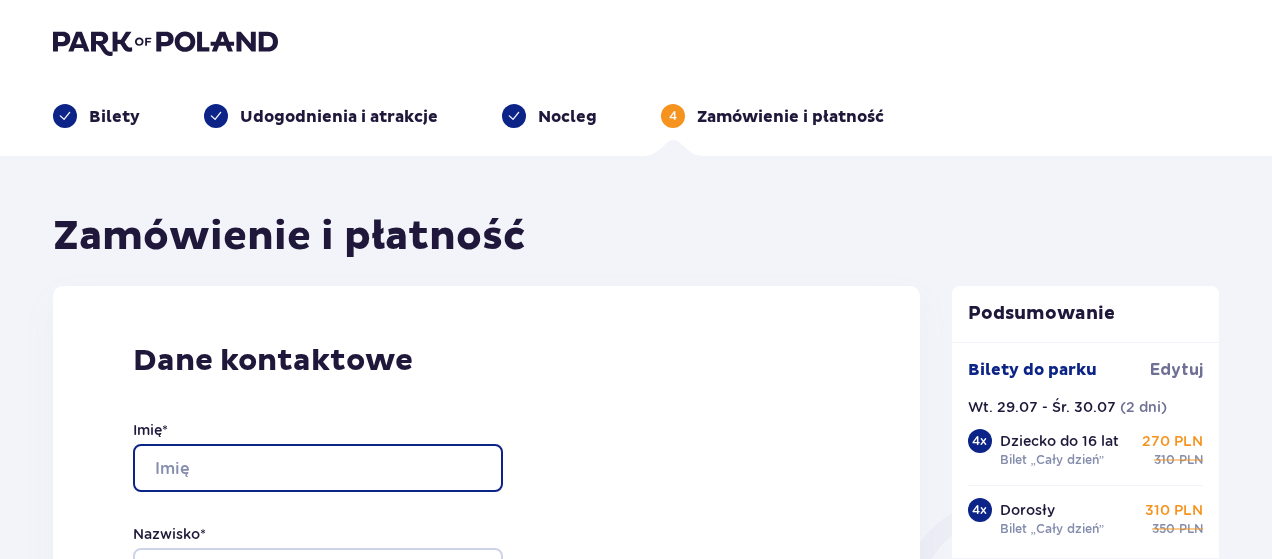 type on "Przemyslaw" 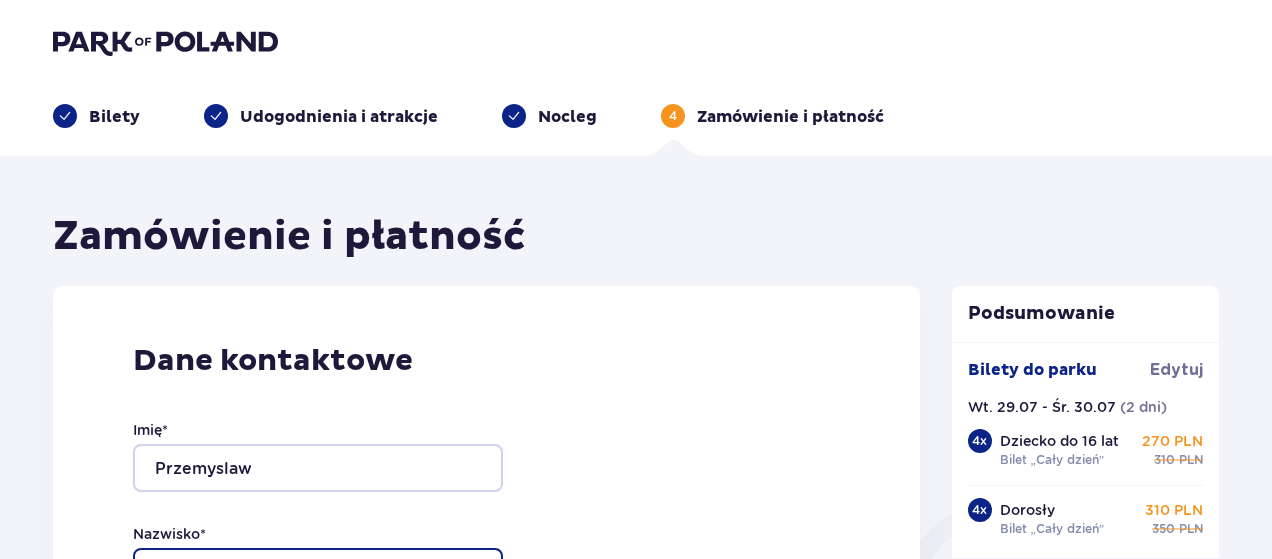type on "Mosek" 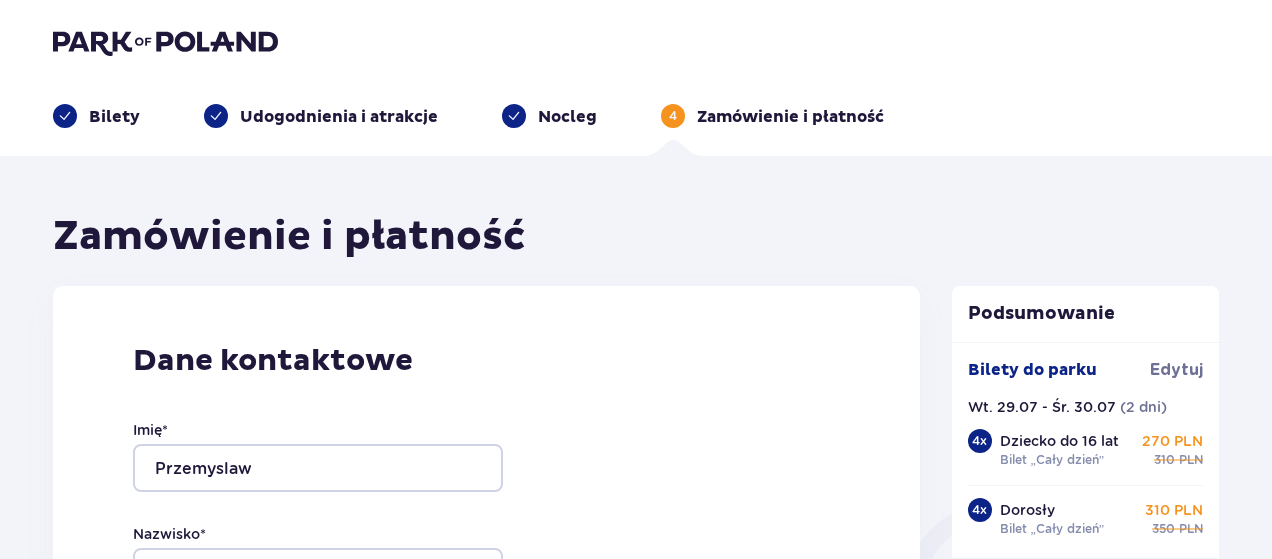 type on "0685880158" 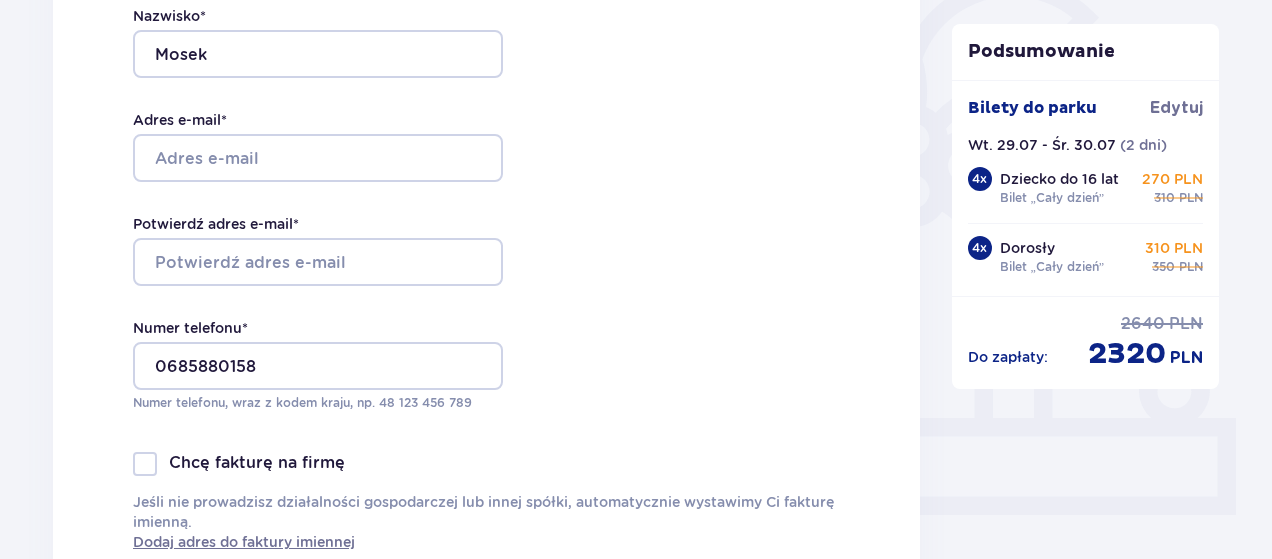 scroll, scrollTop: 520, scrollLeft: 0, axis: vertical 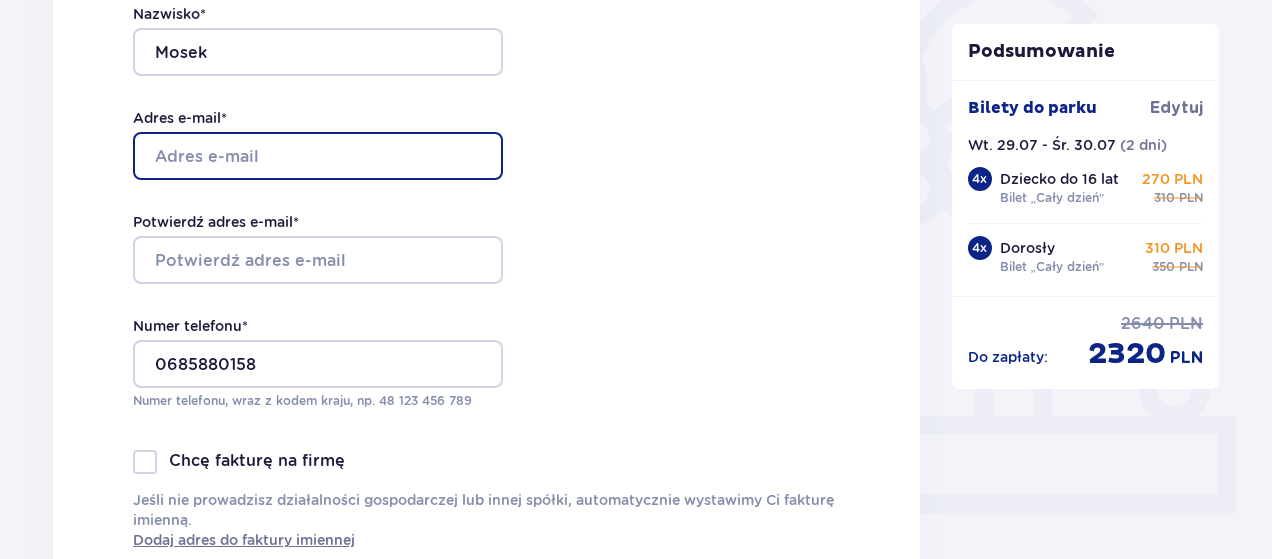 click on "Adres e-mail *" at bounding box center (318, 156) 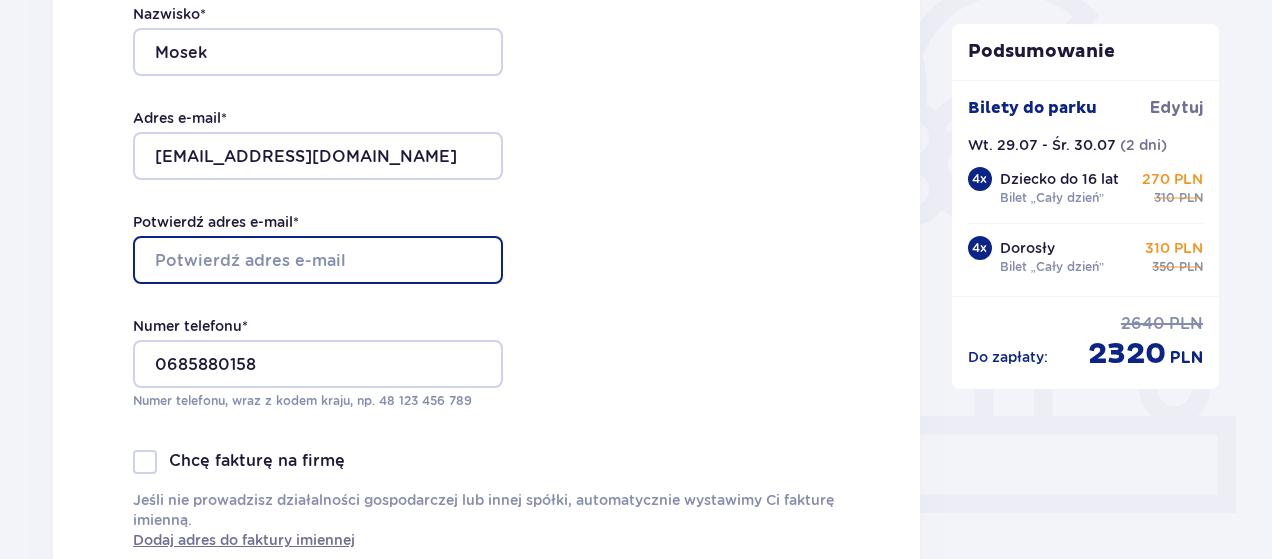 type on "[EMAIL_ADDRESS][DOMAIN_NAME]" 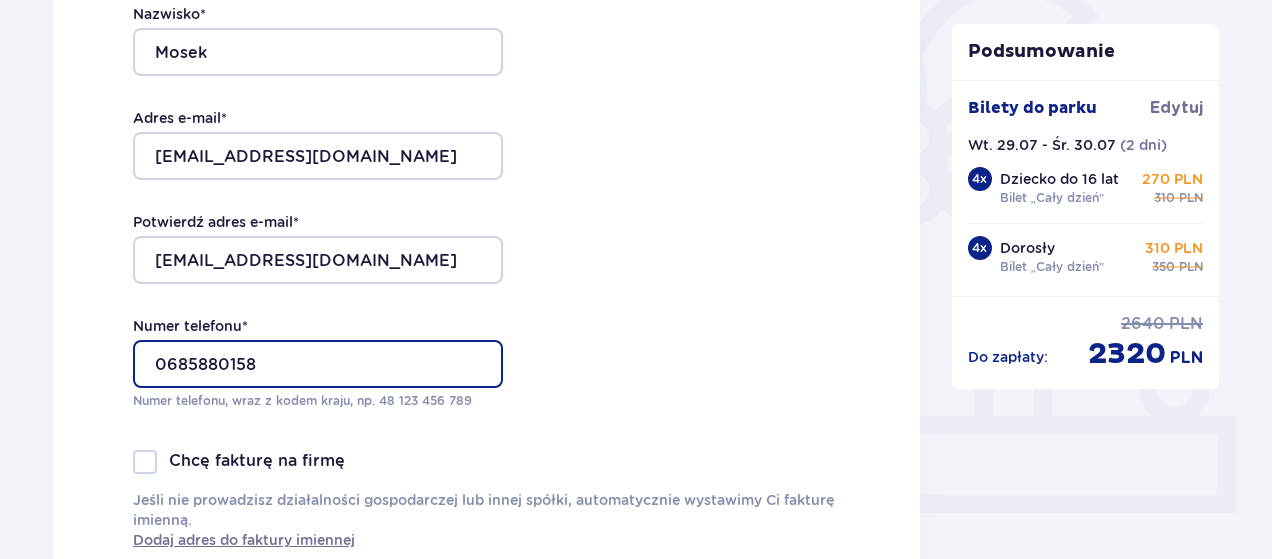 click on "0685880158" at bounding box center [318, 364] 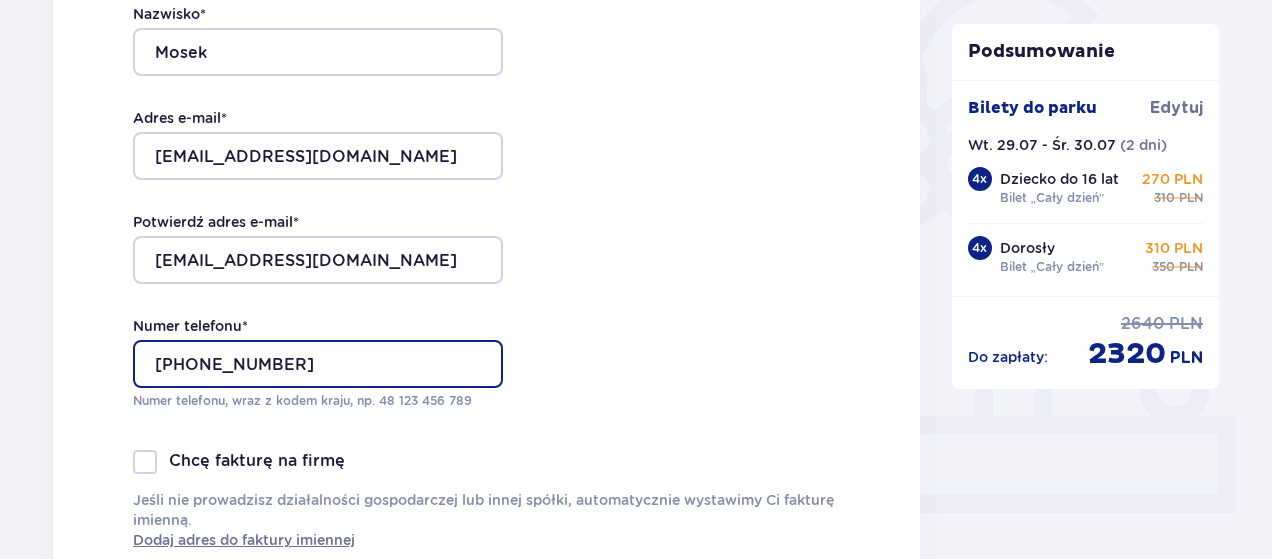 type on "+31685880158" 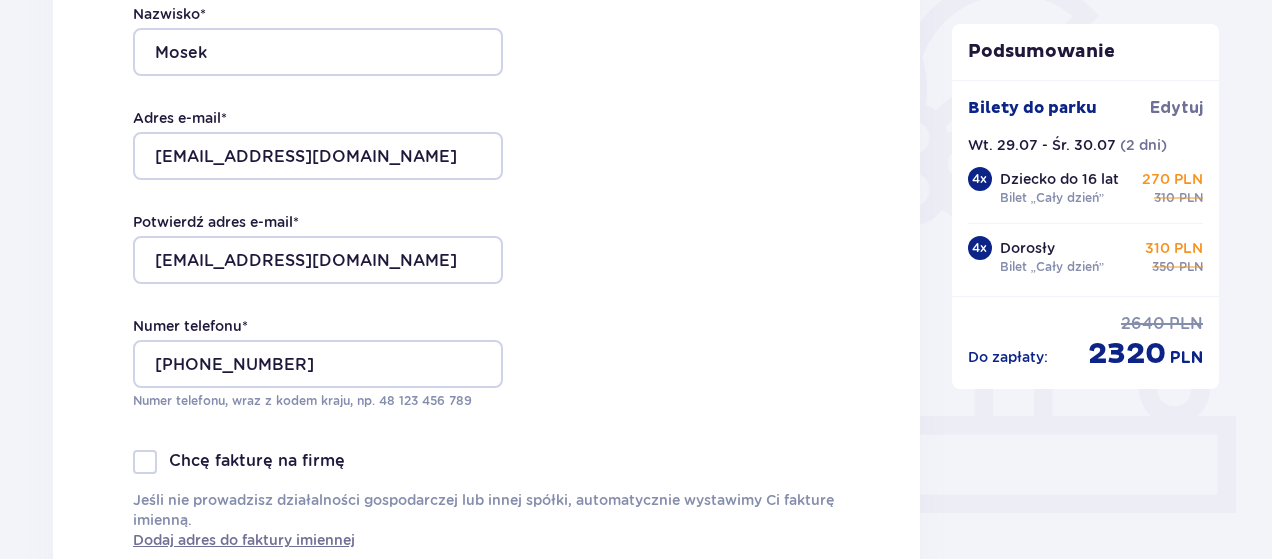 click on "Dane kontaktowe Imię * Przemyslaw Nazwisko * Mosek Adres e-mail * pmosek@gmail.com Potwierdź adres e-mail * pmosek@gmail.com Numer telefonu * +31685880158 Numer telefonu, wraz z kodem kraju, np. 48 ​123 ​456 ​789 Chcę fakturę na firmę Jeśli nie prowadzisz działalności gospodarczej lub innej spółki, automatycznie wystawimy Ci fakturę imienną. Dodaj adres do faktury imiennej" at bounding box center (486, 186) 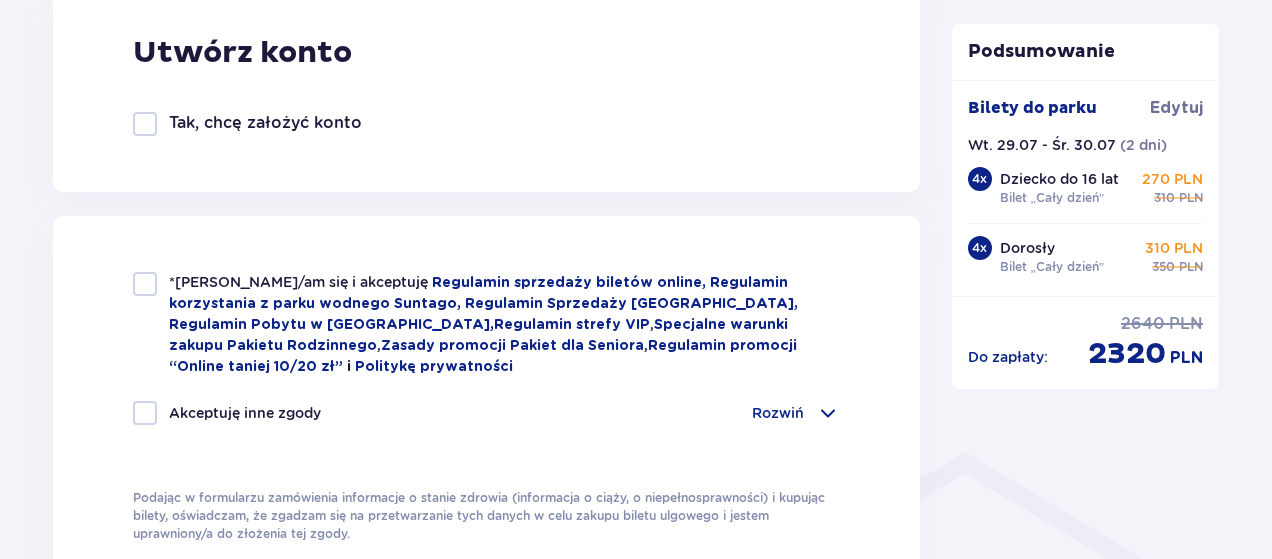 scroll, scrollTop: 1185, scrollLeft: 0, axis: vertical 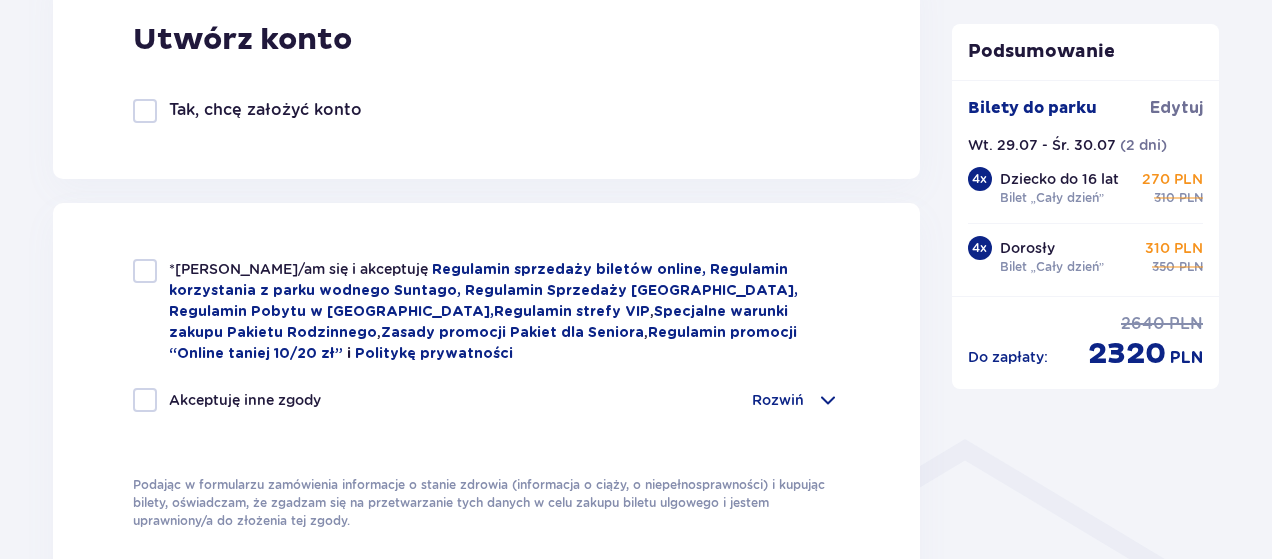 click on "*Zapoznałem/am się i akceptuję   Regulamin sprzedaży biletów online,   Regulamin korzystania z parku wodnego Suntago,   Regulamin Sprzedaży Suntago Village,   Regulamin Pobytu w Suntago Village ,  Regulamin strefy VIP ,  Specjalne warunki zakupu Pakietu Rodzinnego ,  Zasady promocji Pakiet dla Seniora ,  Regulamin promocji “Online taniej 10/20 zł”   i   Politykę prywatności" at bounding box center [486, 311] 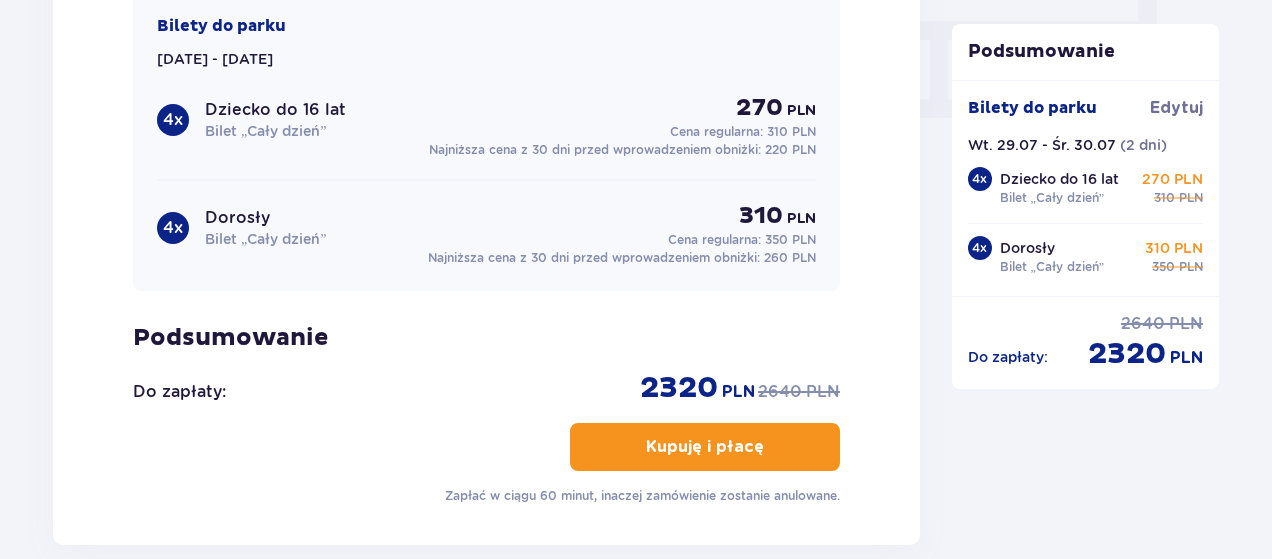 scroll, scrollTop: 2058, scrollLeft: 0, axis: vertical 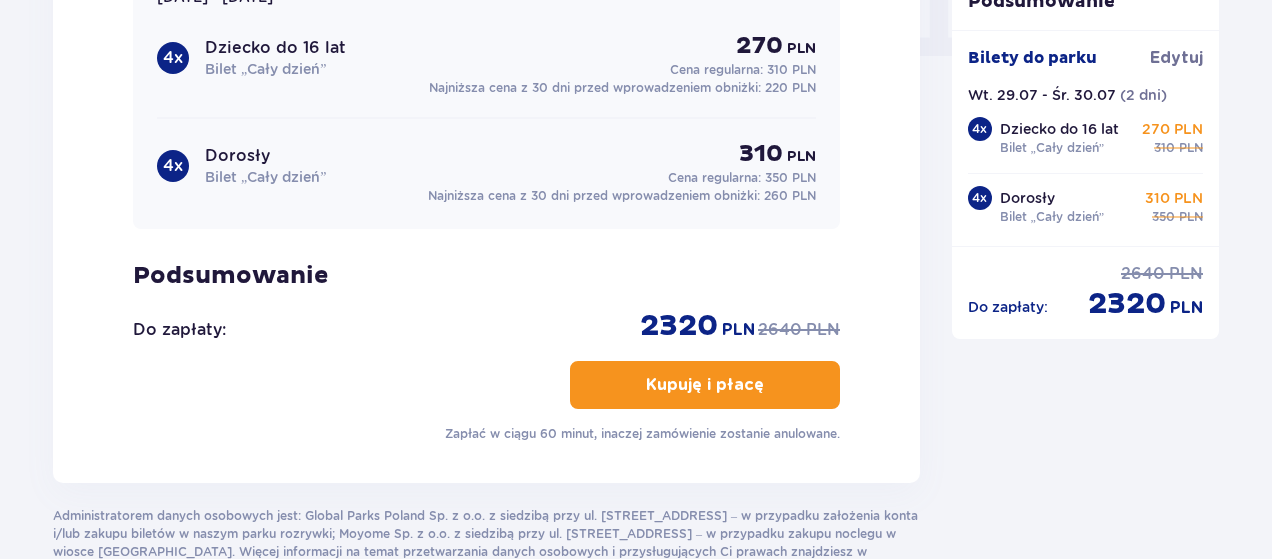 click on "Kupuję i płacę" at bounding box center [705, 385] 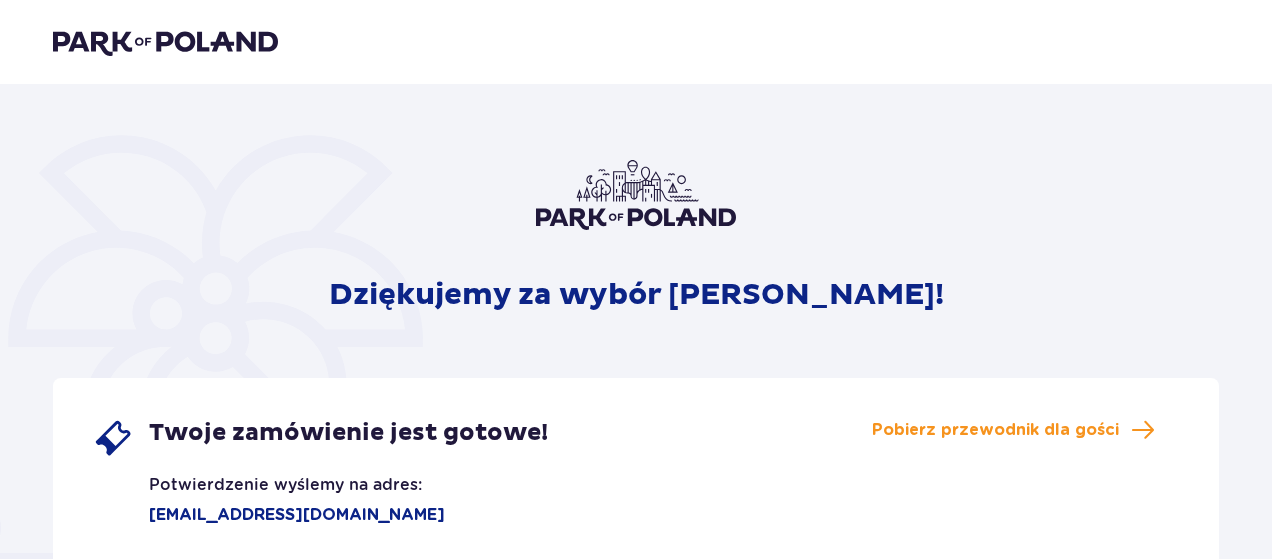 scroll, scrollTop: 0, scrollLeft: 0, axis: both 